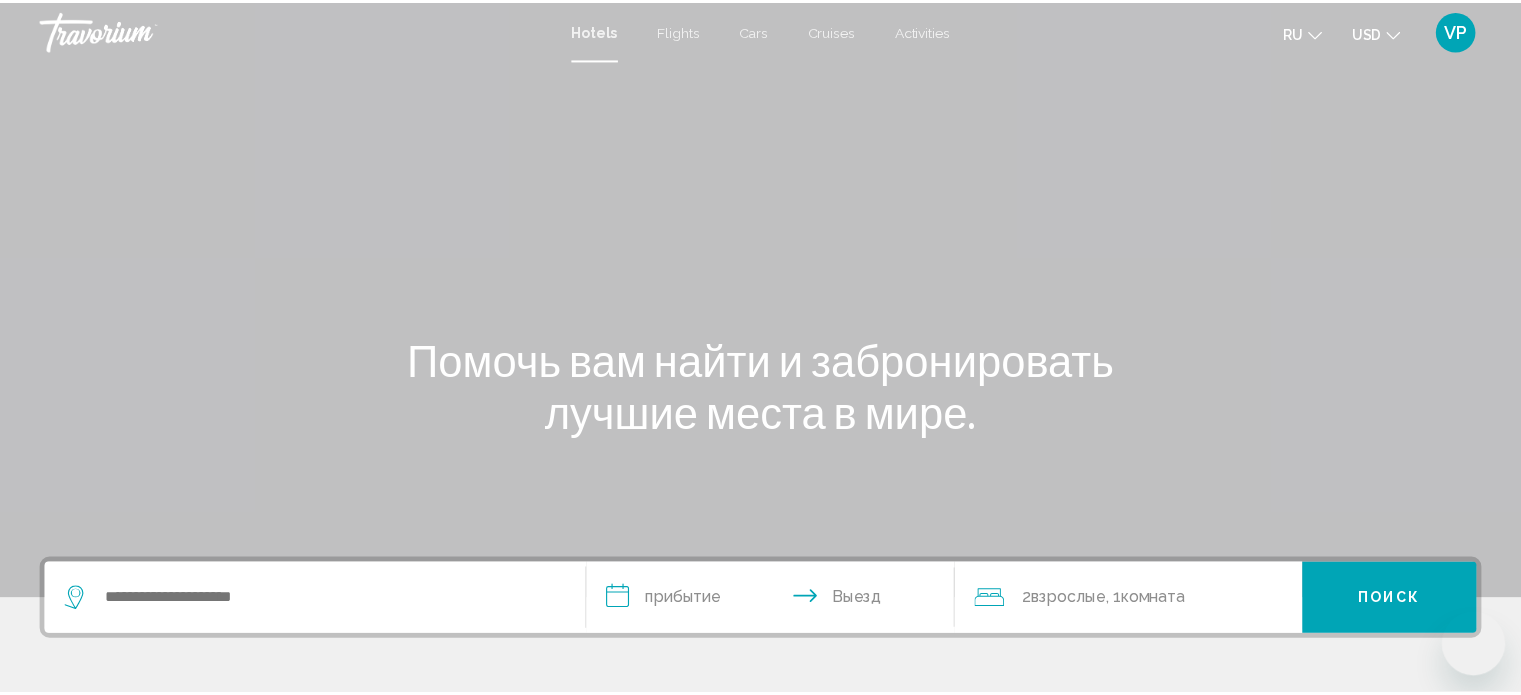 scroll, scrollTop: 0, scrollLeft: 0, axis: both 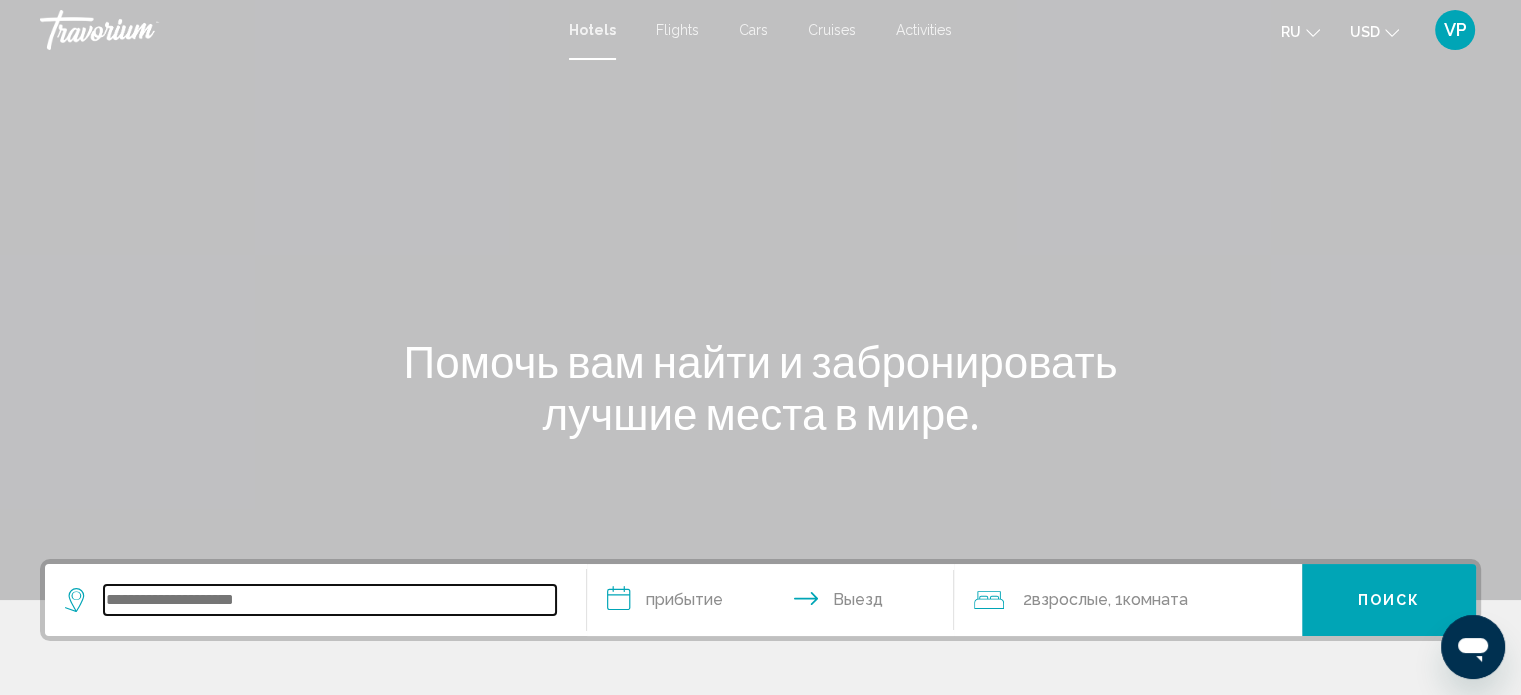 click at bounding box center (330, 600) 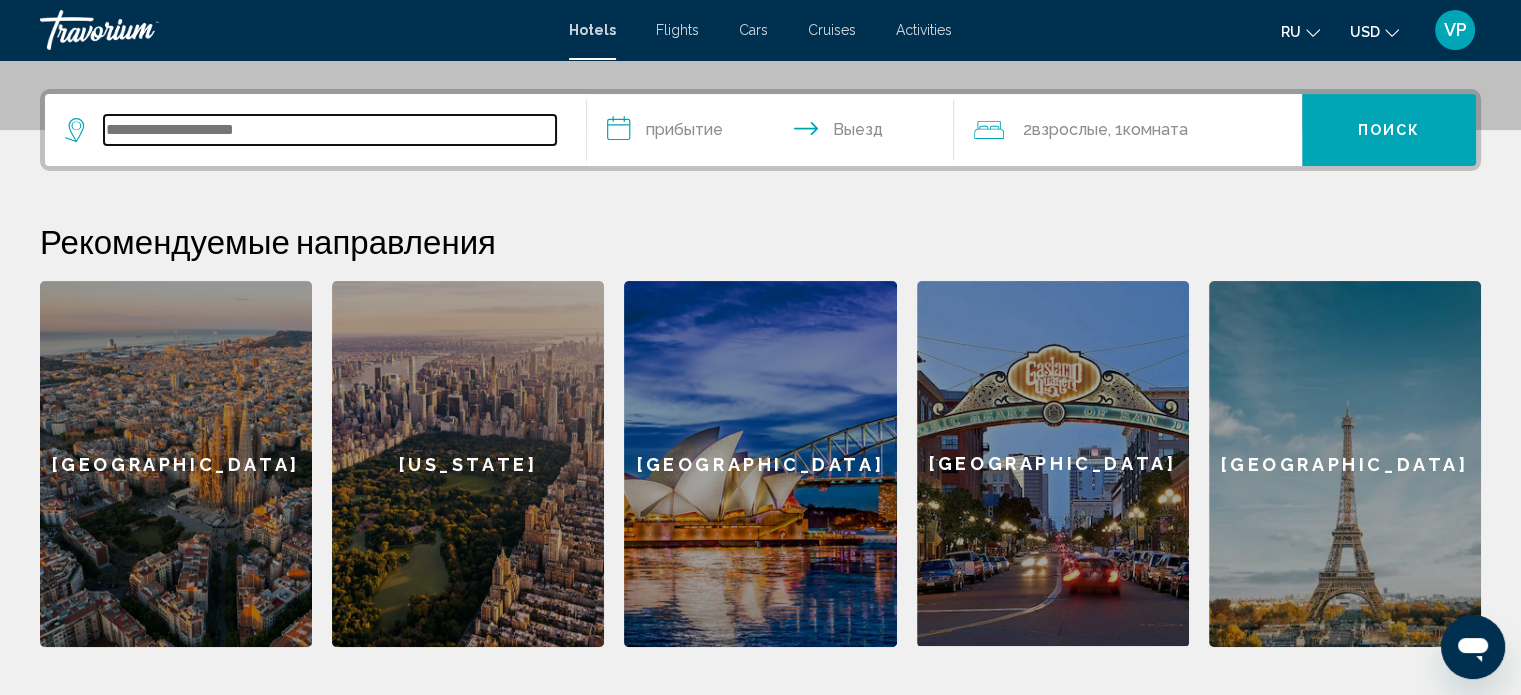 scroll, scrollTop: 493, scrollLeft: 0, axis: vertical 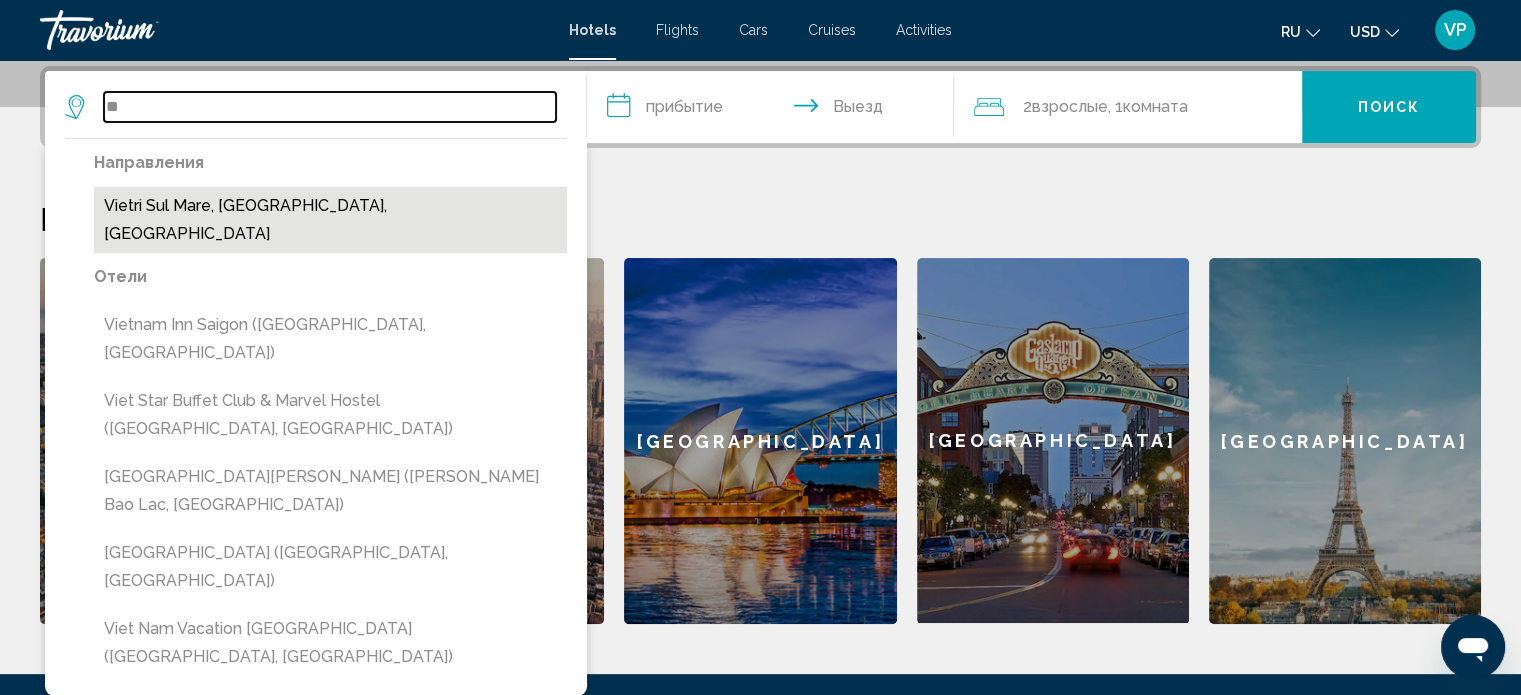 type on "*" 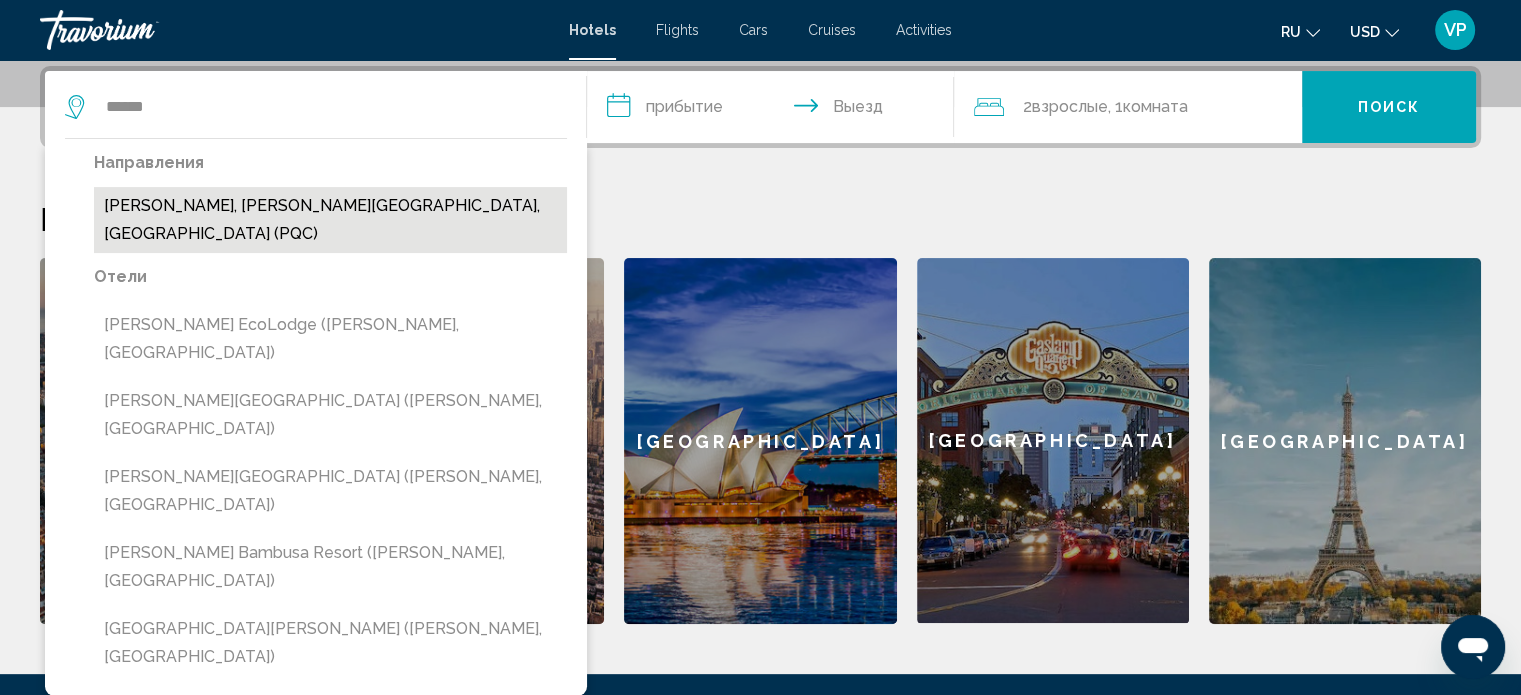 click on "[PERSON_NAME], [PERSON_NAME][GEOGRAPHIC_DATA], [GEOGRAPHIC_DATA] (PQC)" at bounding box center (330, 220) 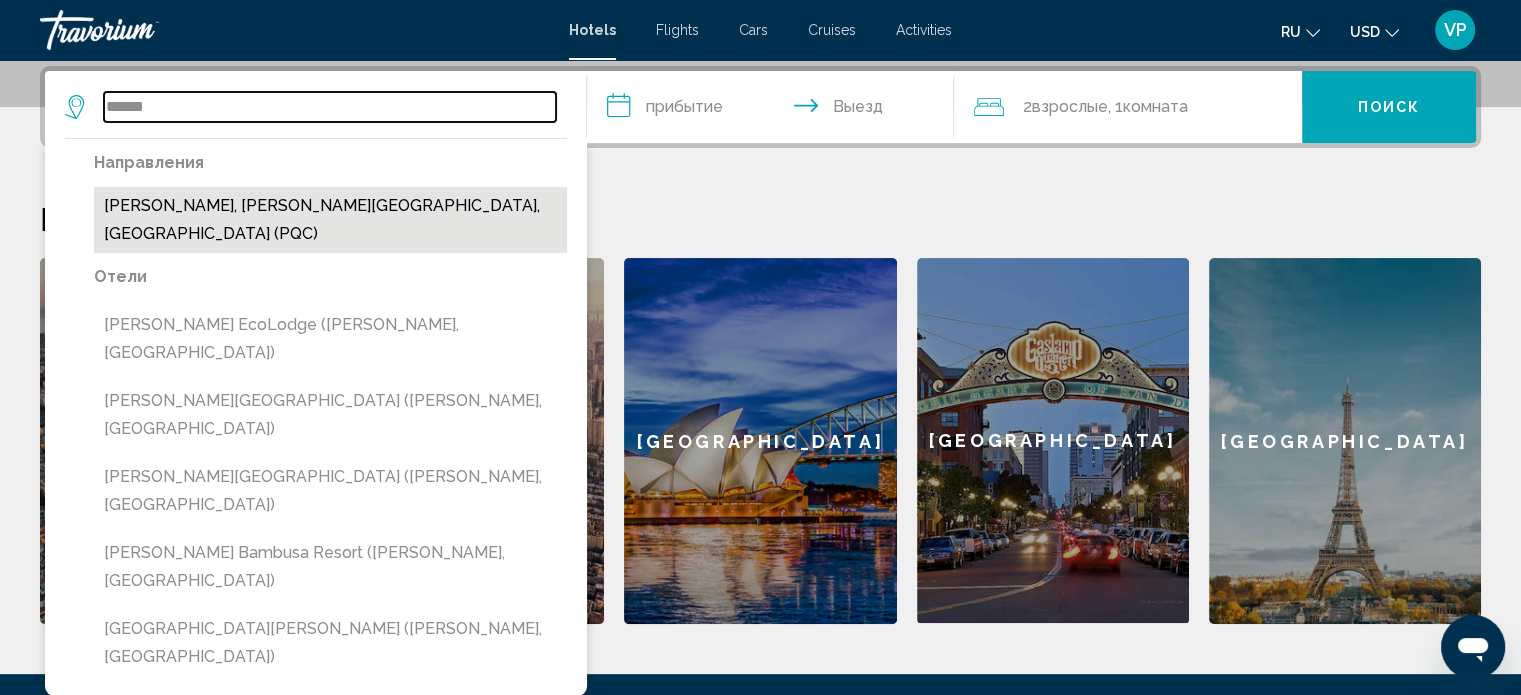 type on "**********" 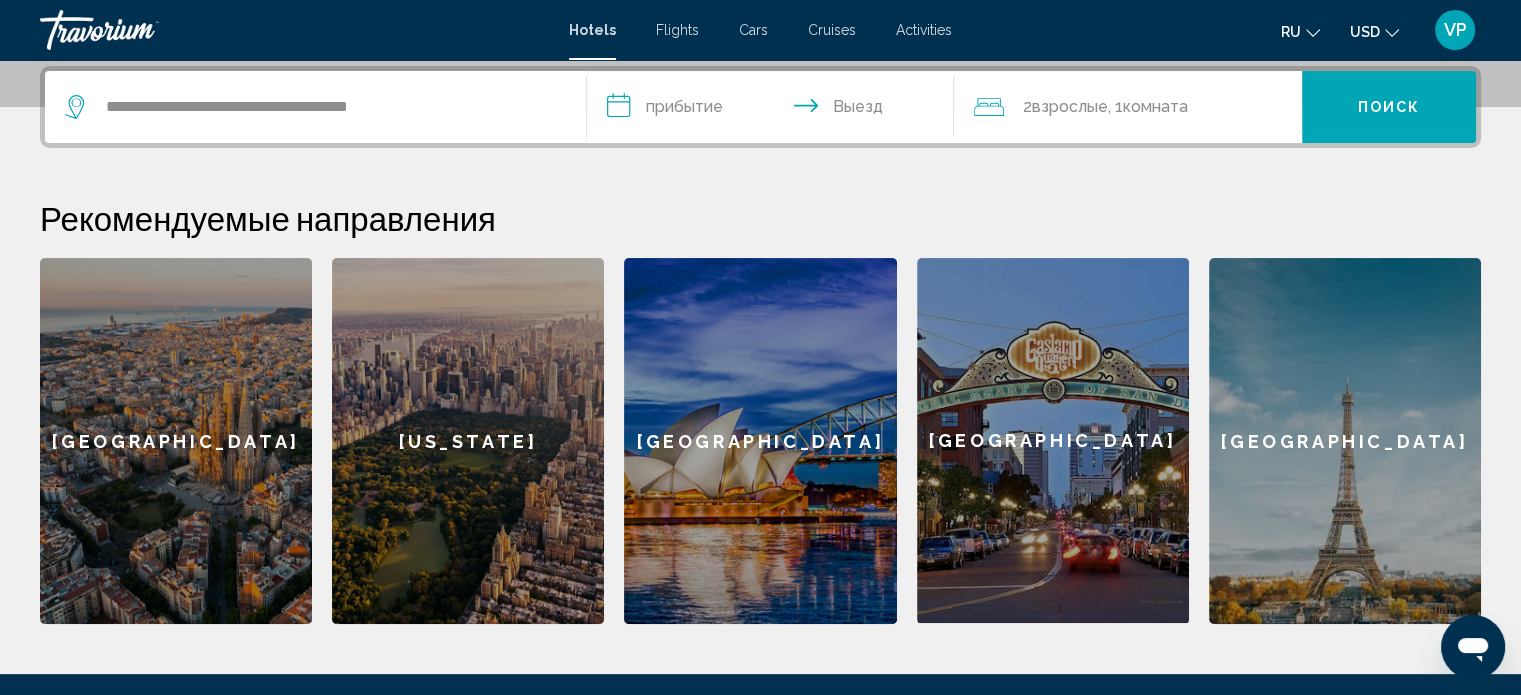 click on "**********" at bounding box center (775, 110) 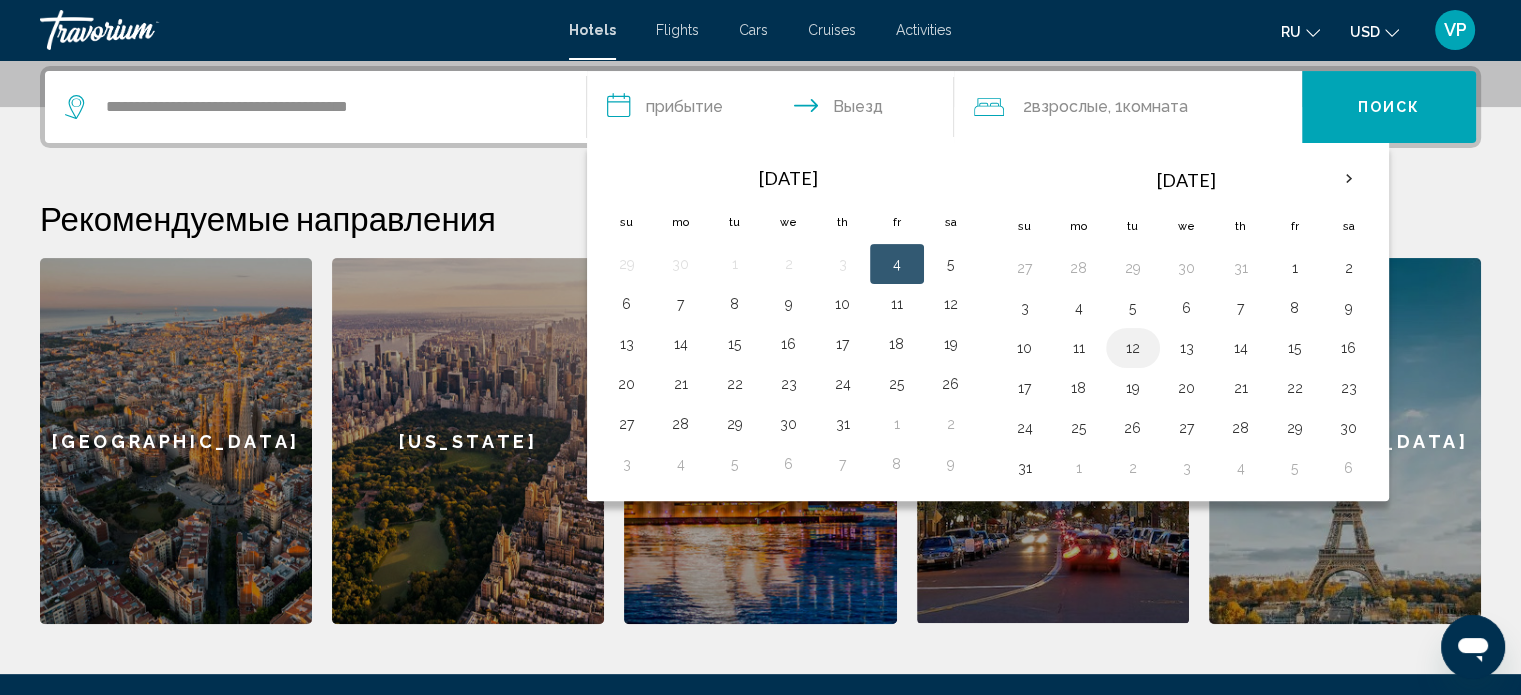 click on "12" at bounding box center [1133, 348] 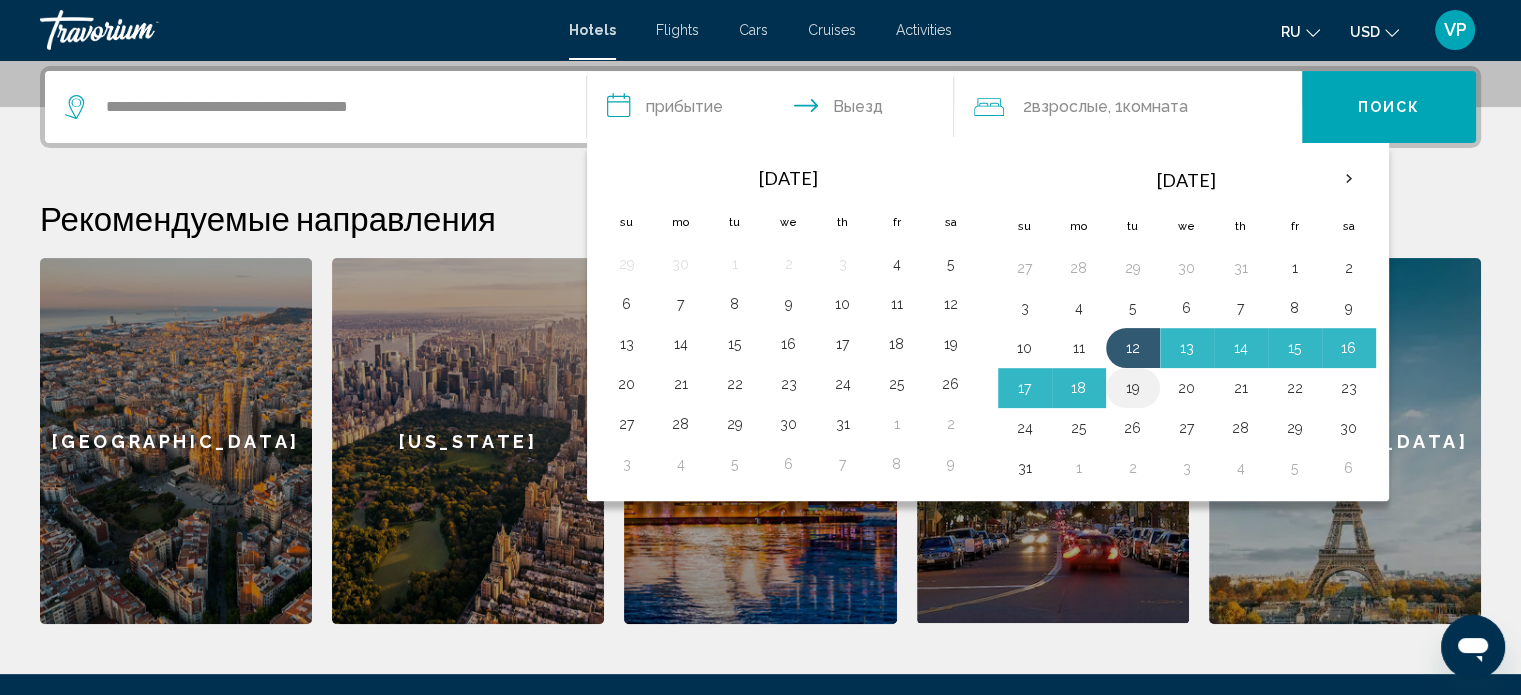 click on "19" at bounding box center (1133, 388) 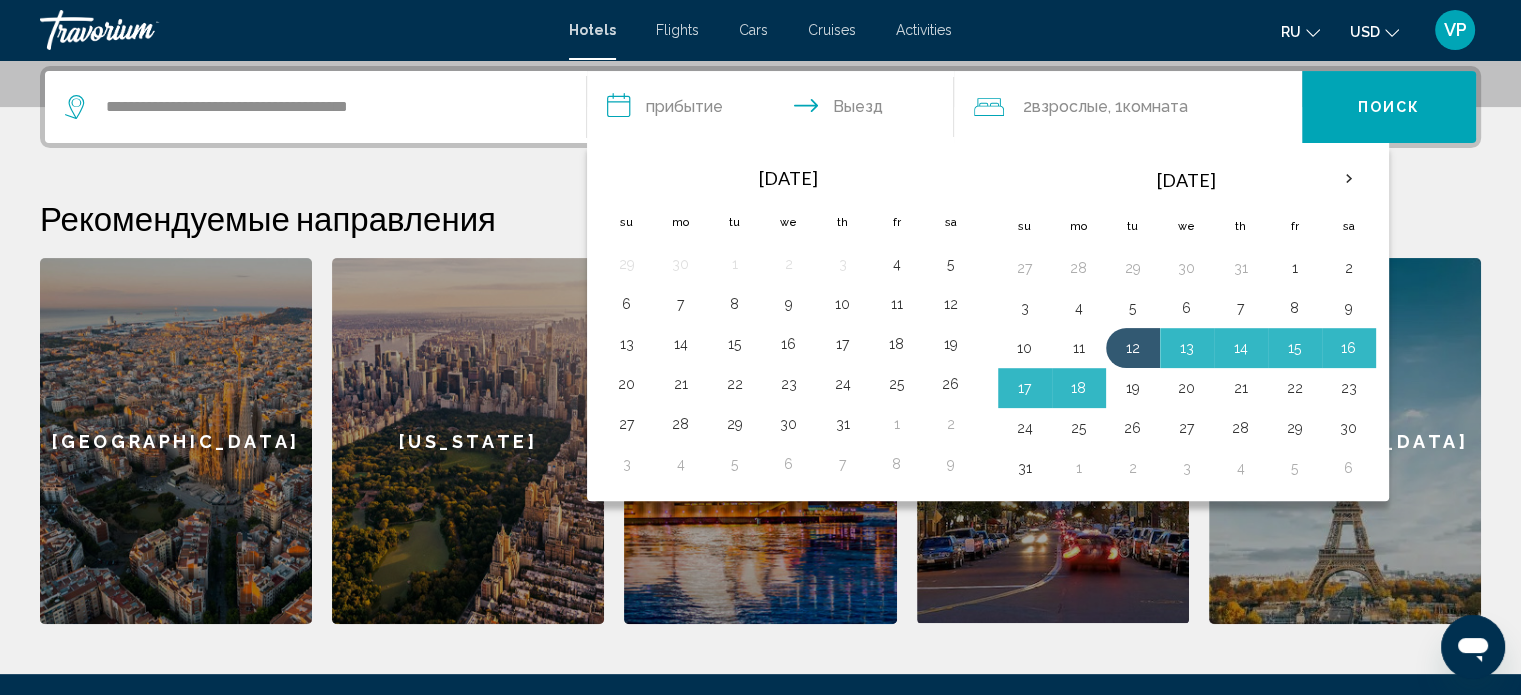 type on "**********" 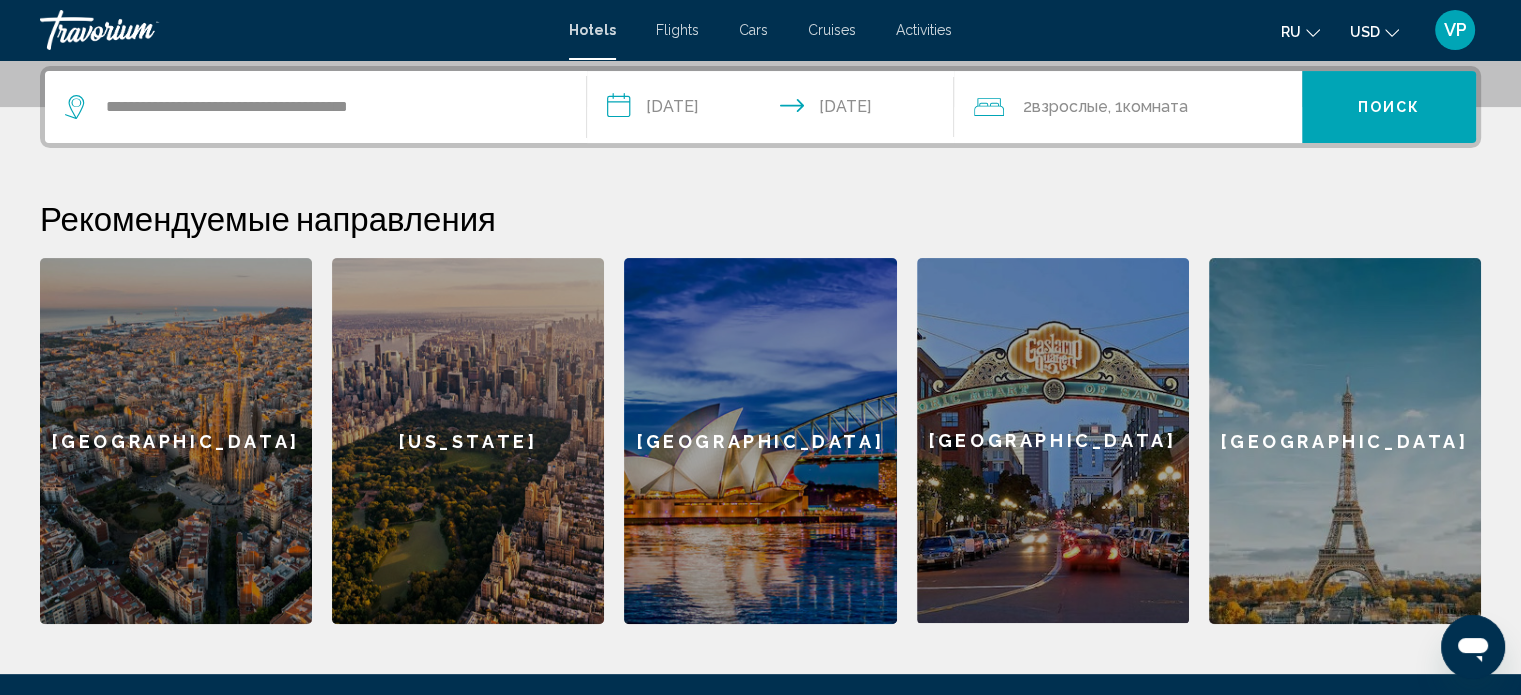click on "Поиск" at bounding box center [1389, 108] 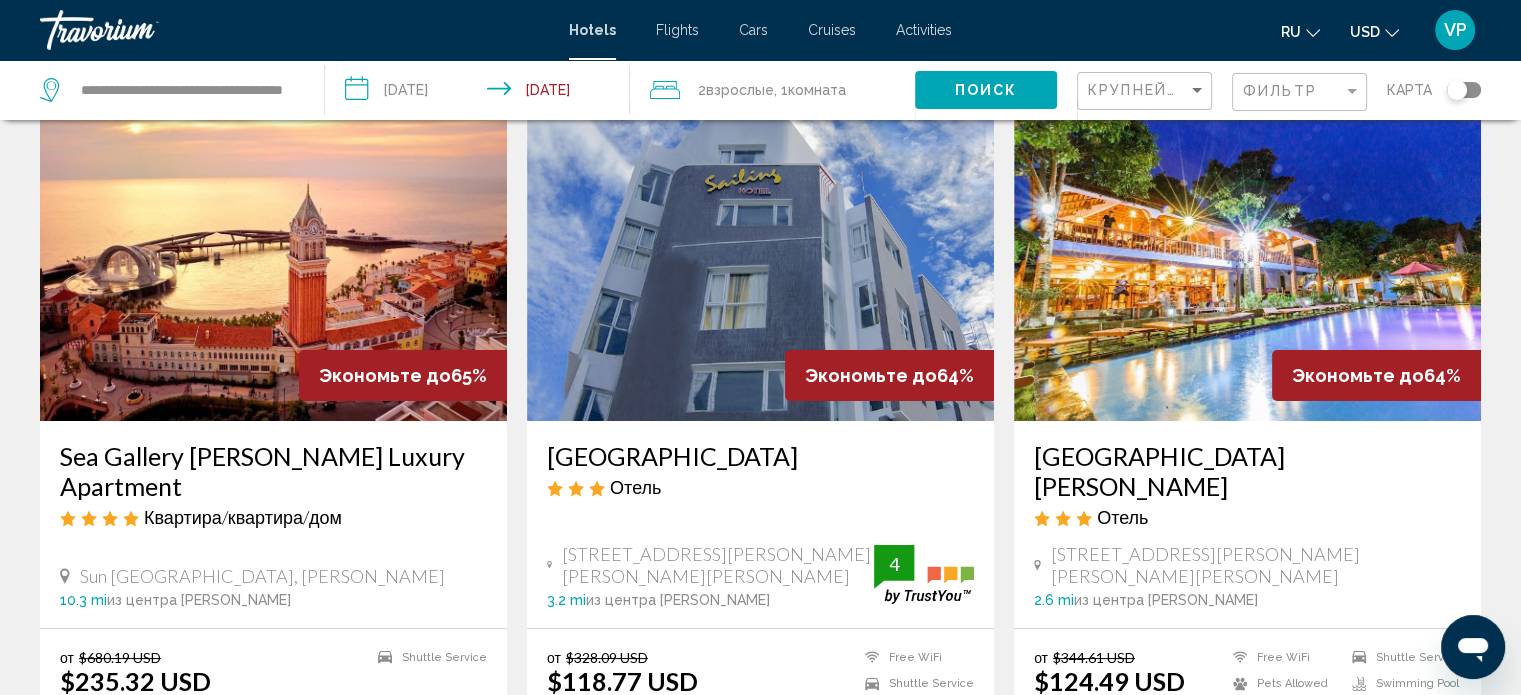 scroll, scrollTop: 0, scrollLeft: 0, axis: both 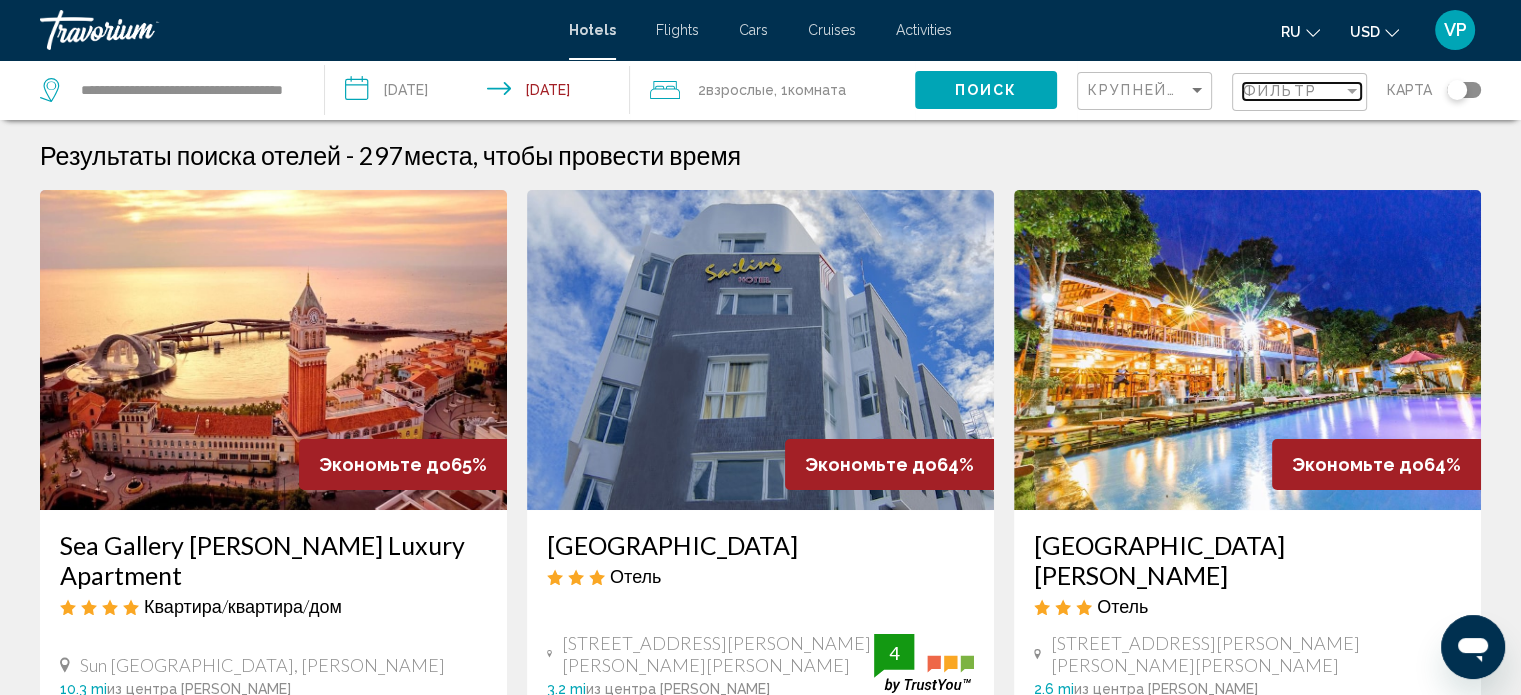 click on "Фильтр" at bounding box center (1280, 91) 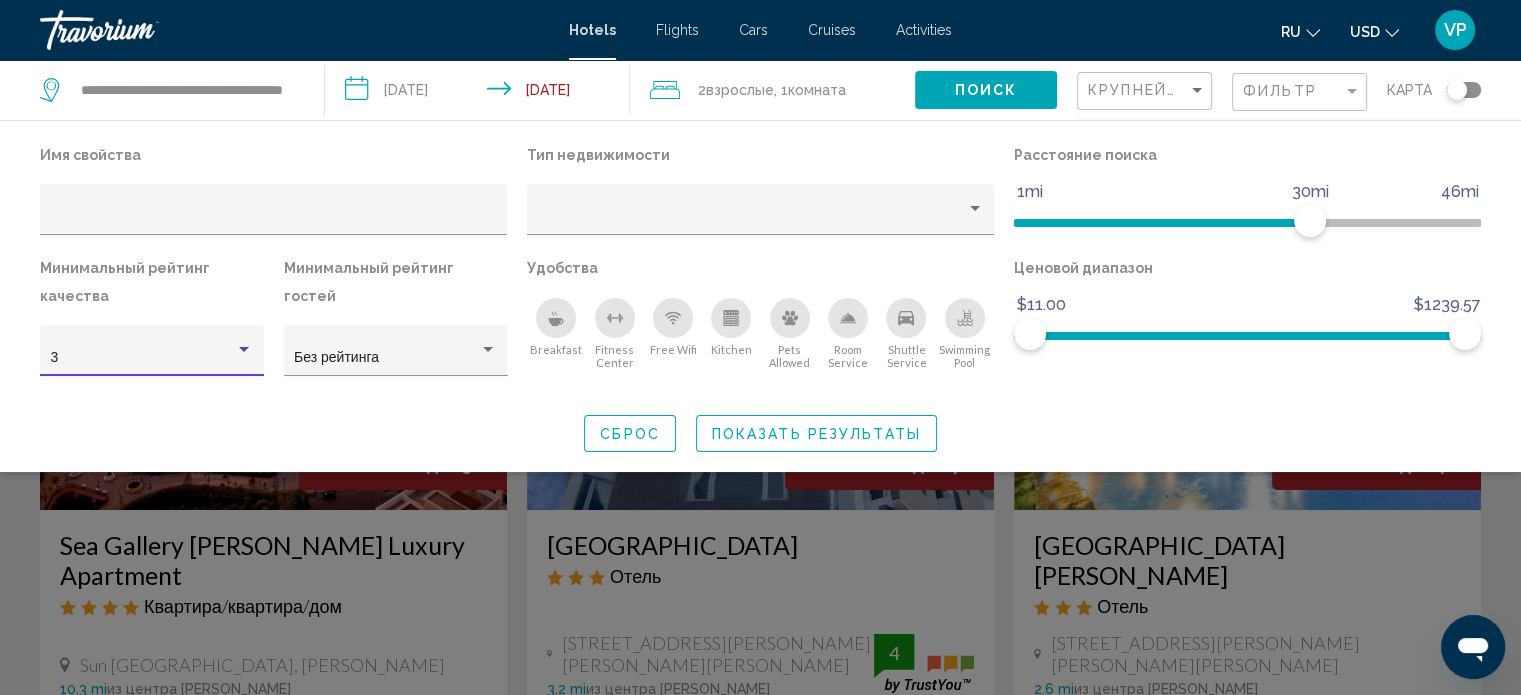 click on "3" at bounding box center (143, 358) 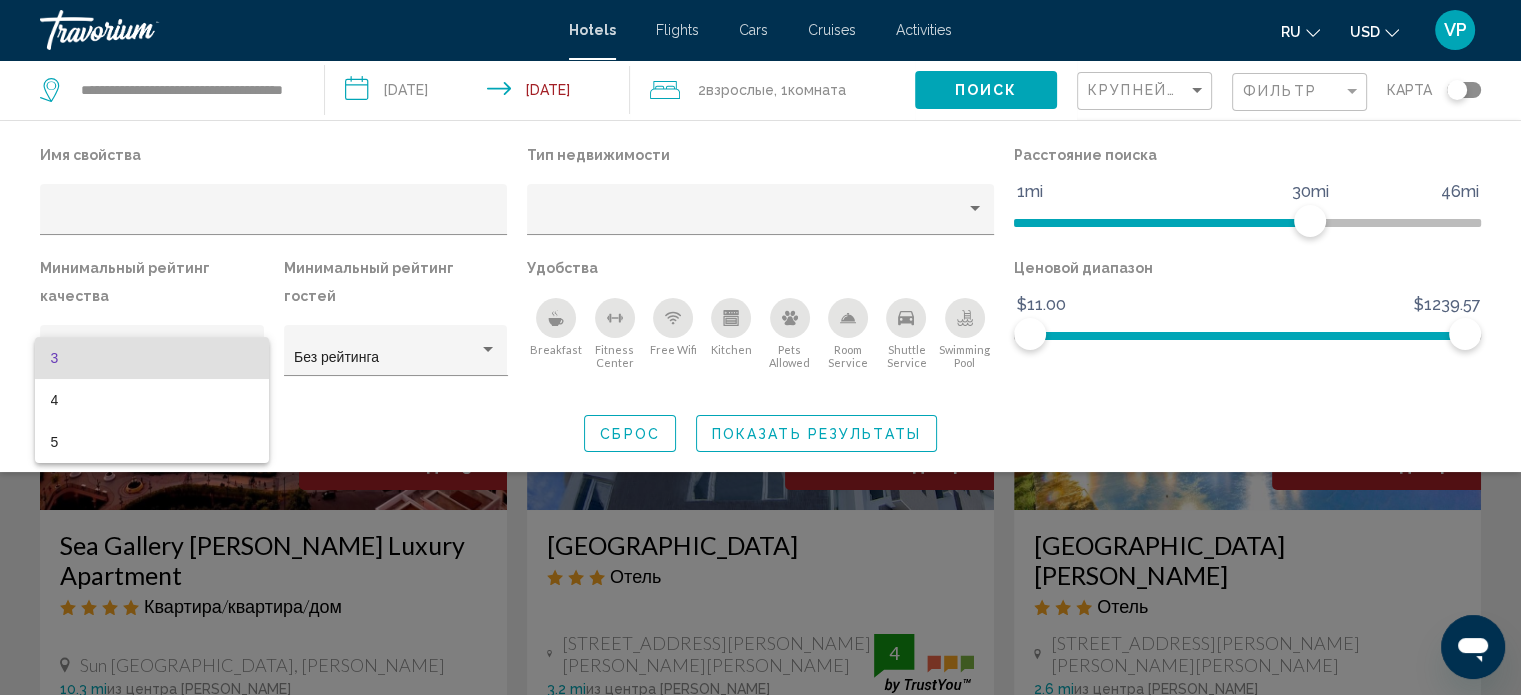 click at bounding box center [760, 347] 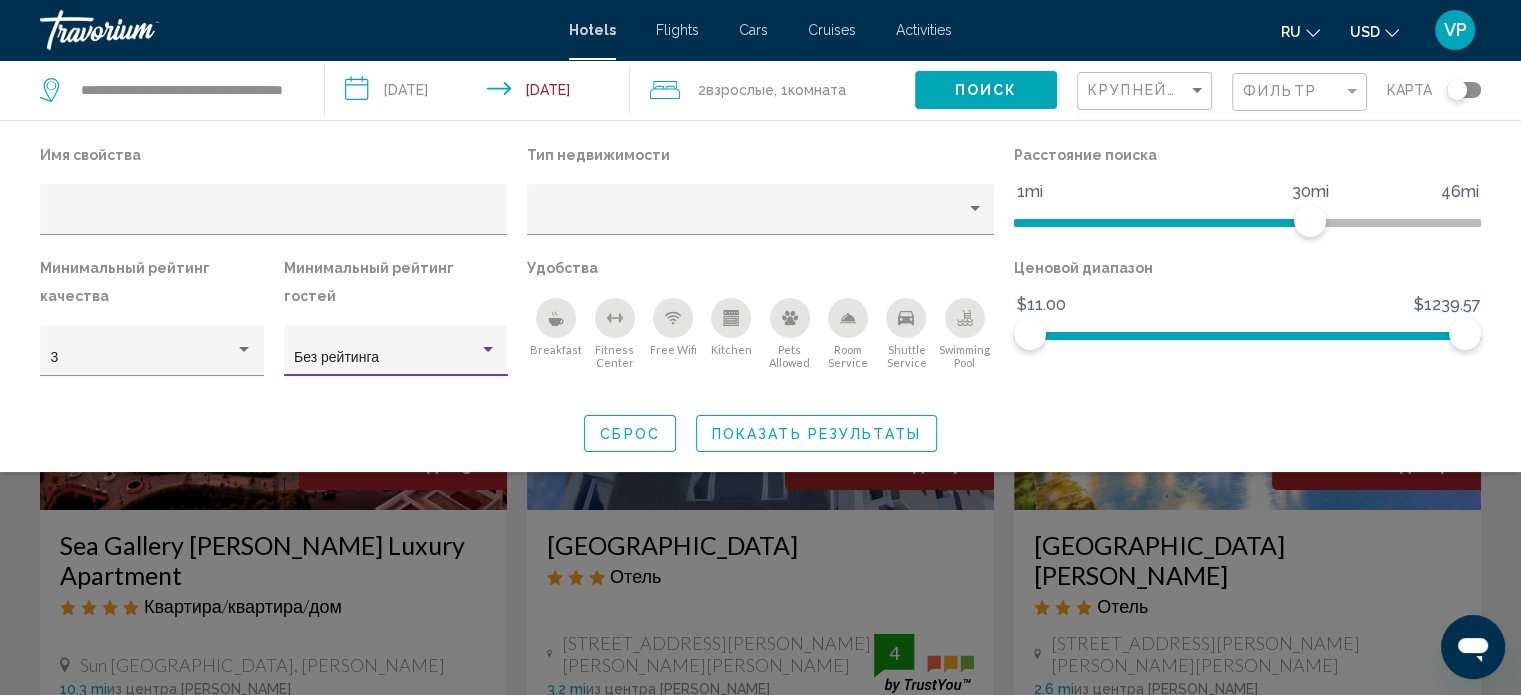 click on "Без рейтинга" at bounding box center (386, 358) 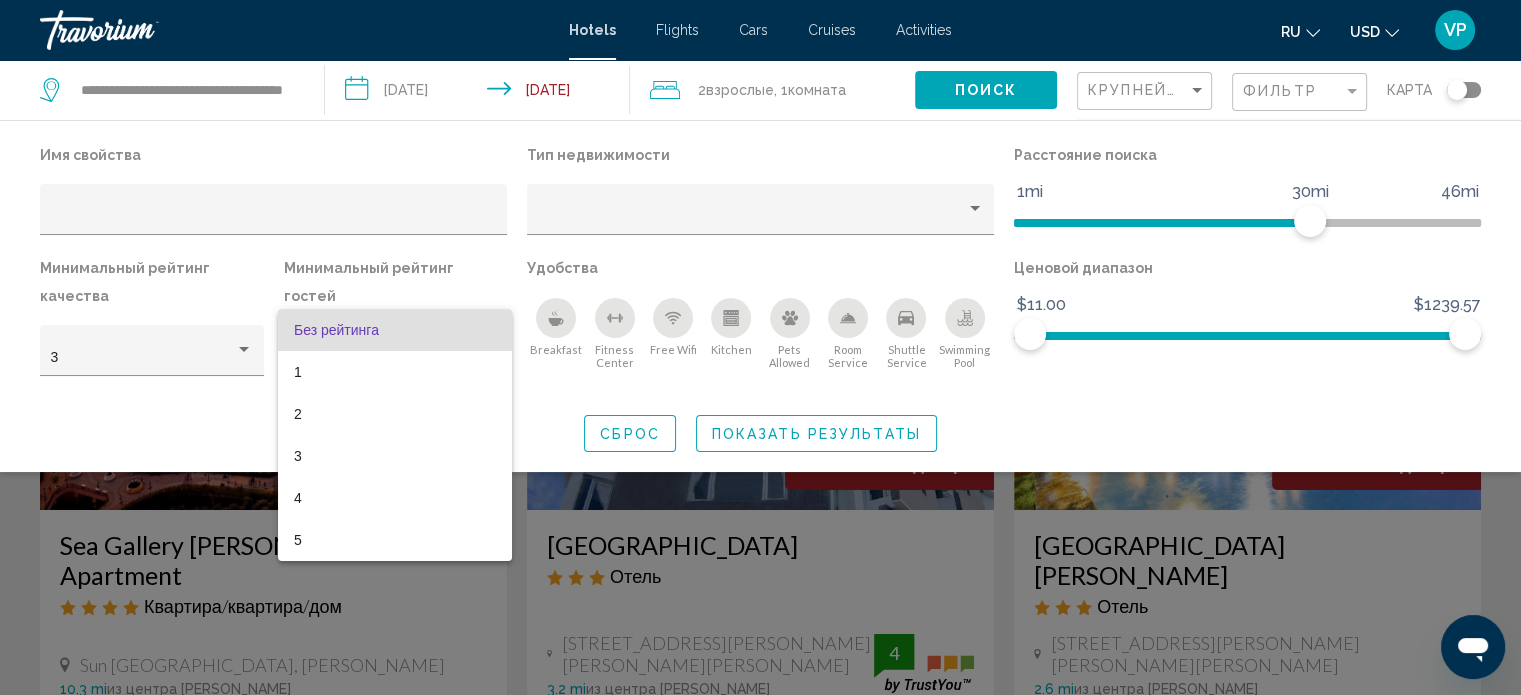 click at bounding box center [760, 347] 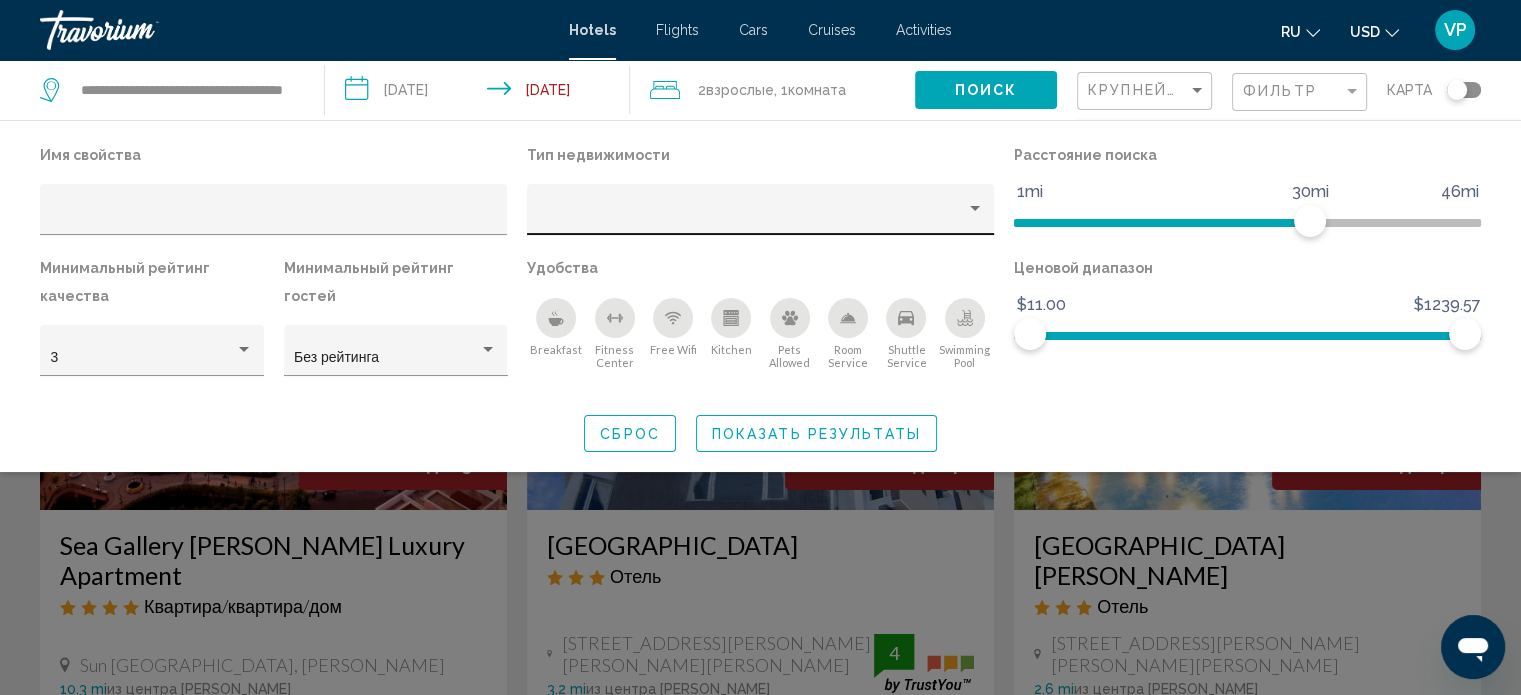 click at bounding box center (752, 217) 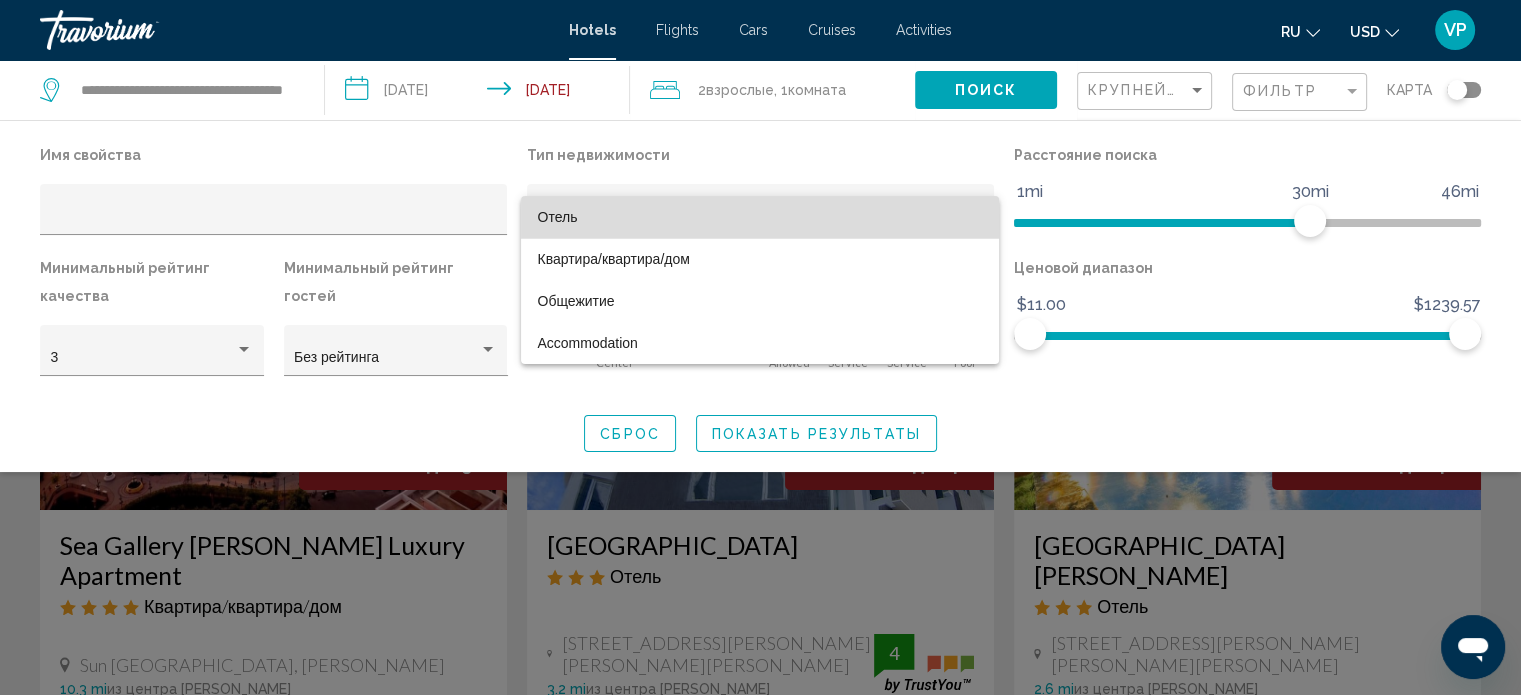 click on "Отель" at bounding box center (760, 217) 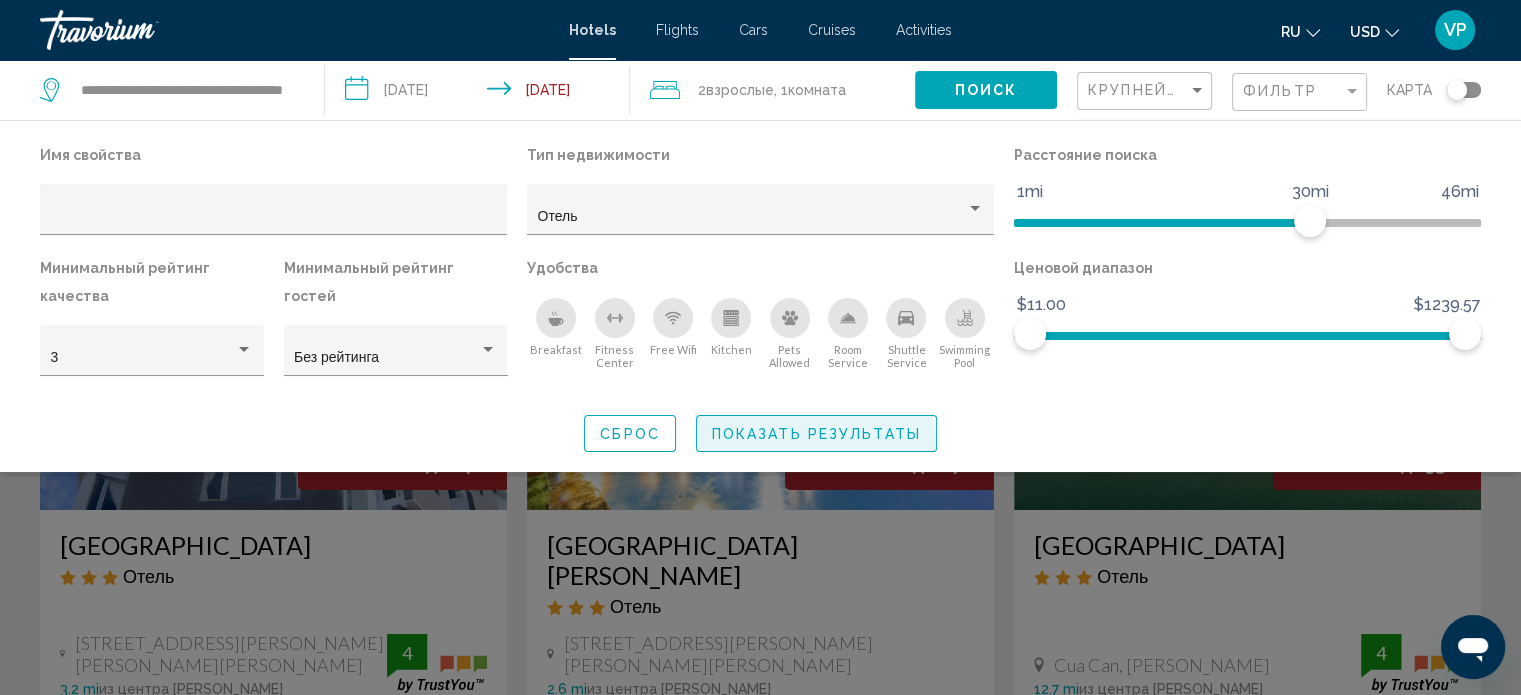 click on "Показать результаты" 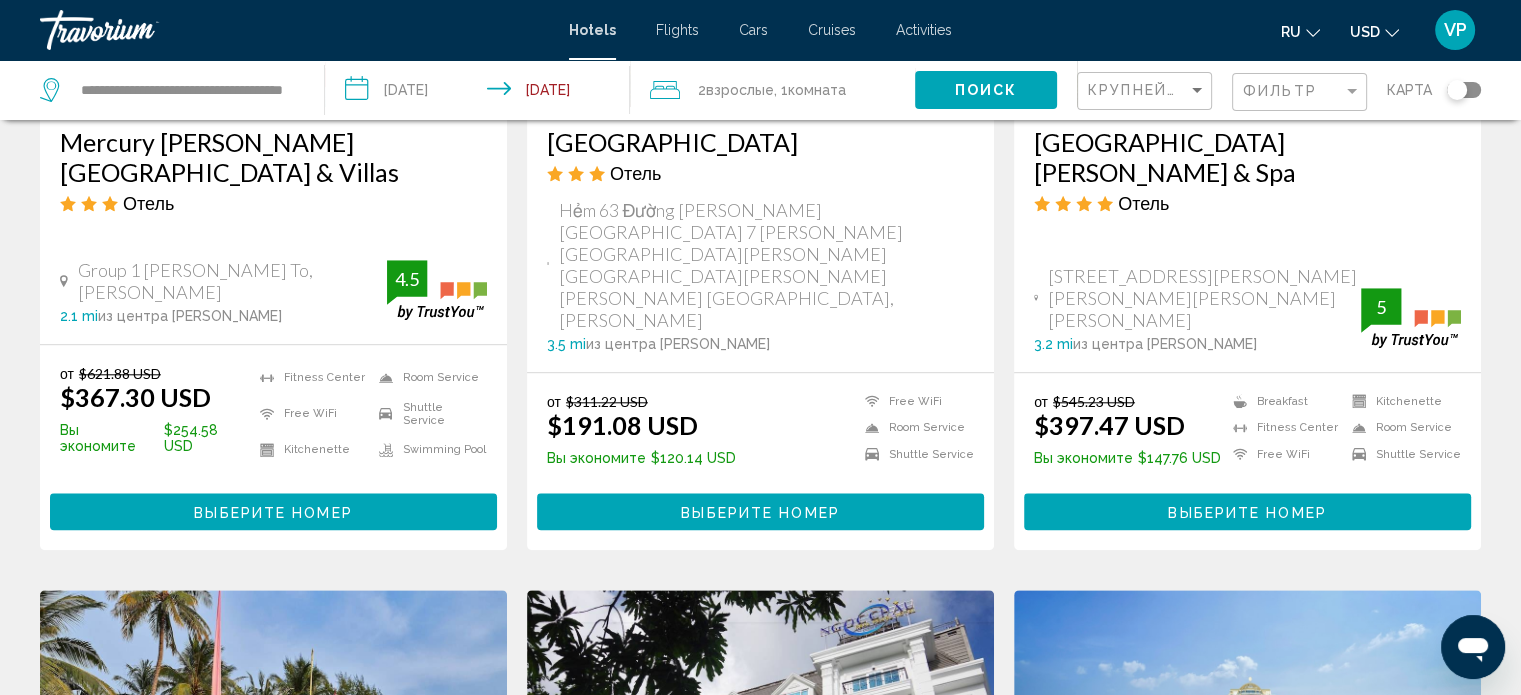 scroll, scrollTop: 2000, scrollLeft: 0, axis: vertical 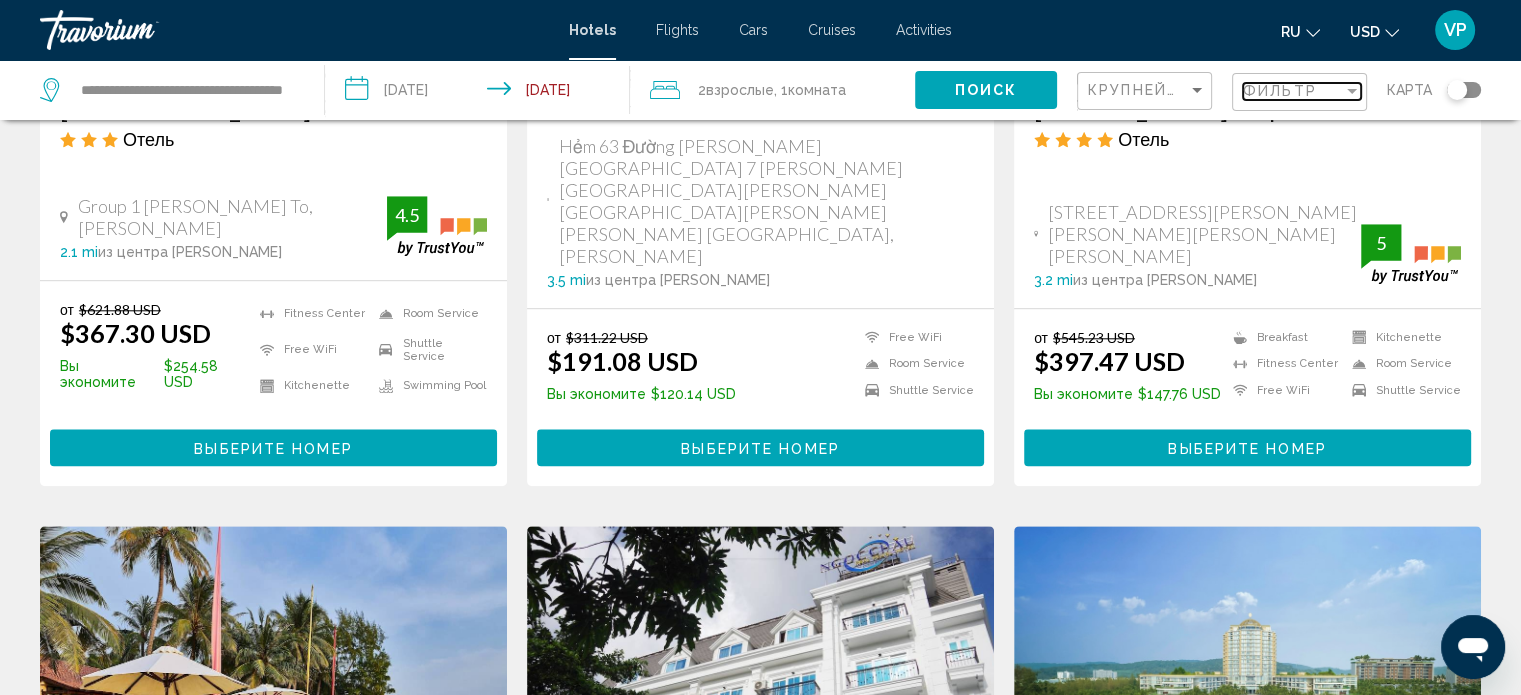 click on "Фильтр" at bounding box center (1280, 91) 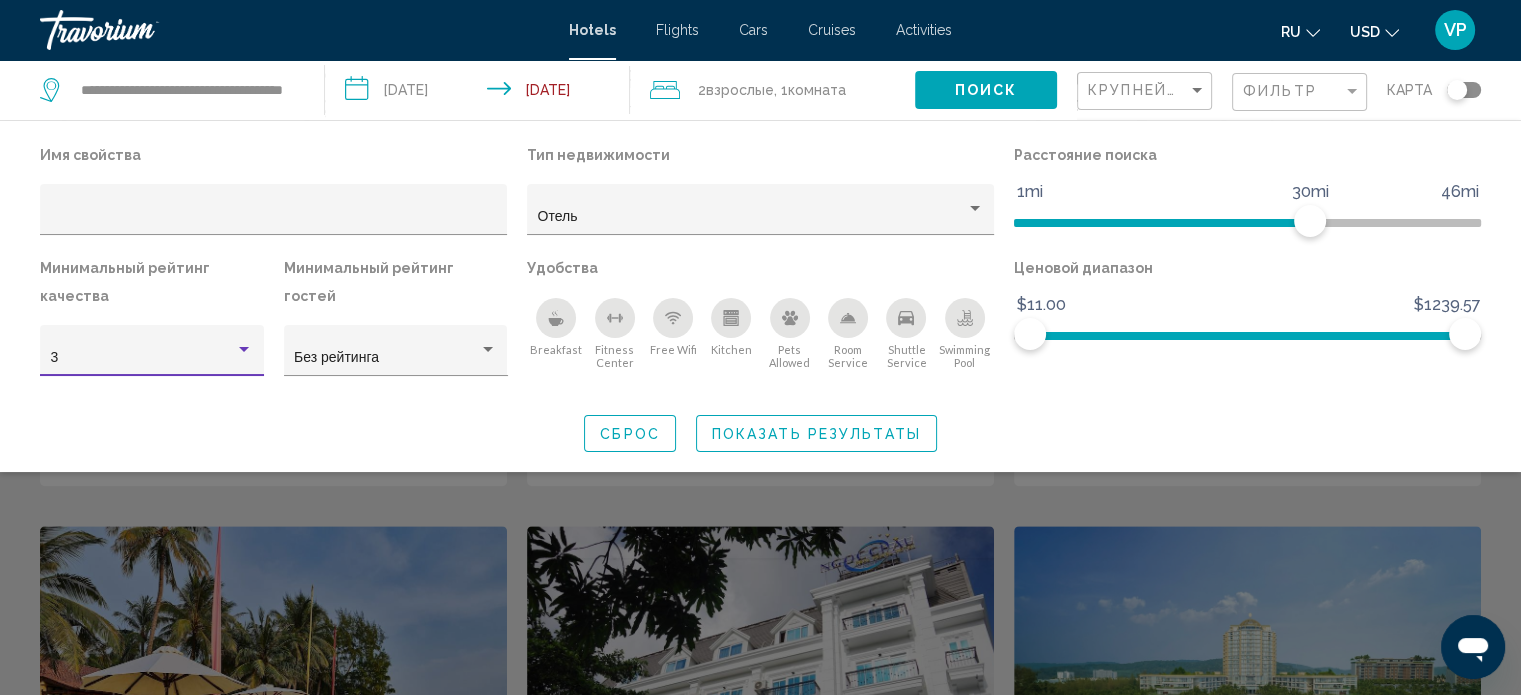 click on "3" at bounding box center (143, 358) 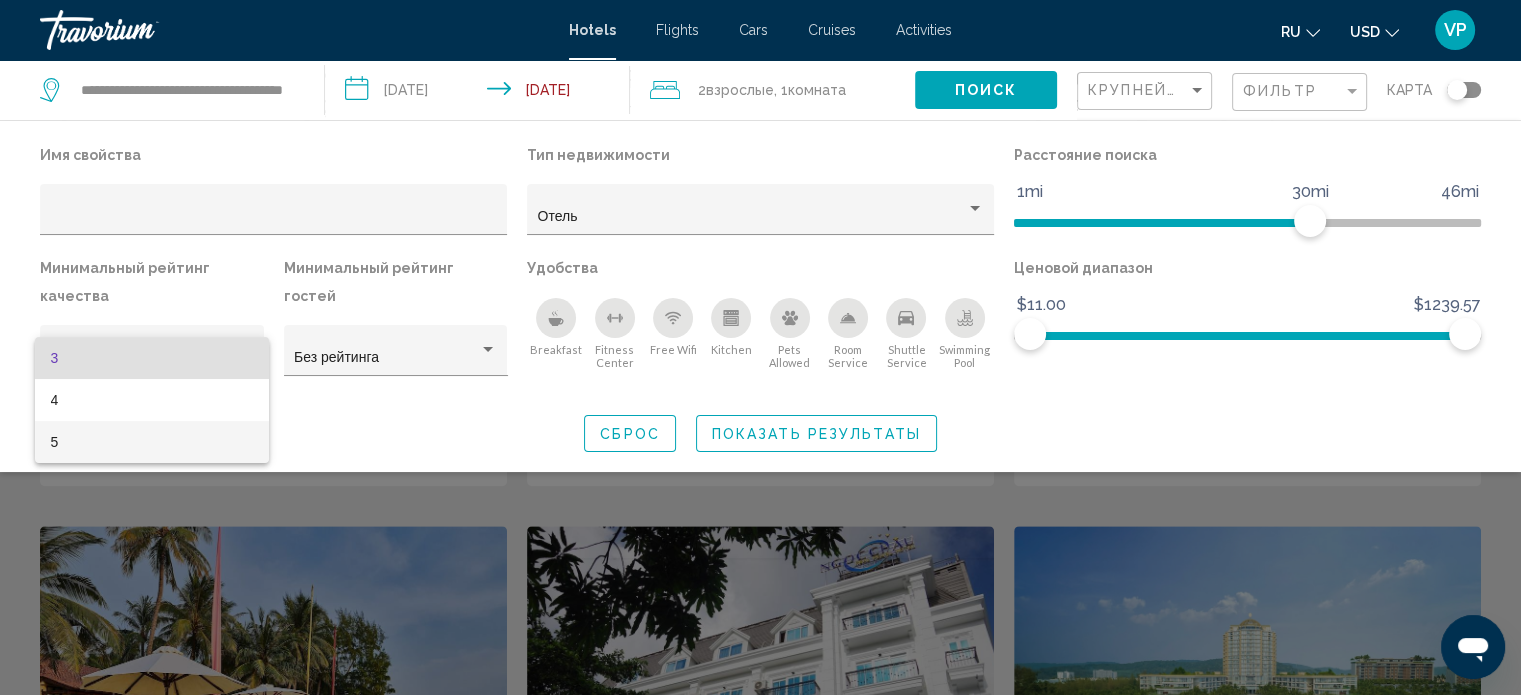 click on "5" at bounding box center [152, 442] 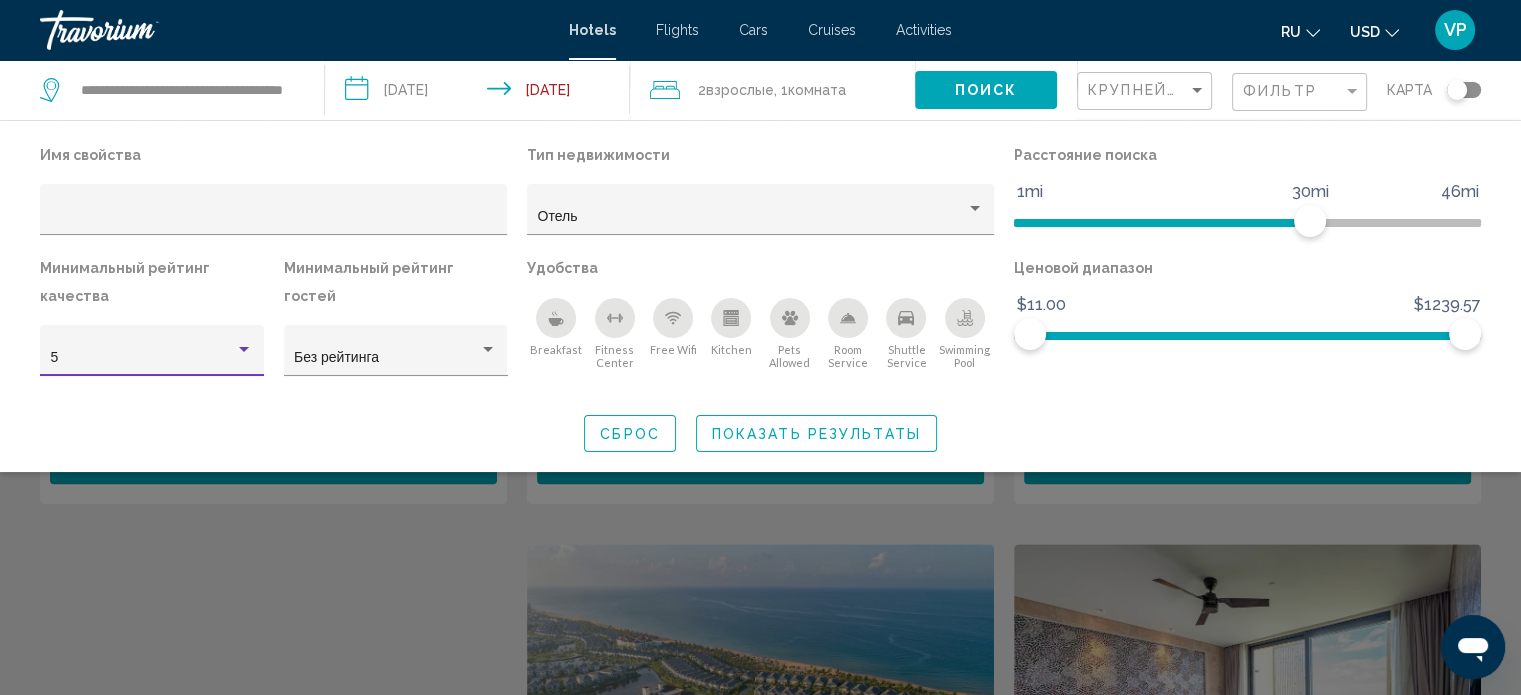 scroll, scrollTop: 0, scrollLeft: 0, axis: both 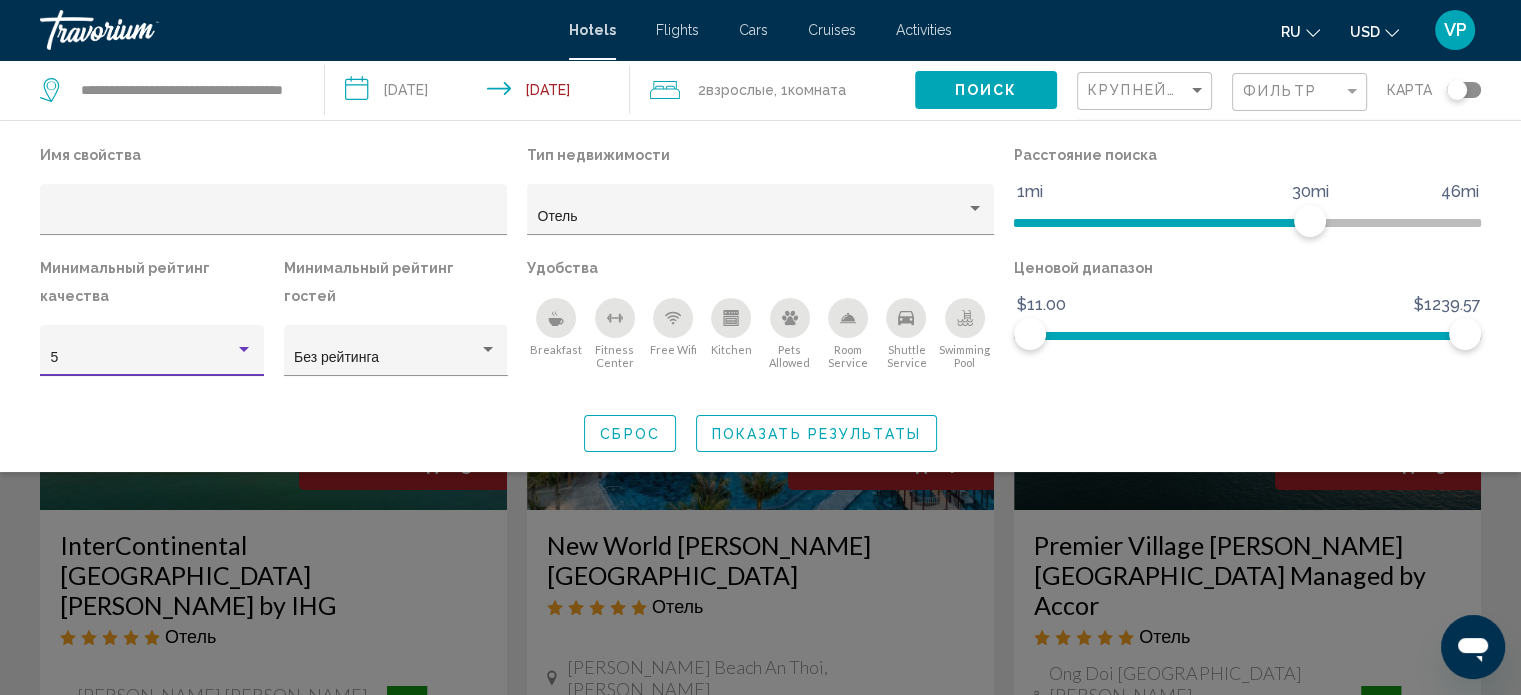click on "Показать результаты" 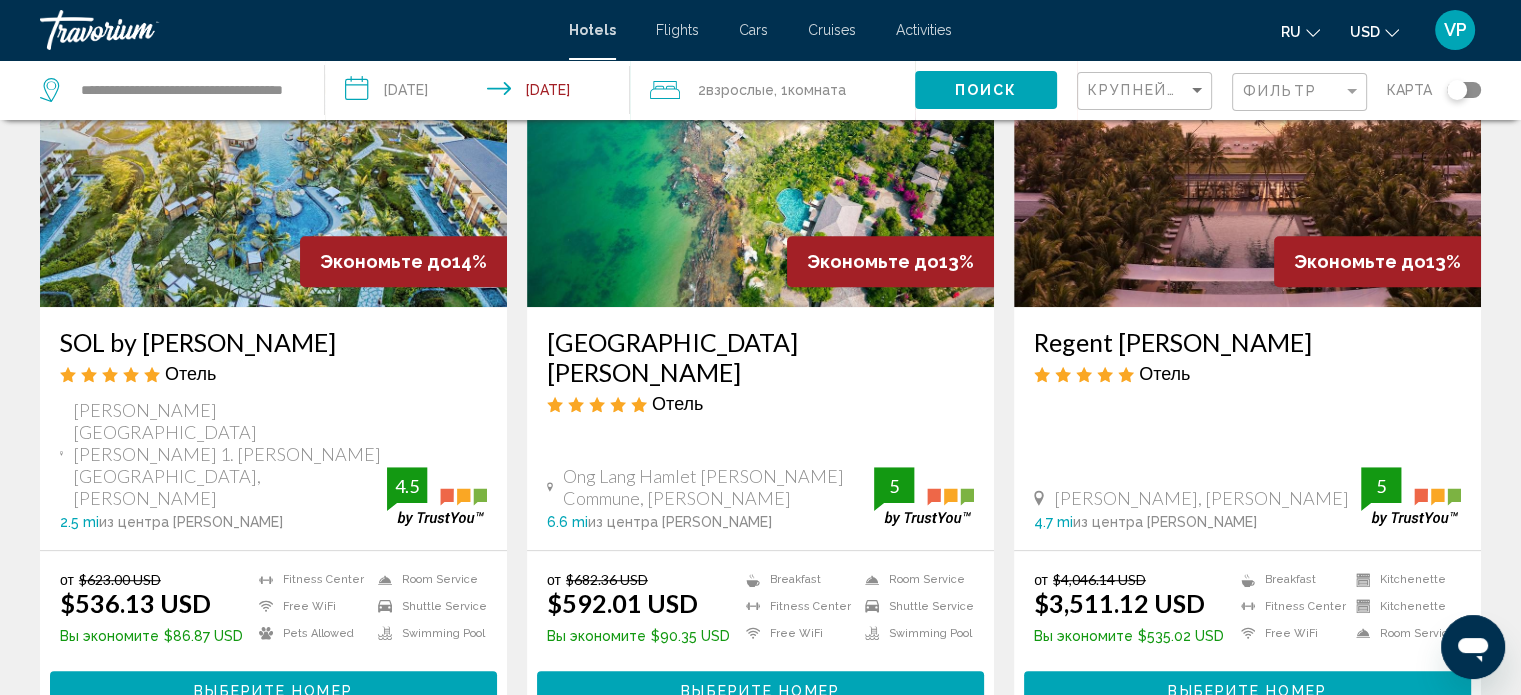 scroll, scrollTop: 900, scrollLeft: 0, axis: vertical 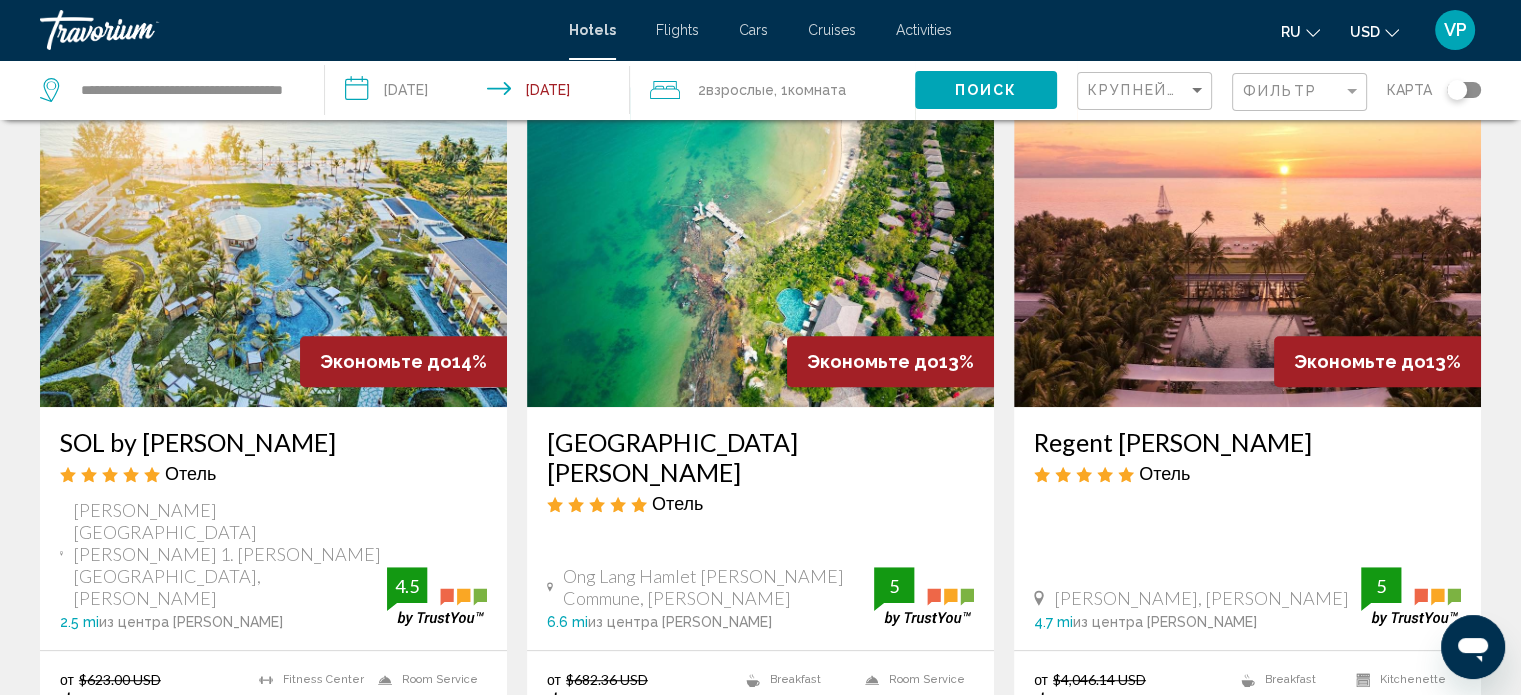 click at bounding box center (273, 247) 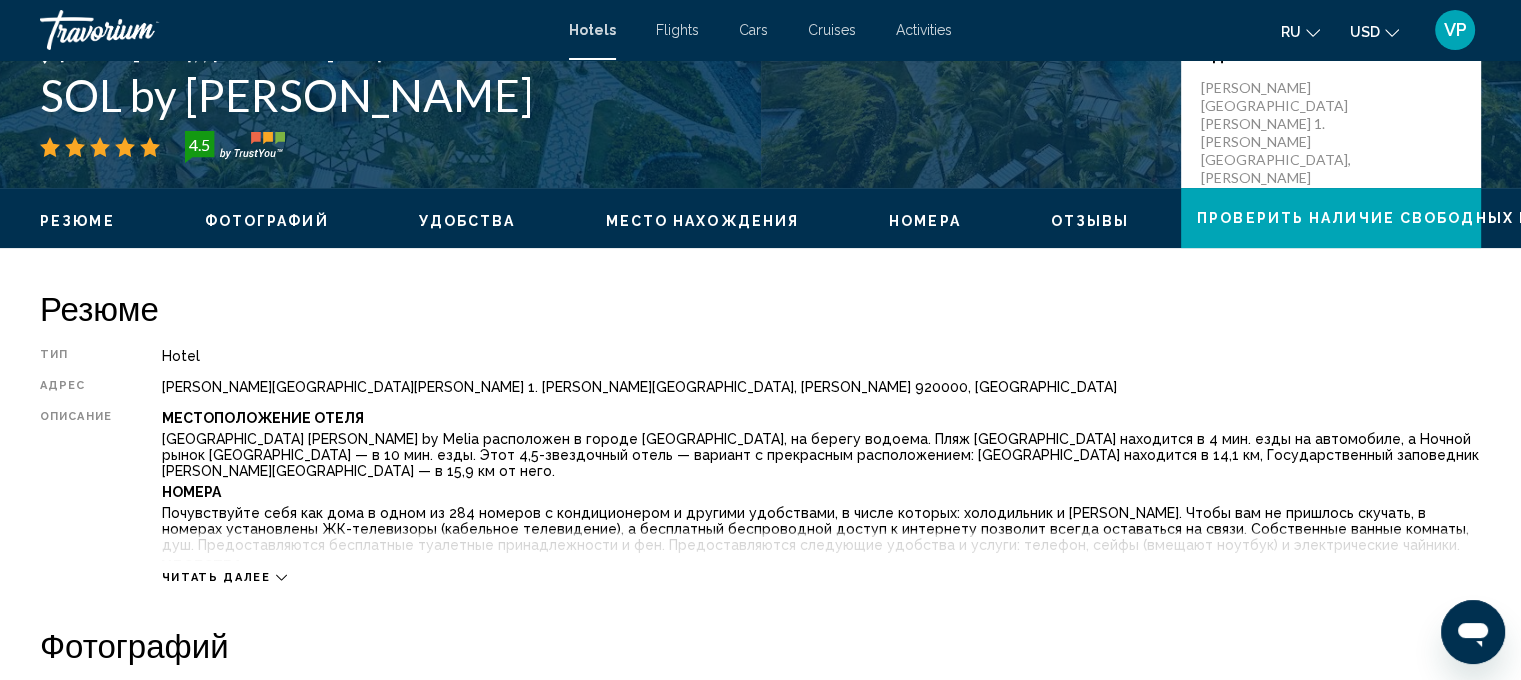 scroll, scrollTop: 512, scrollLeft: 0, axis: vertical 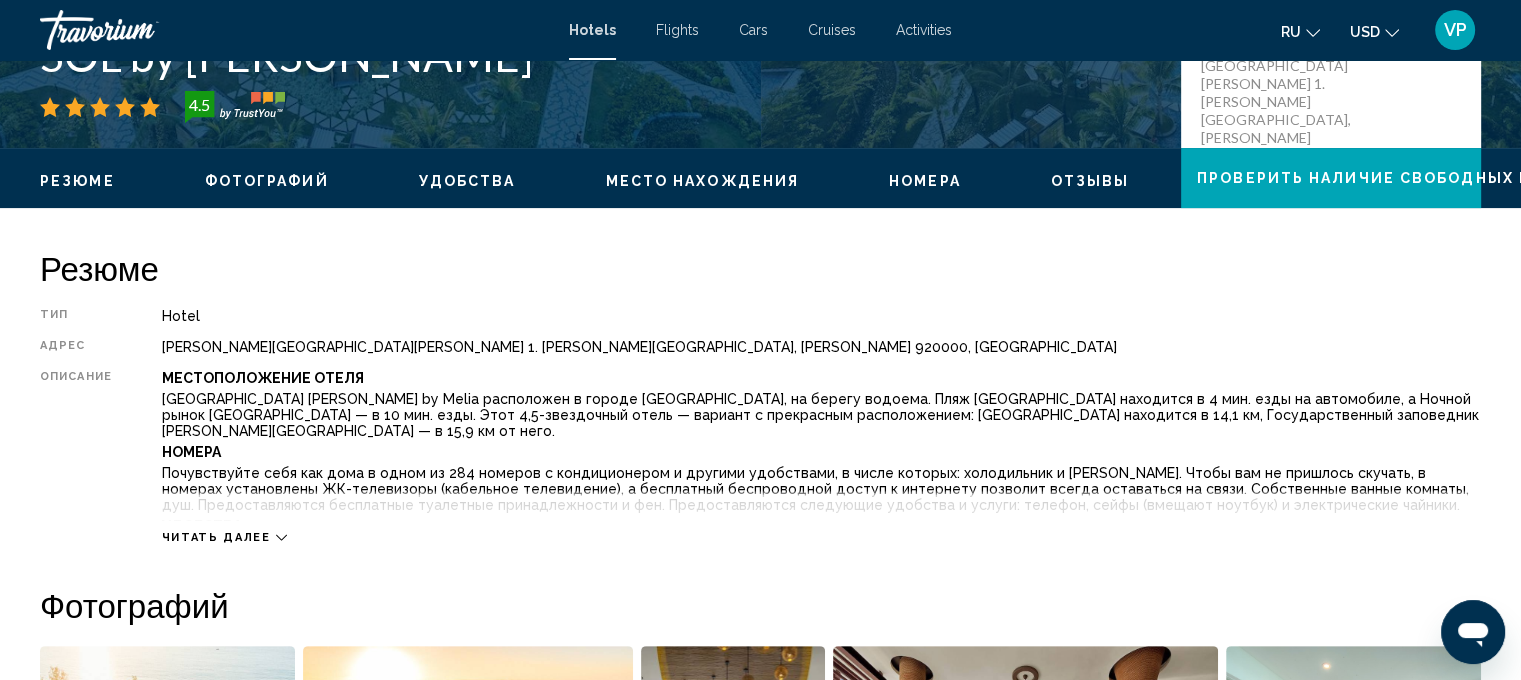 click on "Фотографий" at bounding box center [267, 181] 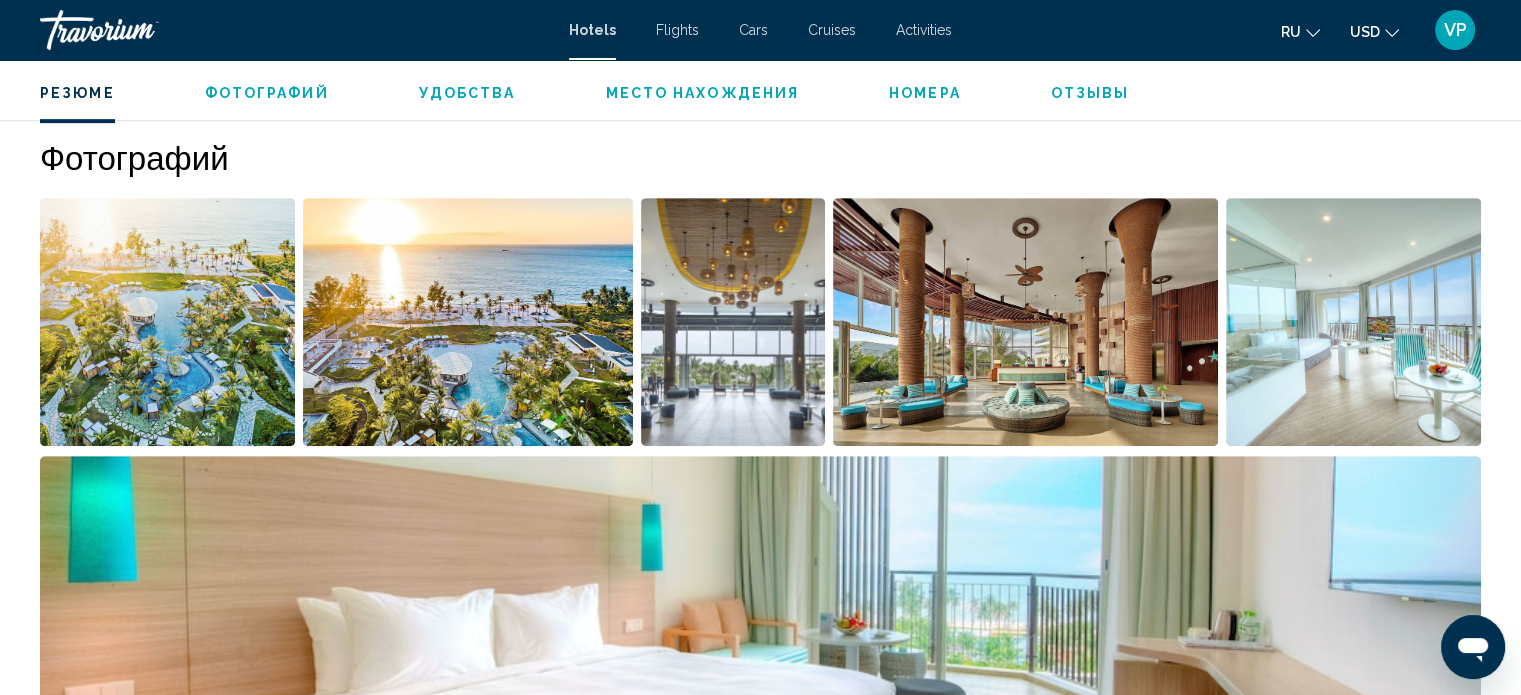 scroll, scrollTop: 976, scrollLeft: 0, axis: vertical 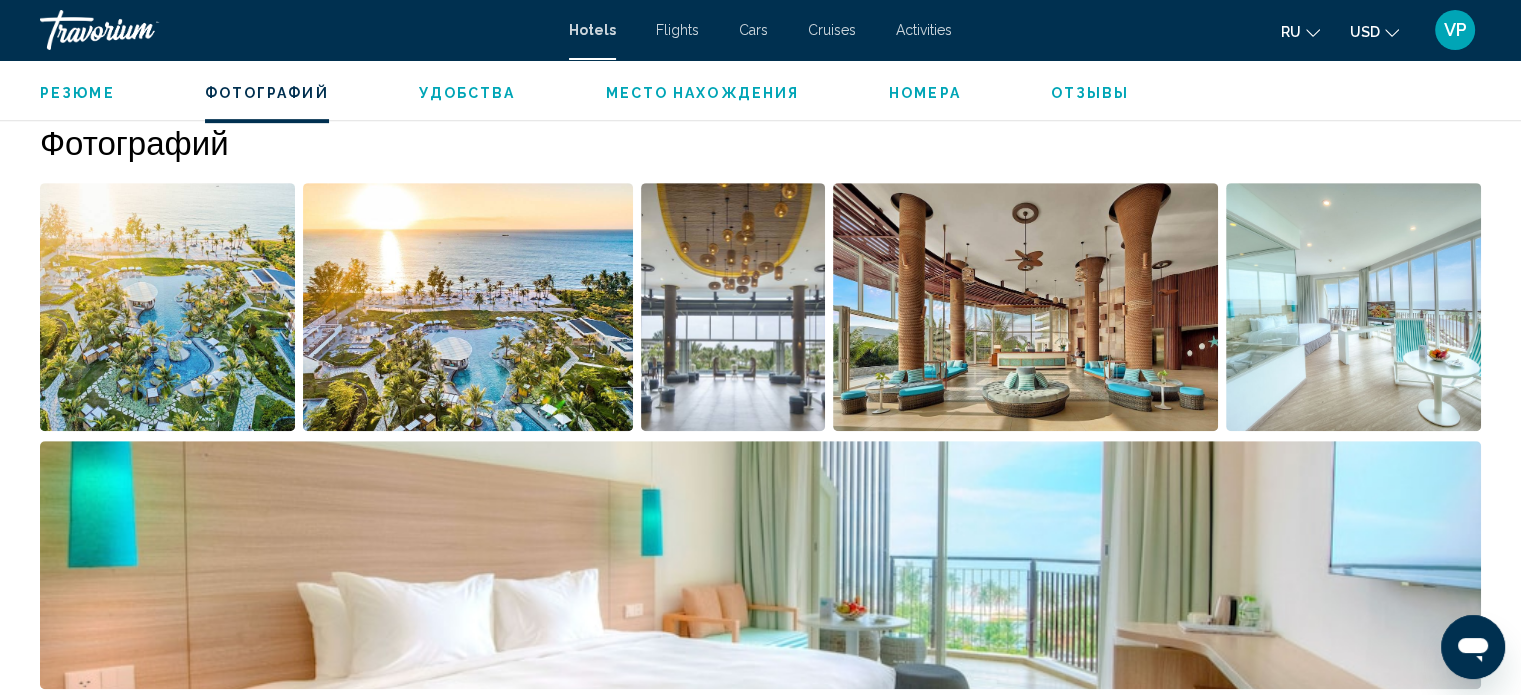 click at bounding box center [468, 307] 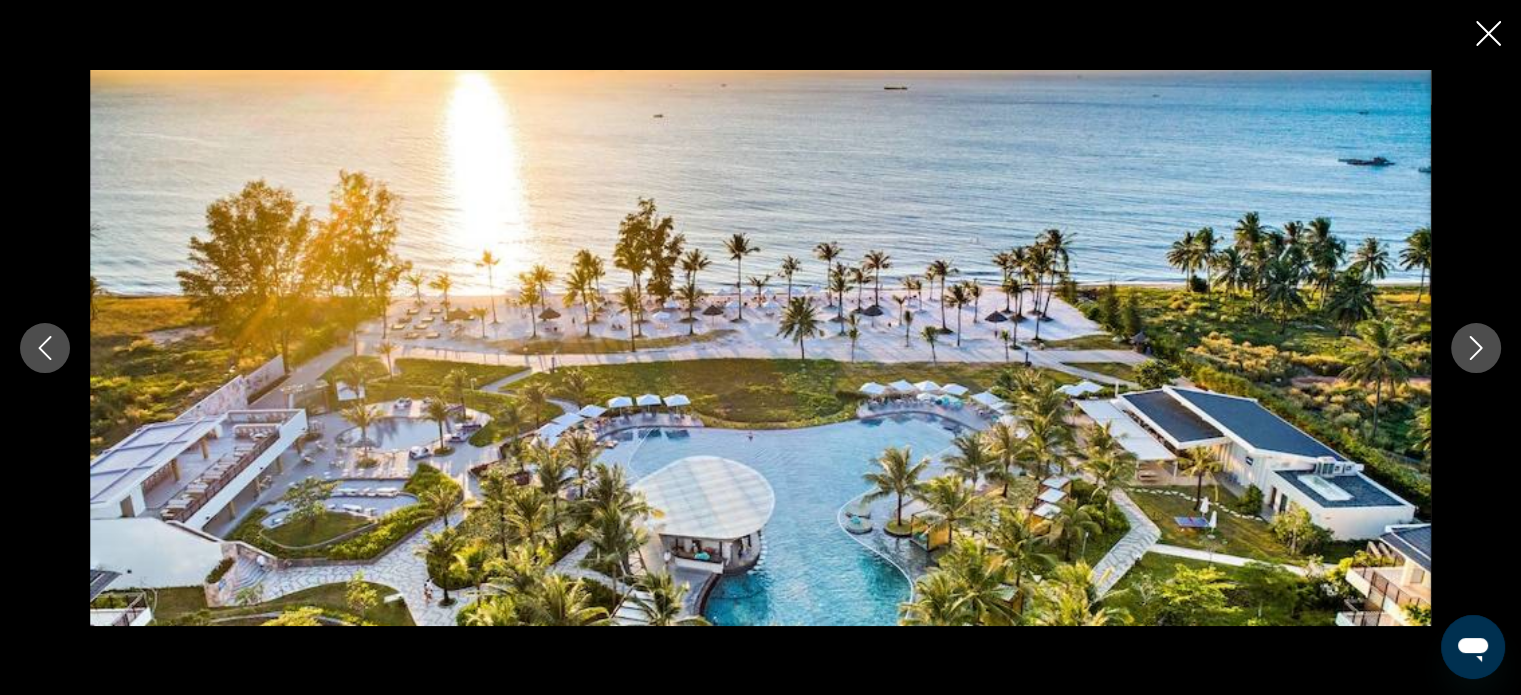 click 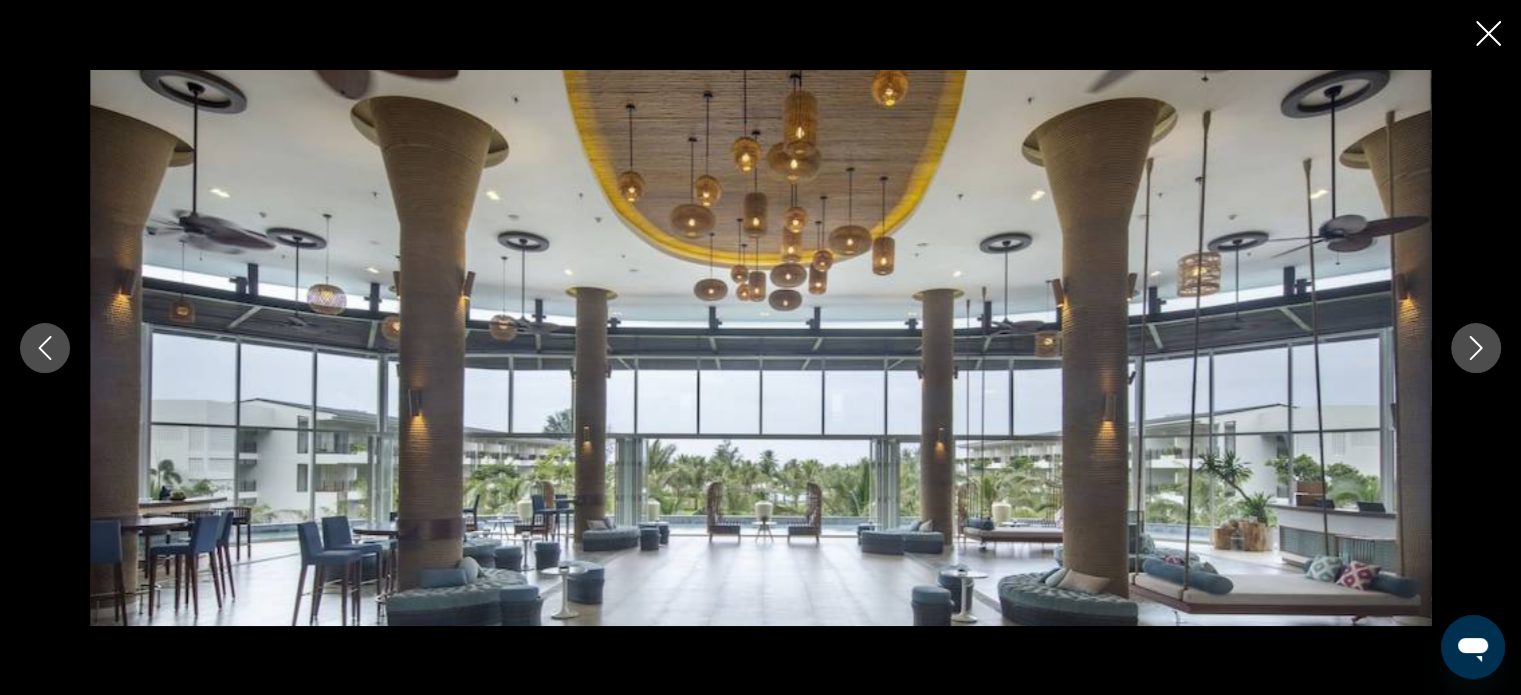 click 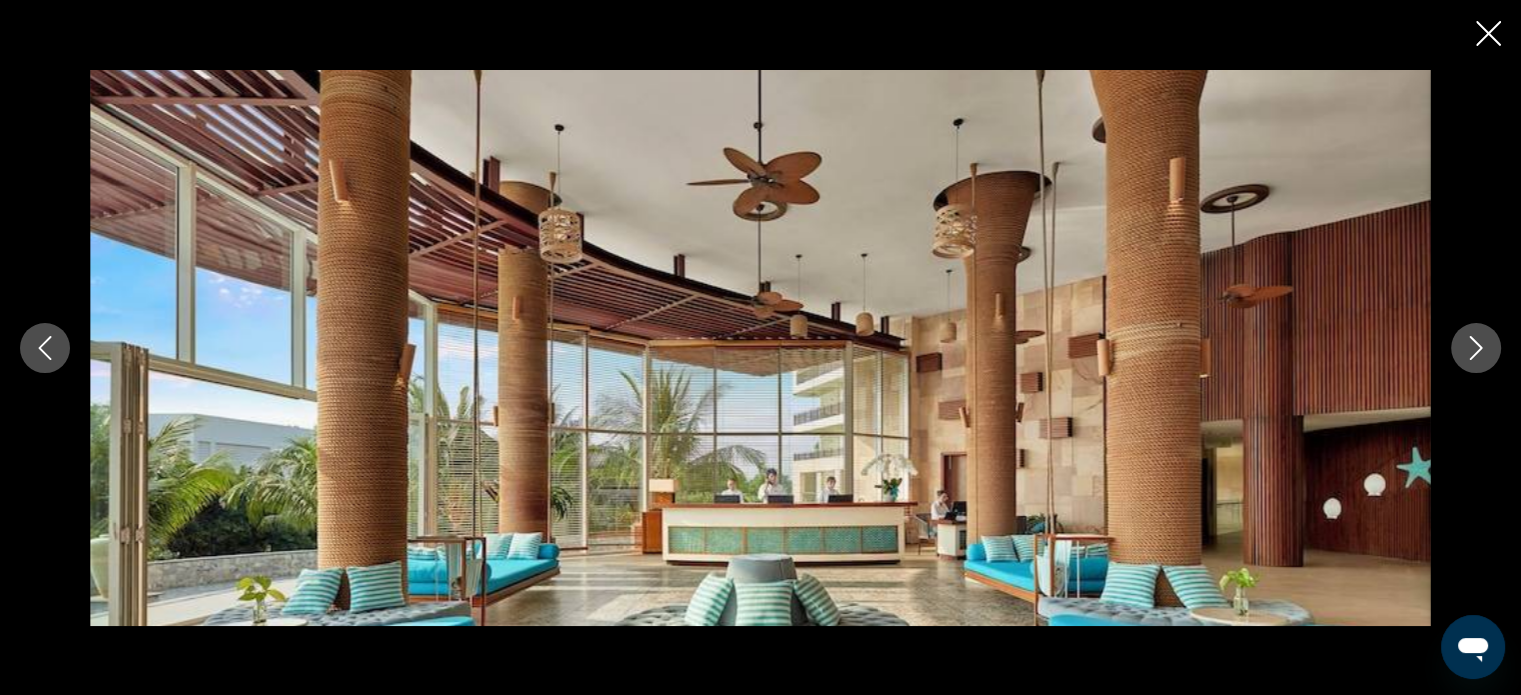 click 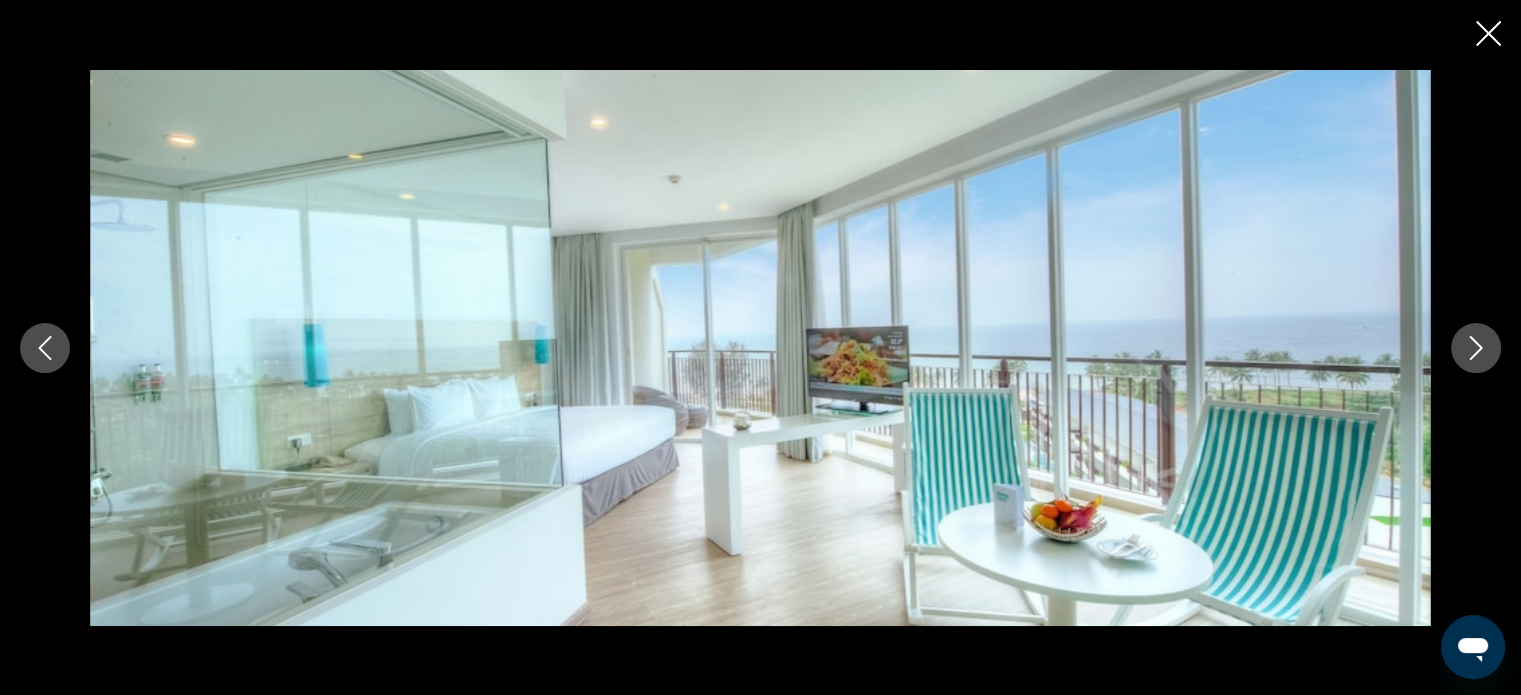 click at bounding box center (1488, 35) 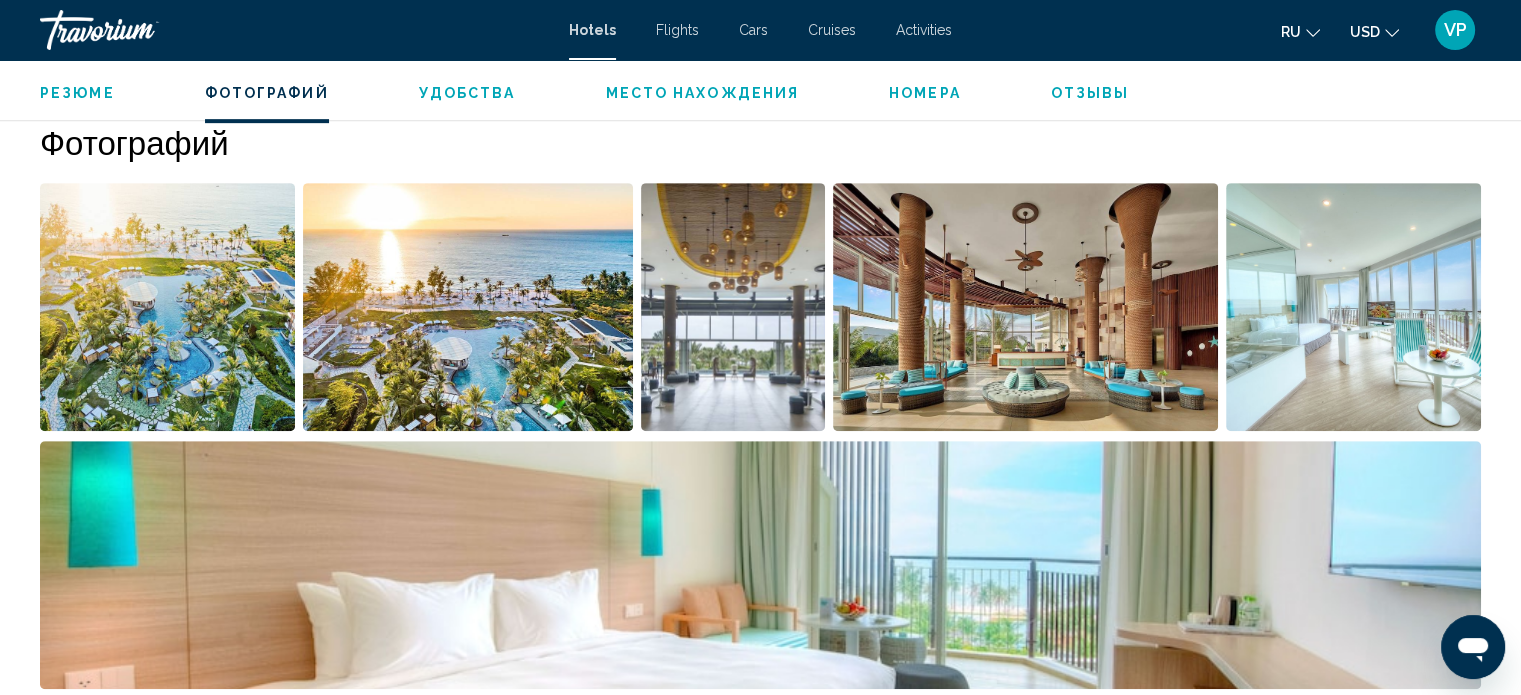 click on "Удобства" at bounding box center (467, 93) 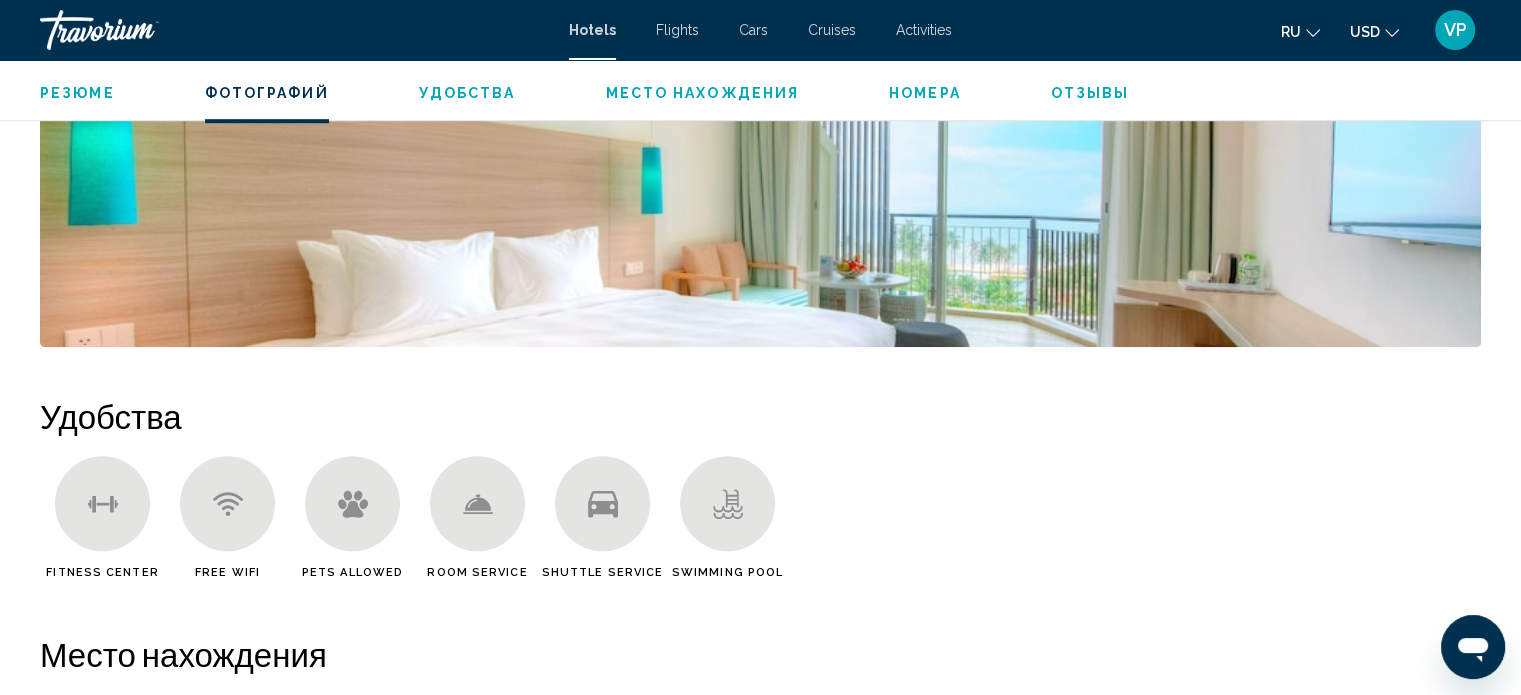 scroll, scrollTop: 1293, scrollLeft: 0, axis: vertical 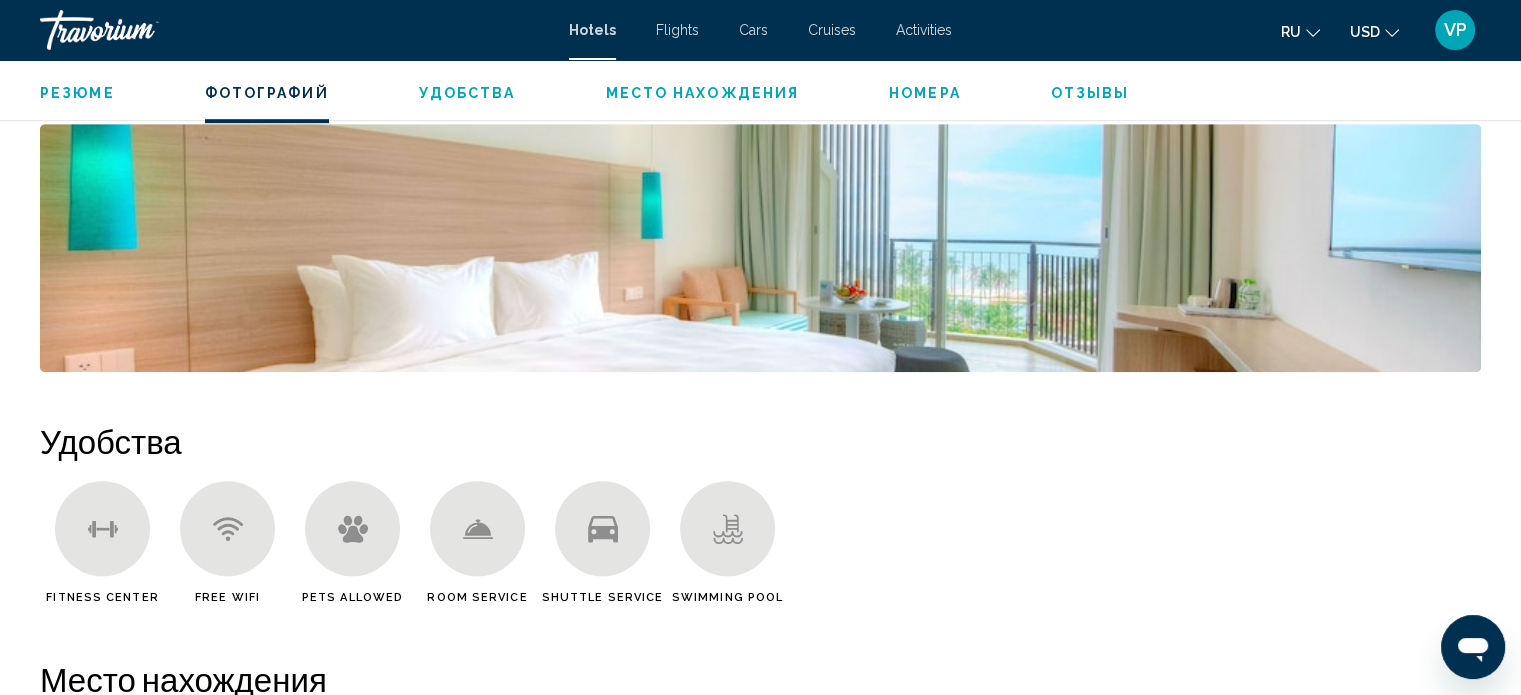 click on "Место нахождения" at bounding box center (702, 93) 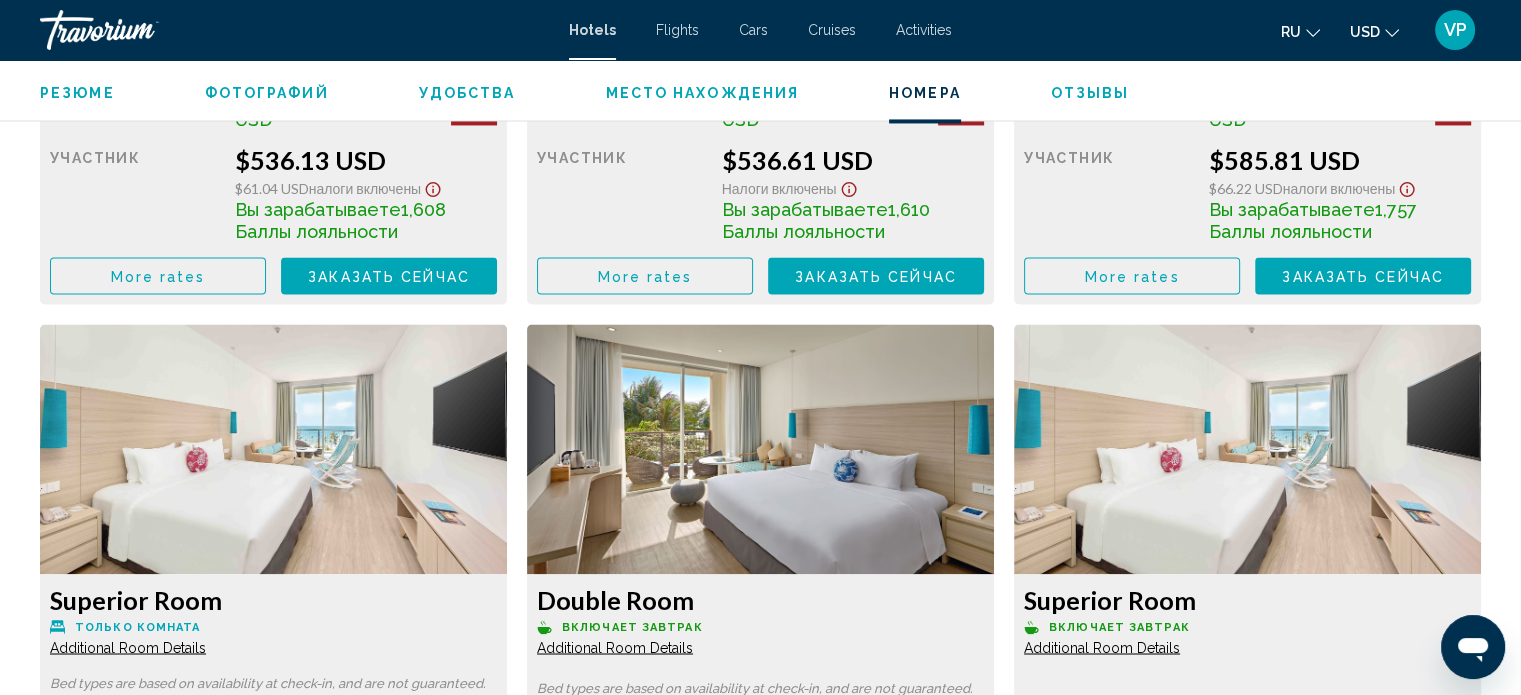 scroll, scrollTop: 3232, scrollLeft: 0, axis: vertical 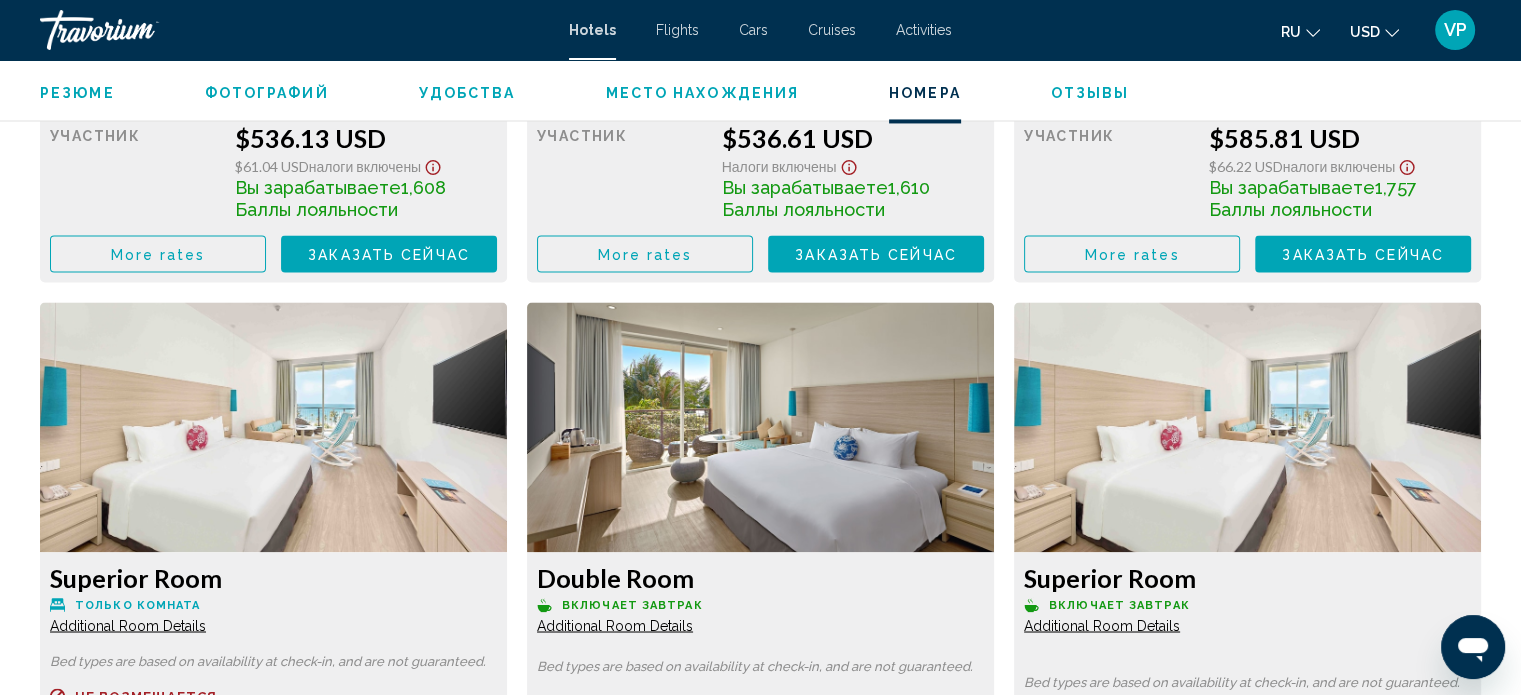 click on "More rates" at bounding box center (158, 253) 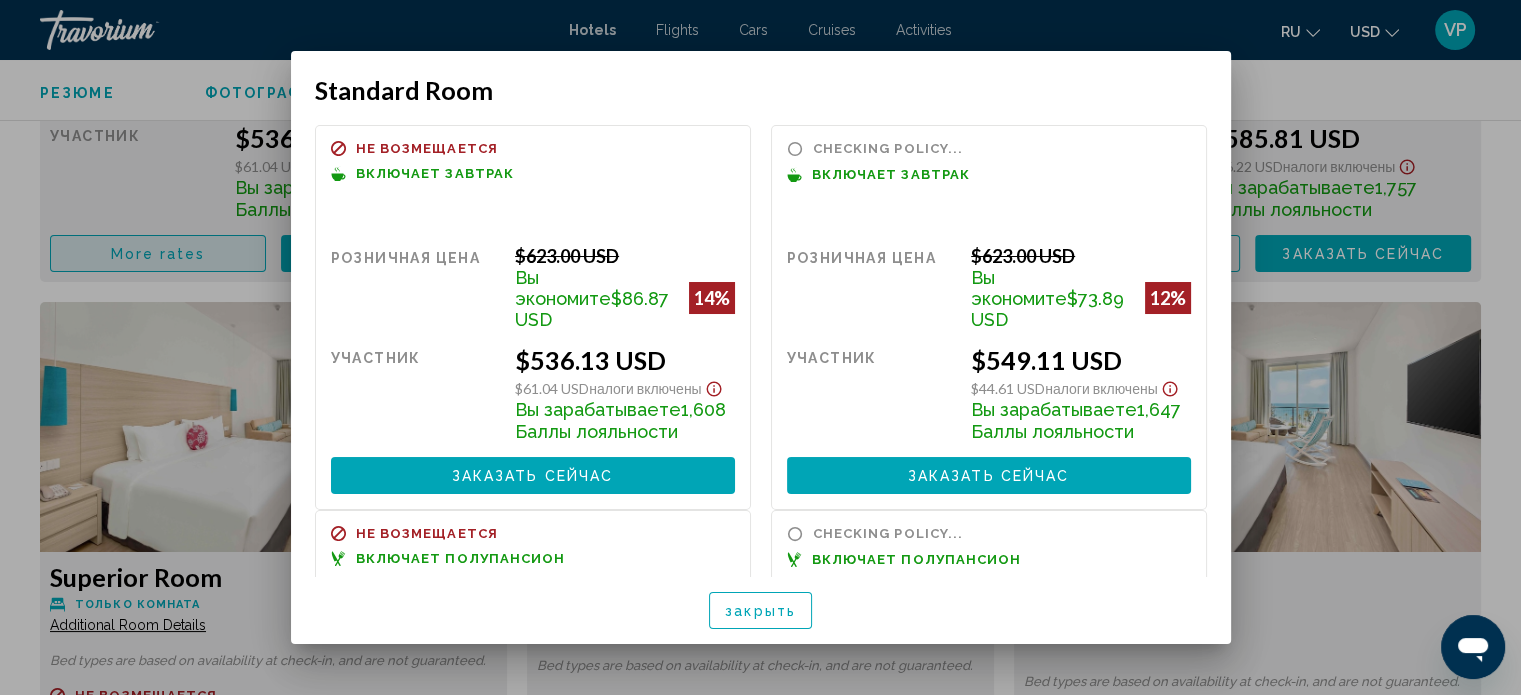 scroll, scrollTop: 0, scrollLeft: 0, axis: both 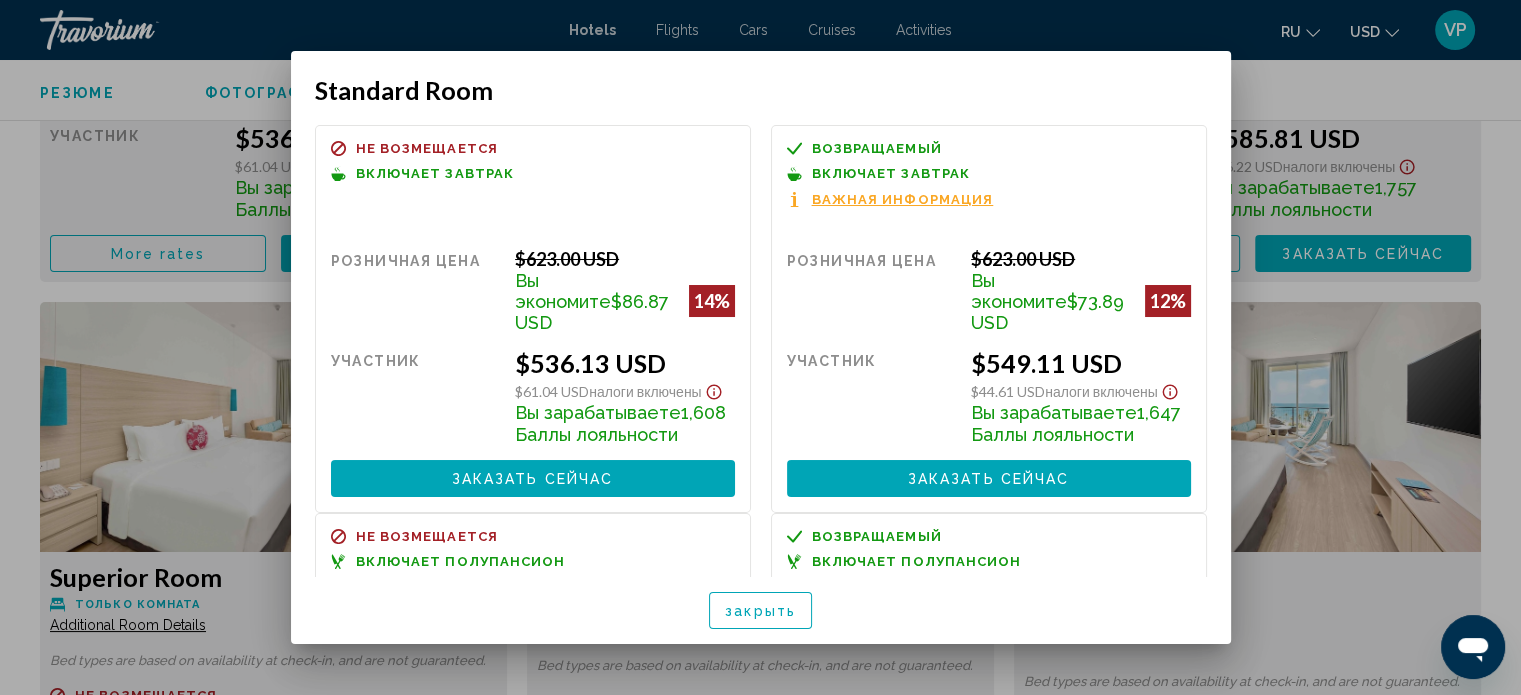 click at bounding box center (760, 347) 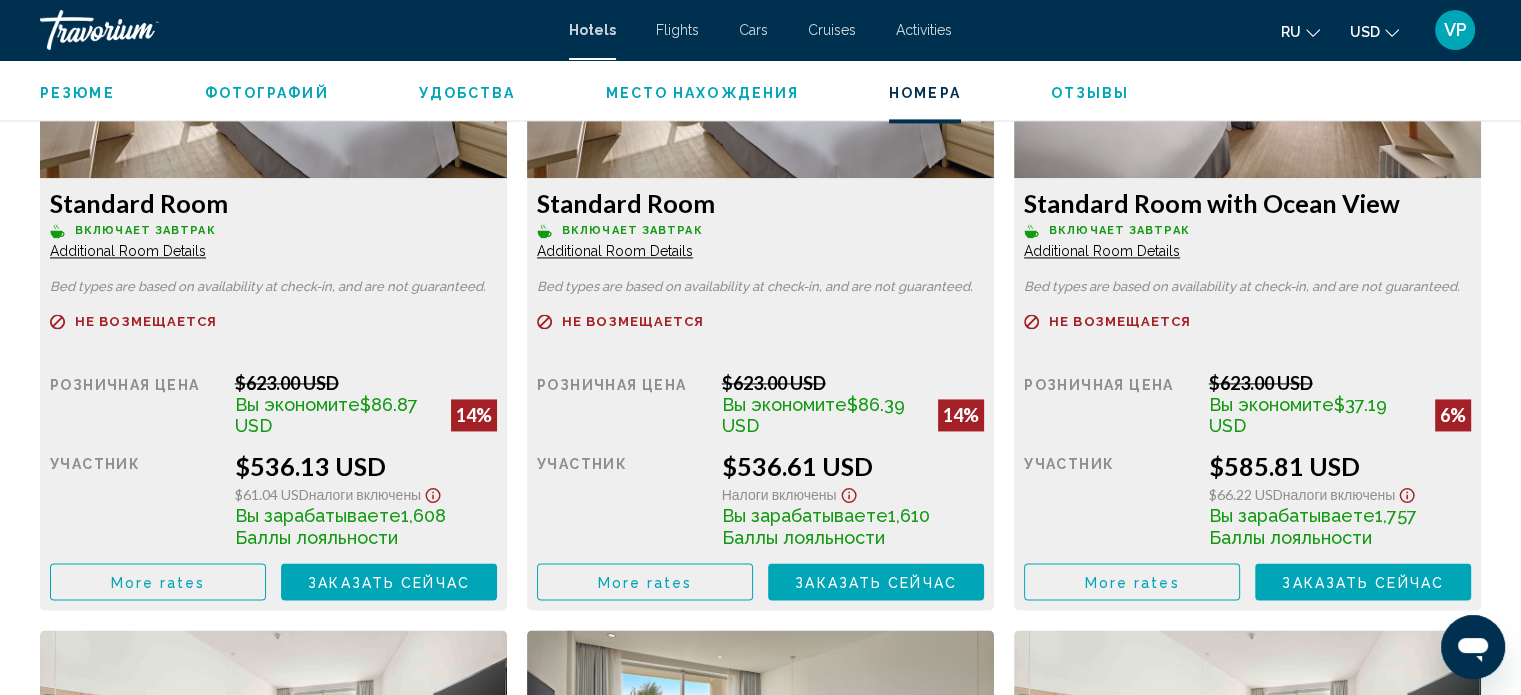 scroll, scrollTop: 2932, scrollLeft: 0, axis: vertical 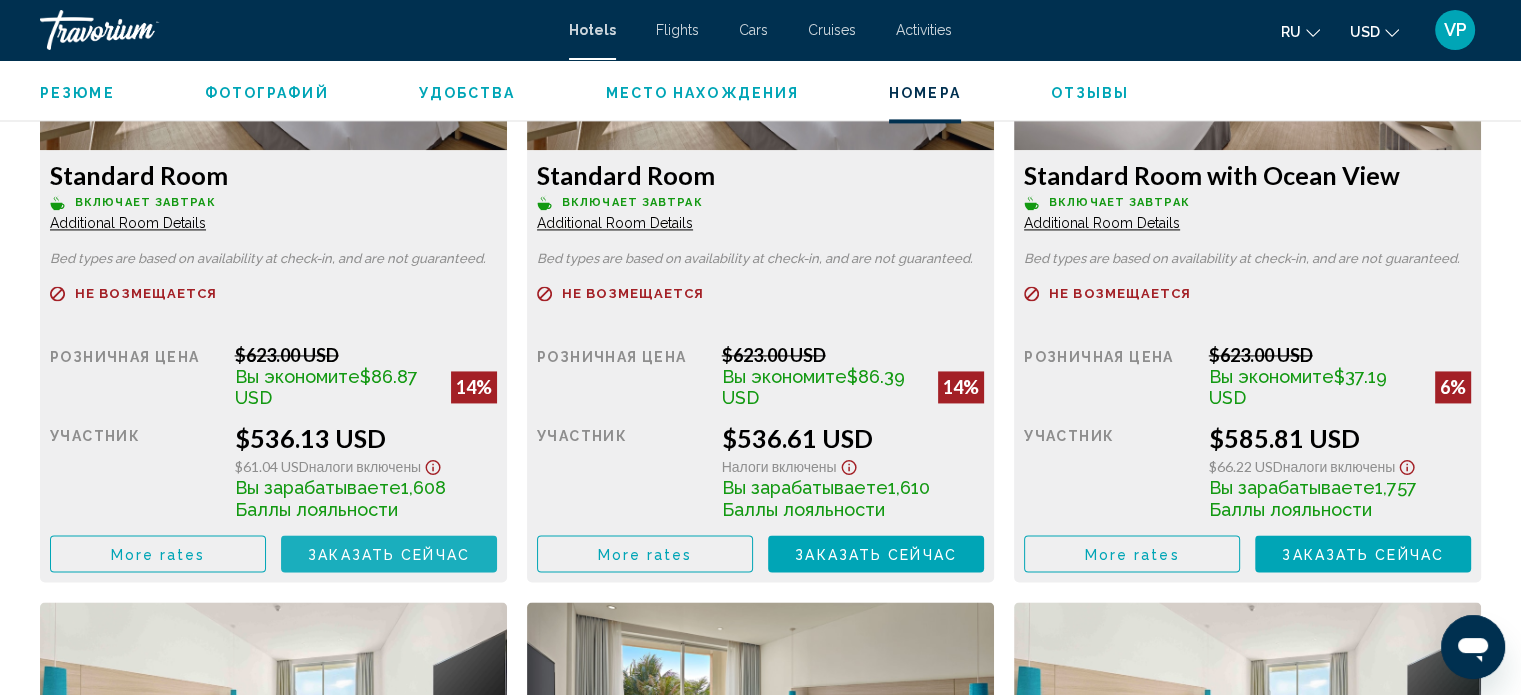 click on "Заказать сейчас" at bounding box center (389, 554) 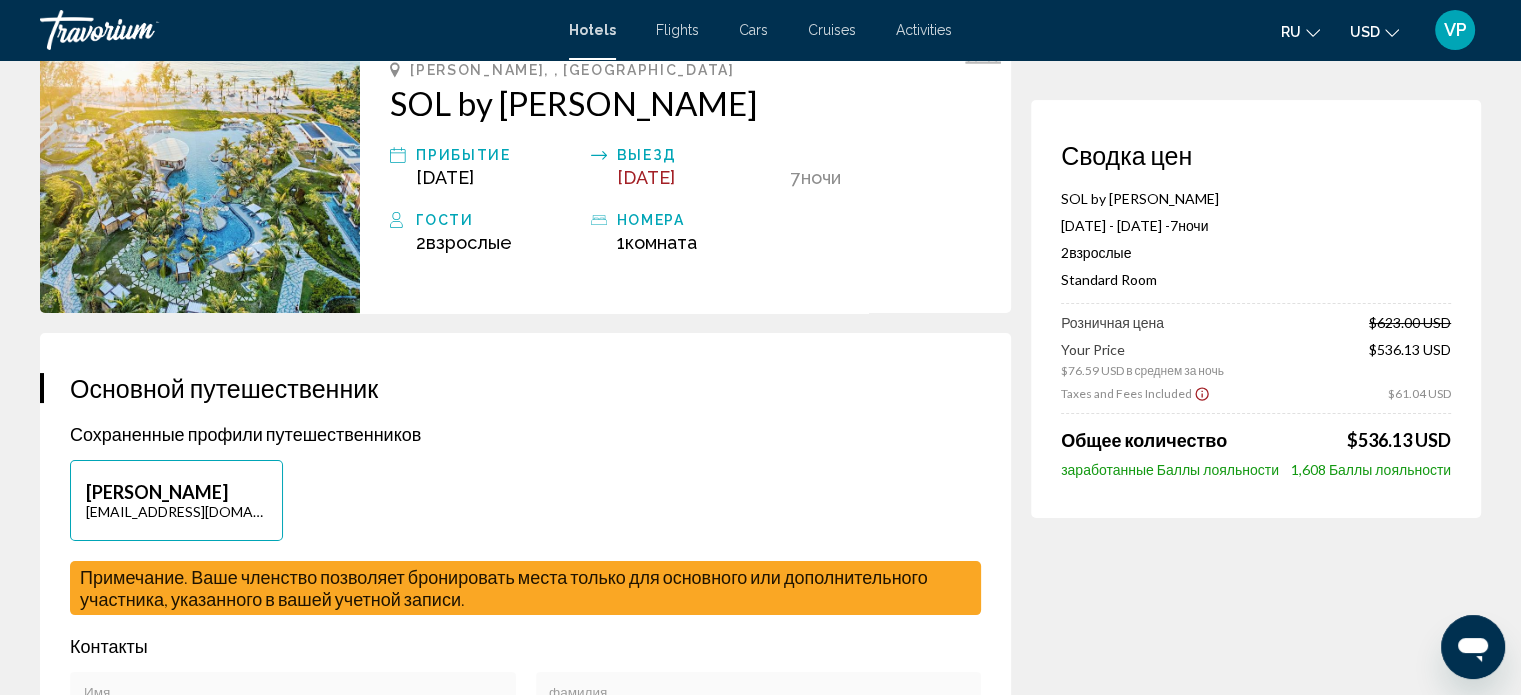 scroll, scrollTop: 0, scrollLeft: 0, axis: both 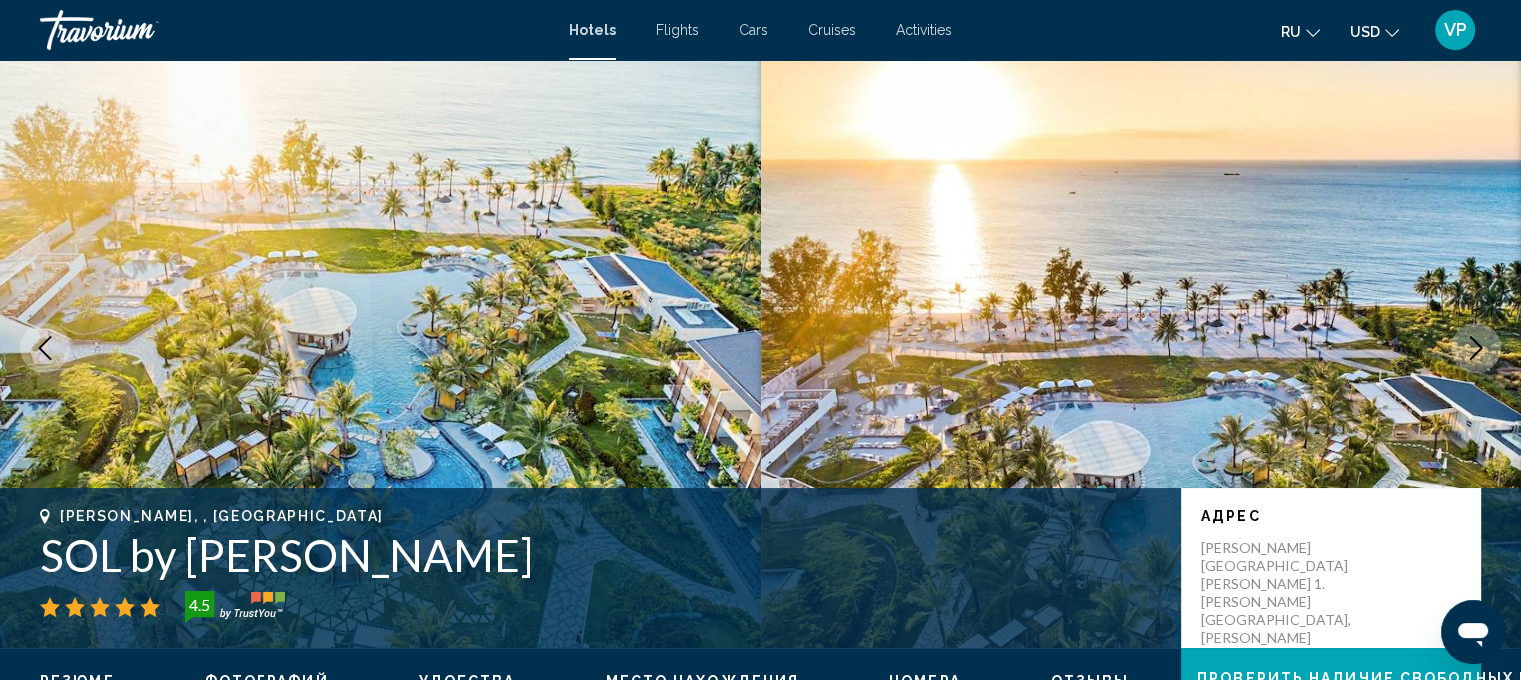 drag, startPoint x: 501, startPoint y: 555, endPoint x: 41, endPoint y: 556, distance: 460.0011 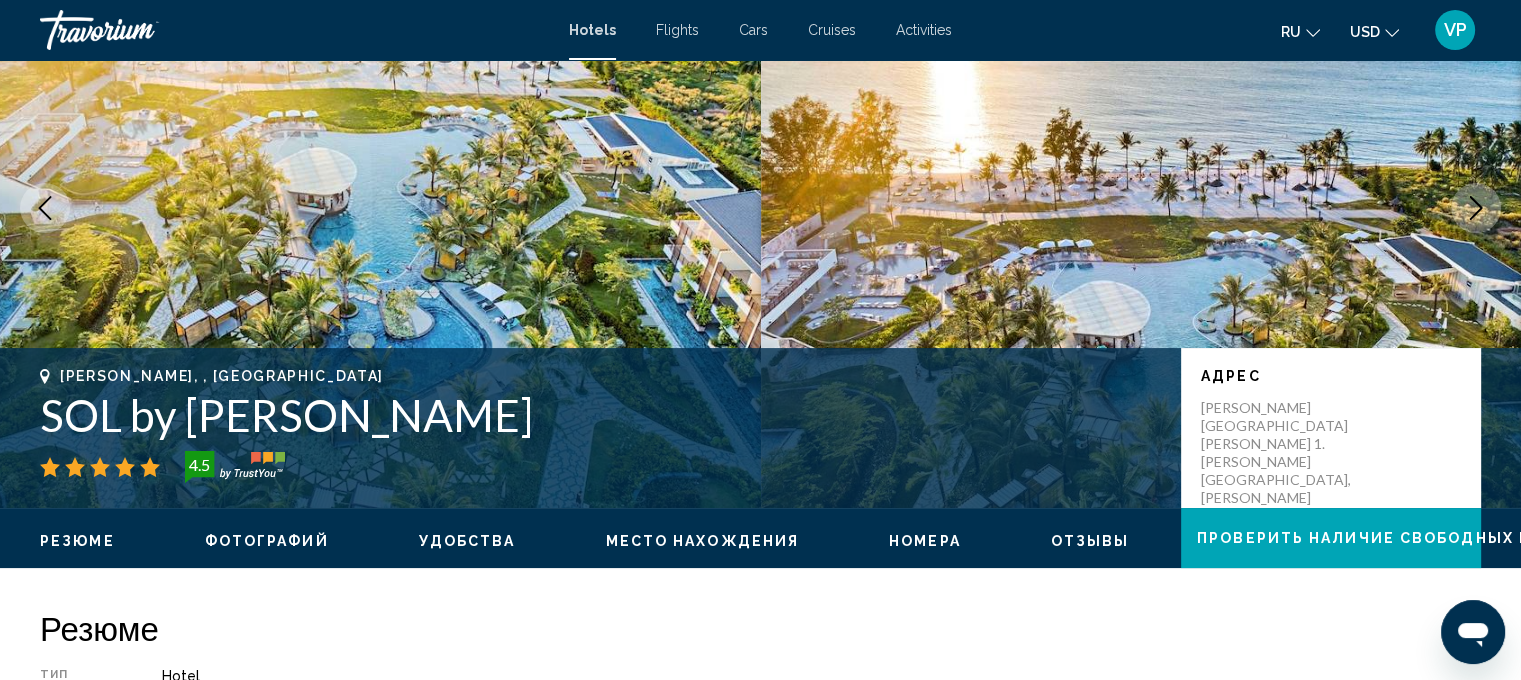 scroll, scrollTop: 100, scrollLeft: 0, axis: vertical 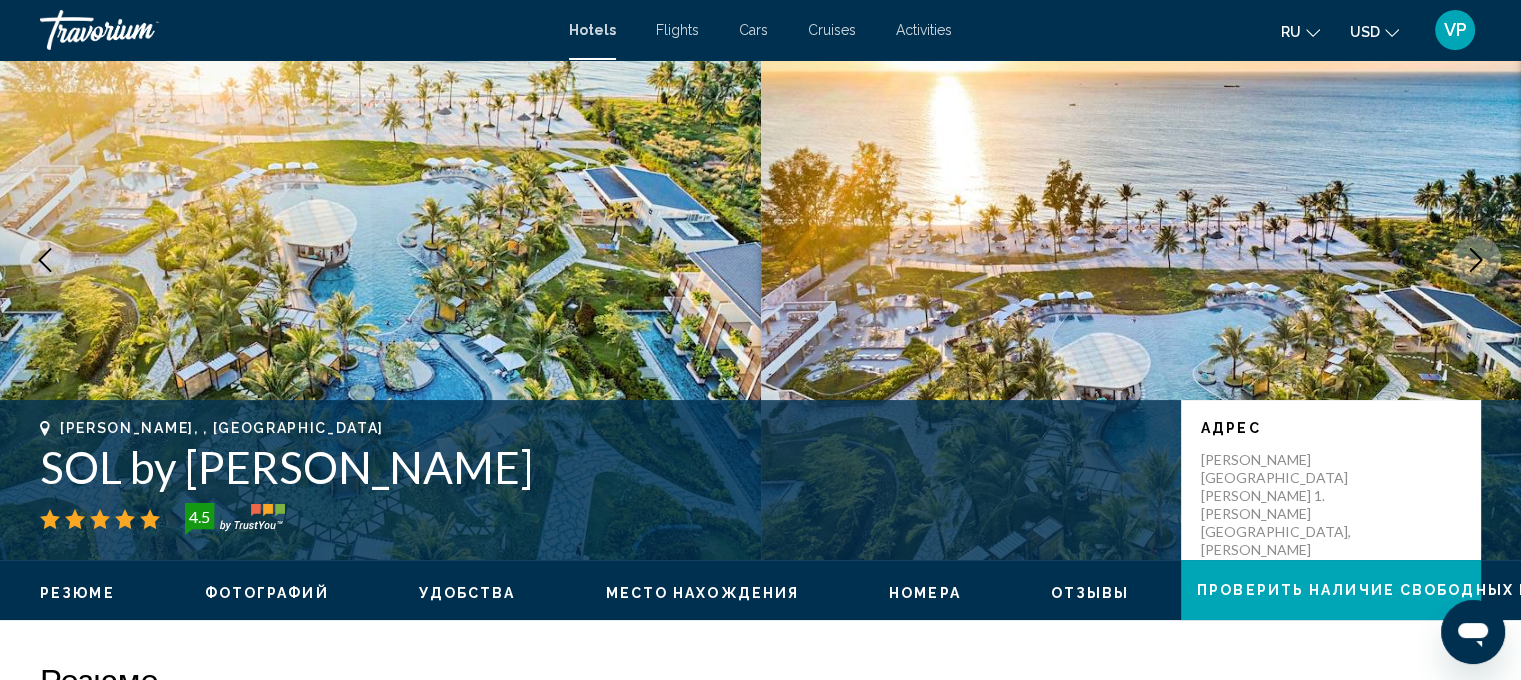 click on "SOL by Meliá Phu Quoc" at bounding box center [600, 467] 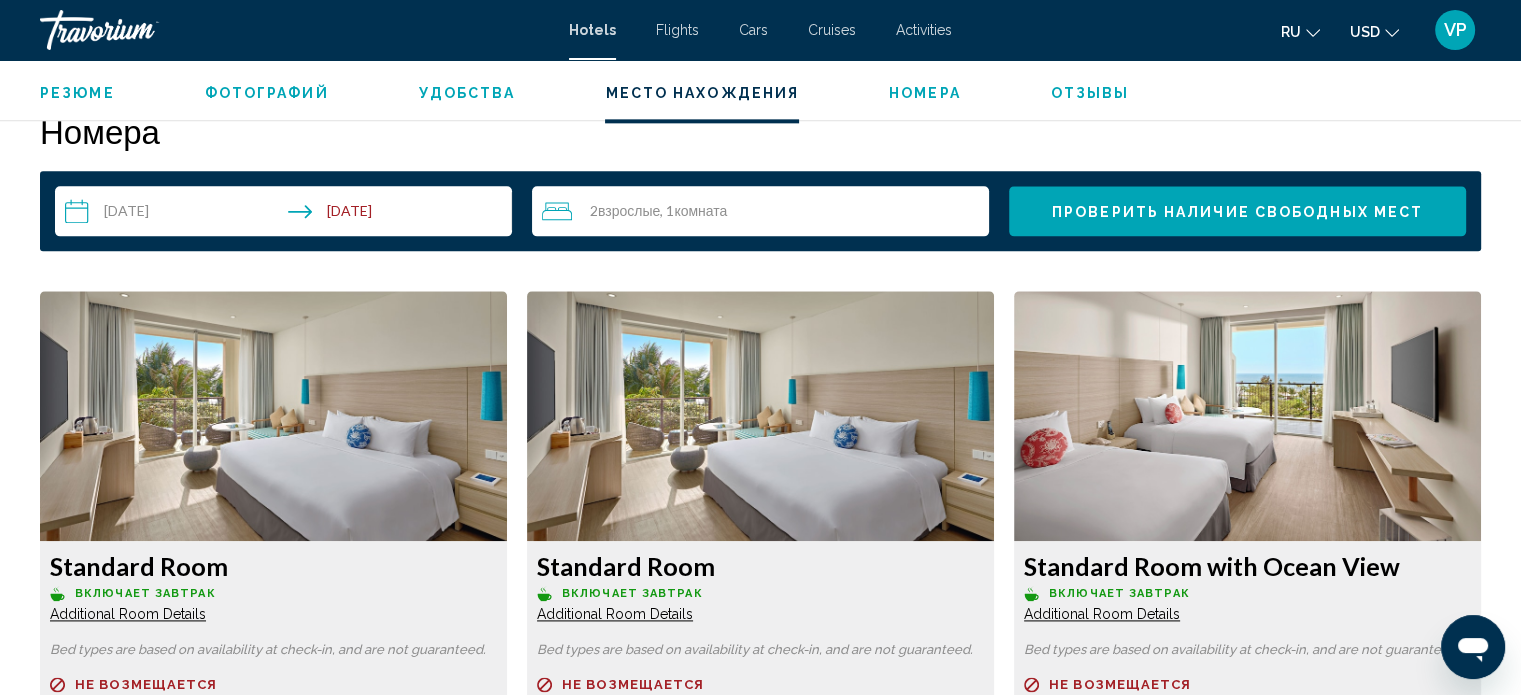 scroll, scrollTop: 2600, scrollLeft: 0, axis: vertical 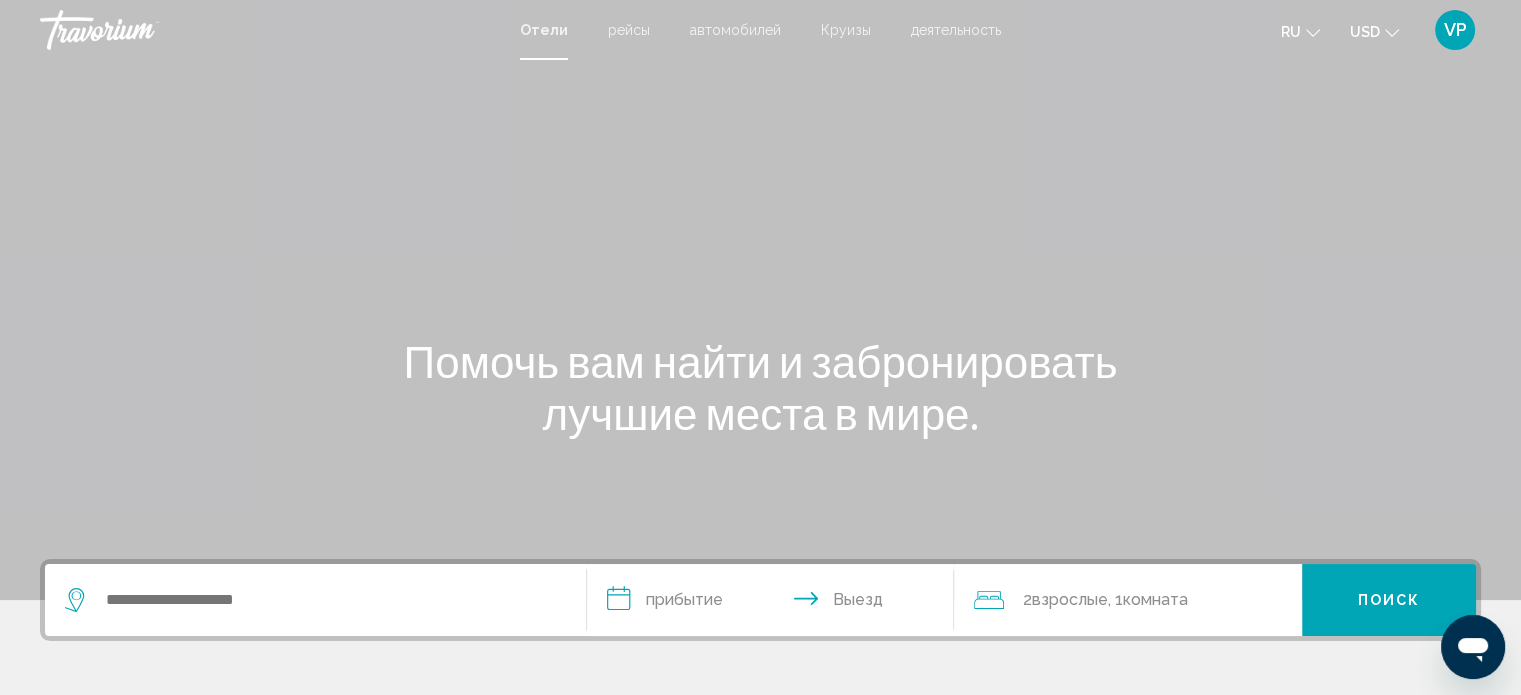 click 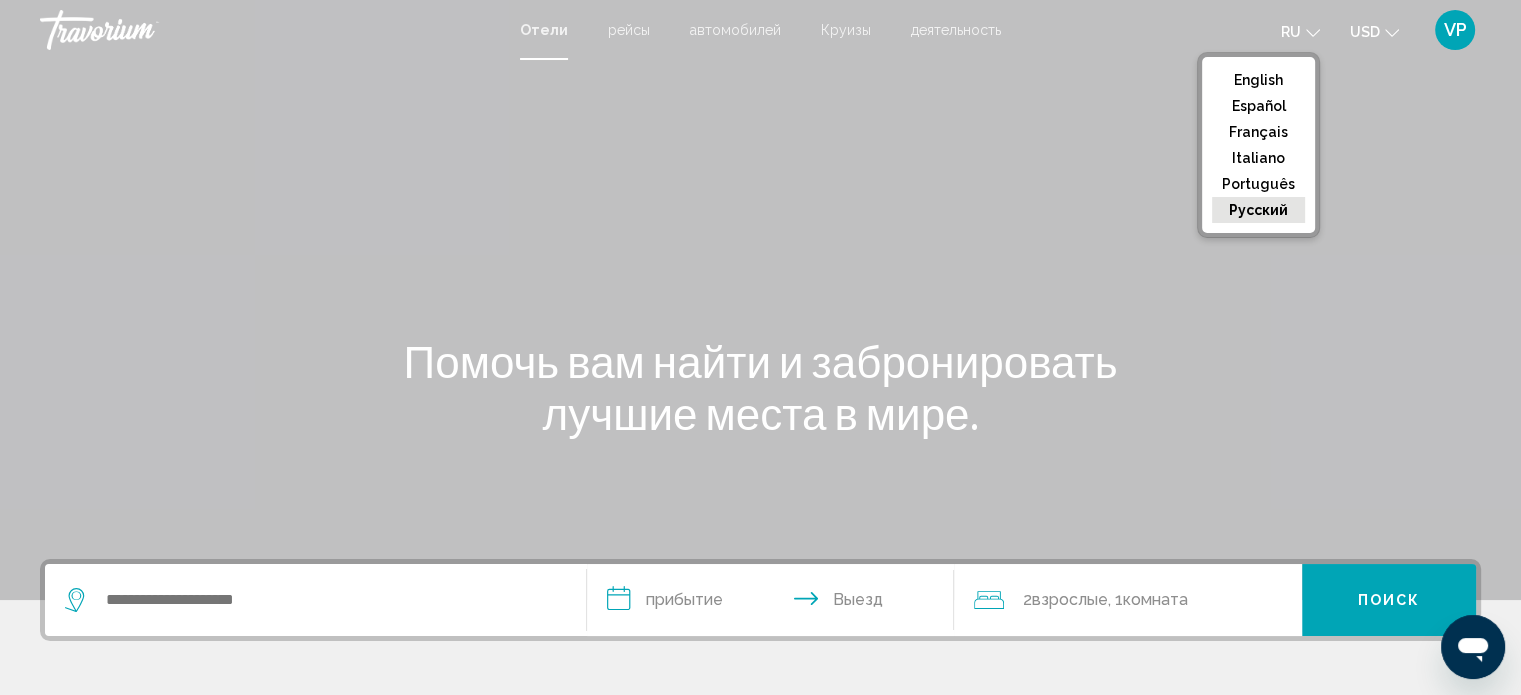 click on "русский" 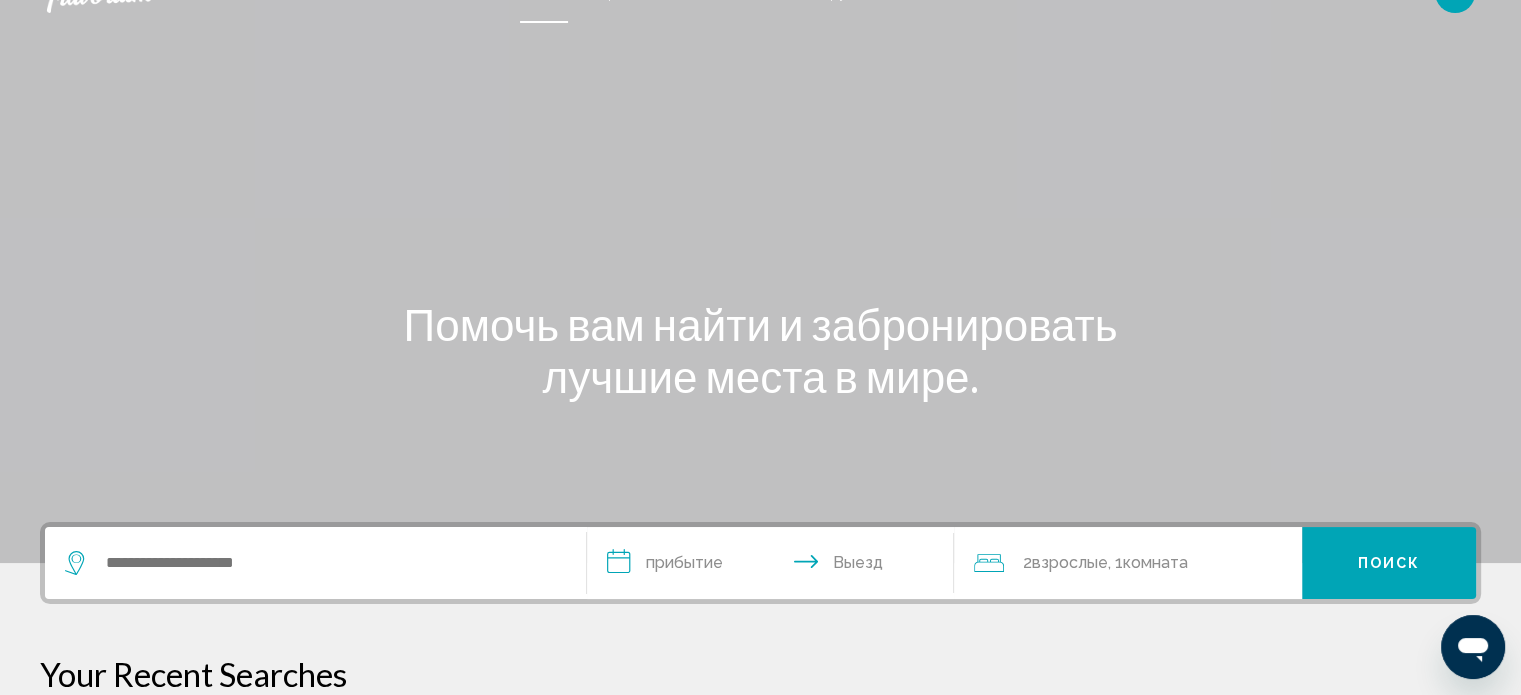scroll, scrollTop: 0, scrollLeft: 0, axis: both 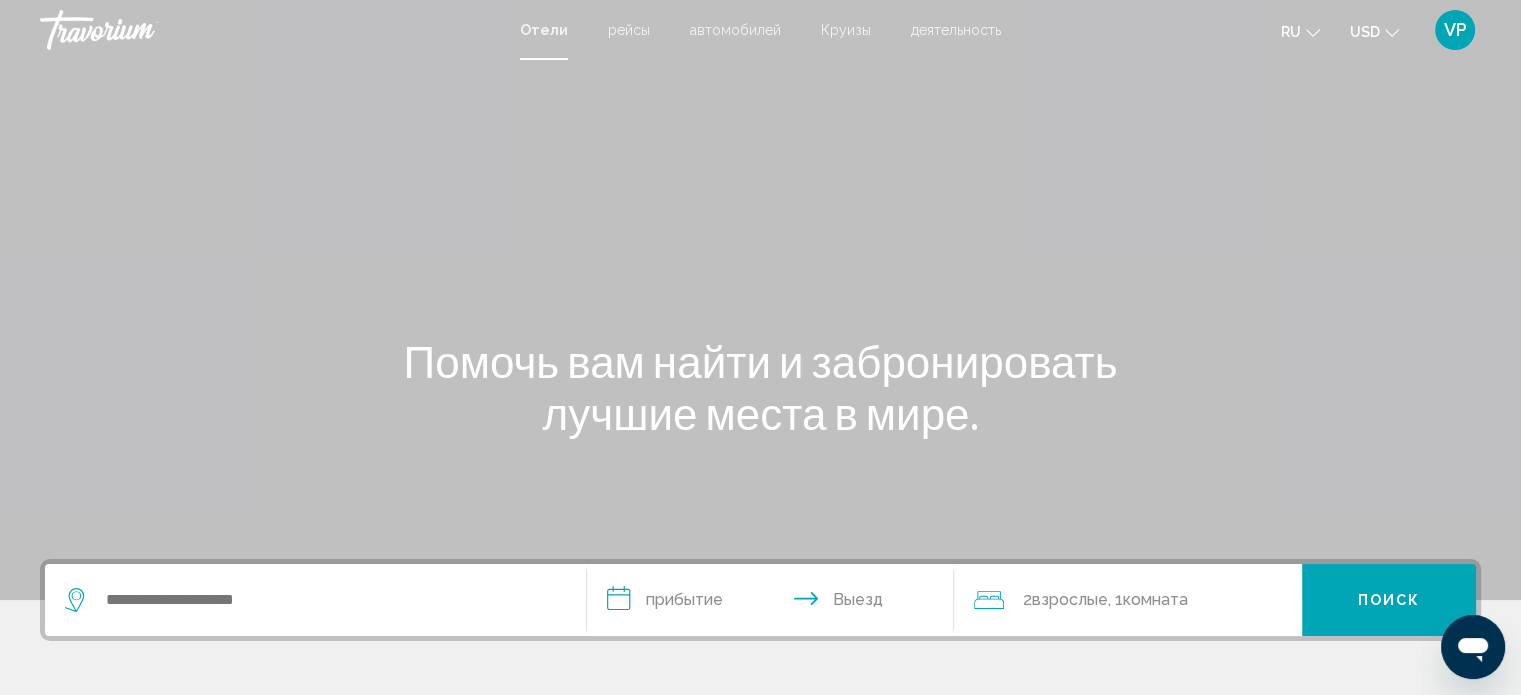 click at bounding box center [315, 600] 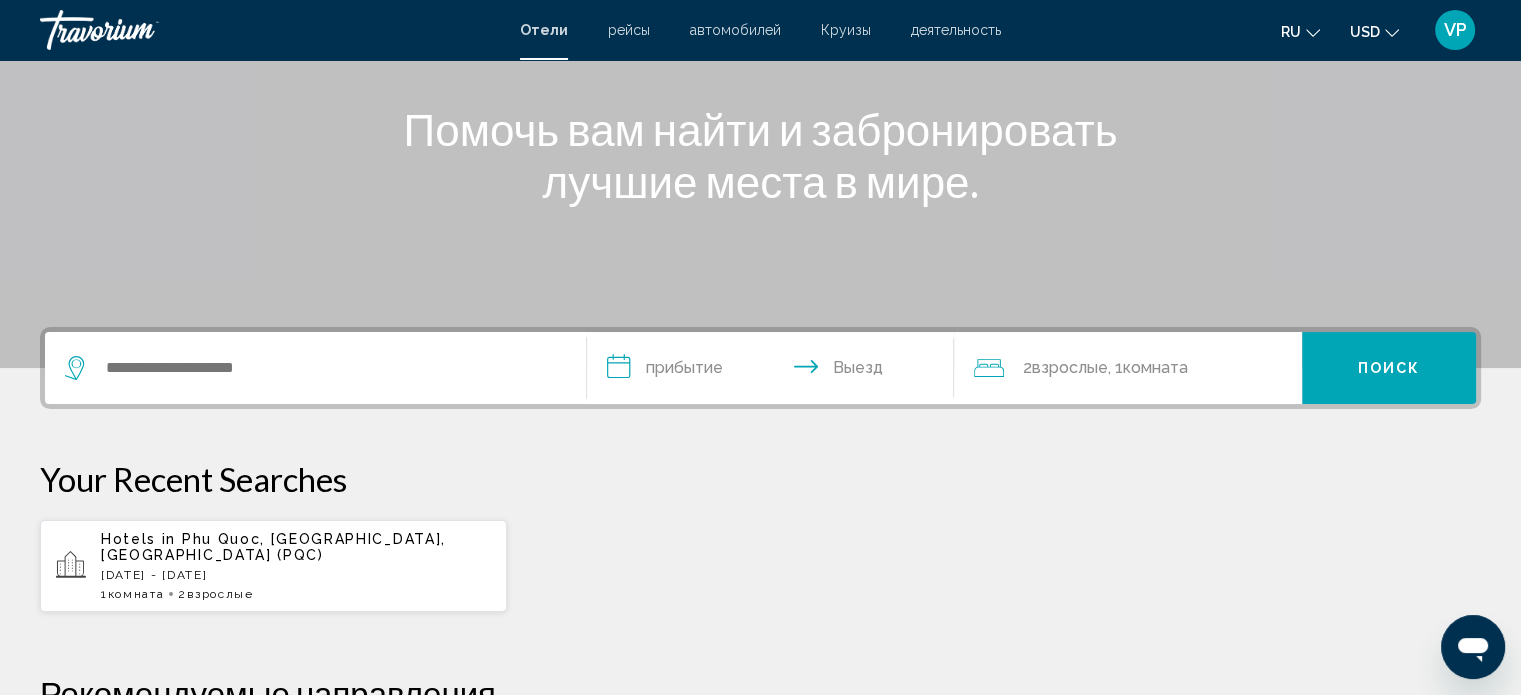 scroll, scrollTop: 493, scrollLeft: 0, axis: vertical 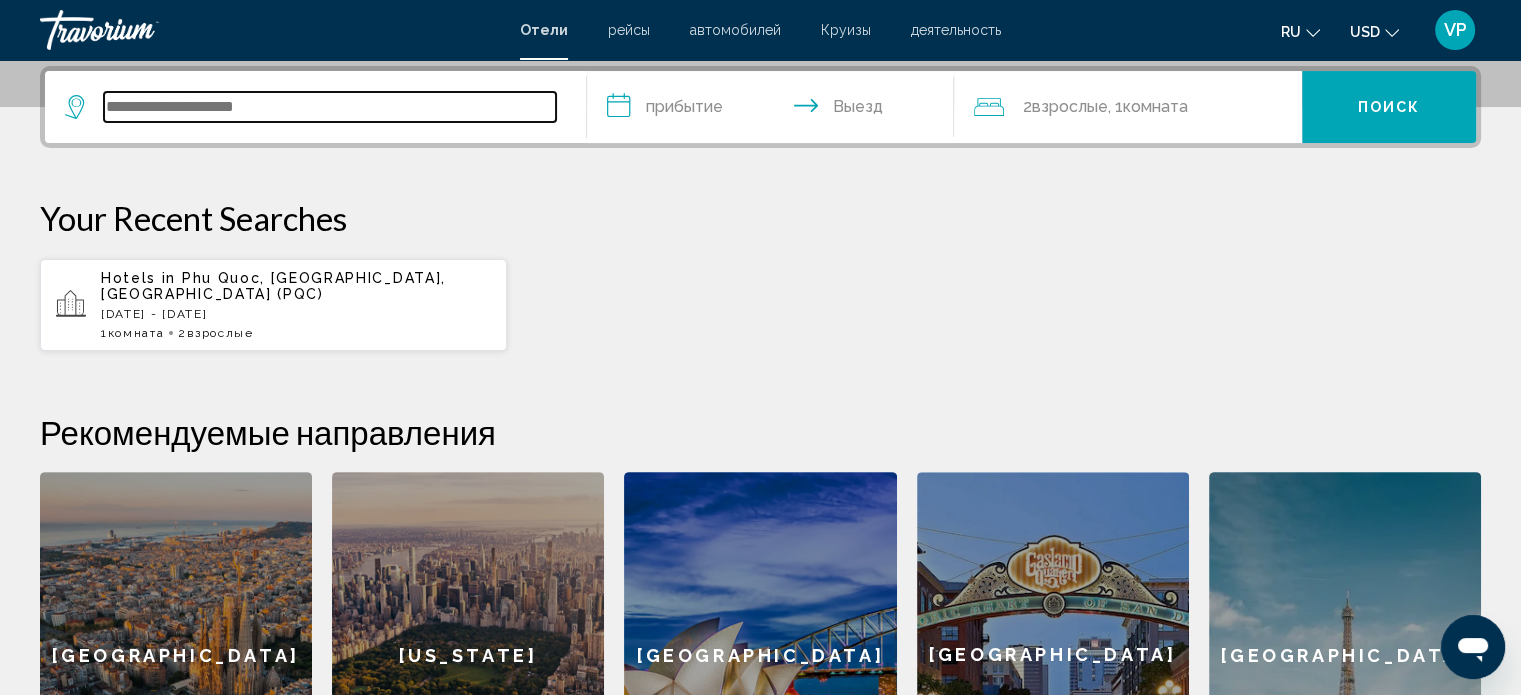 click at bounding box center [330, 107] 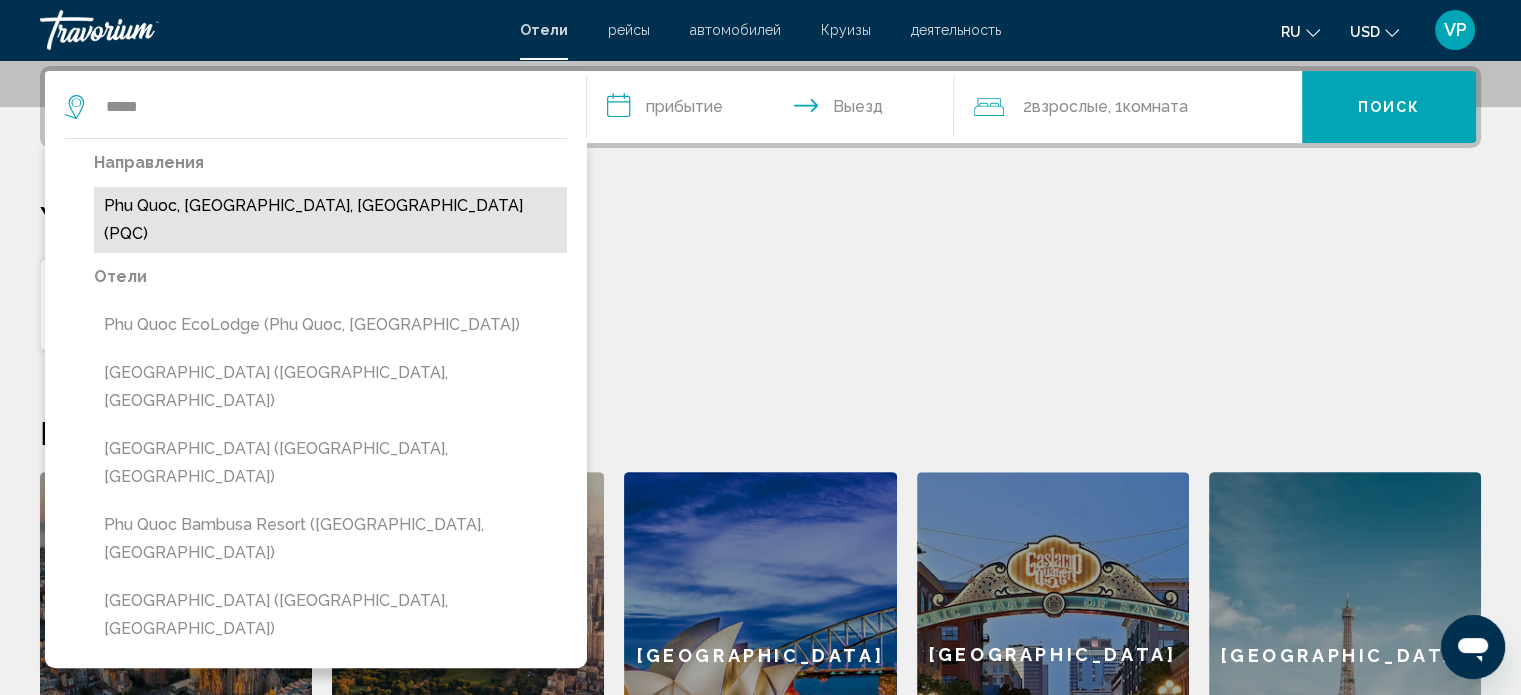 click on "Phu Quoc, Phu Quoc Island, Vietnam (PQC)" at bounding box center (330, 220) 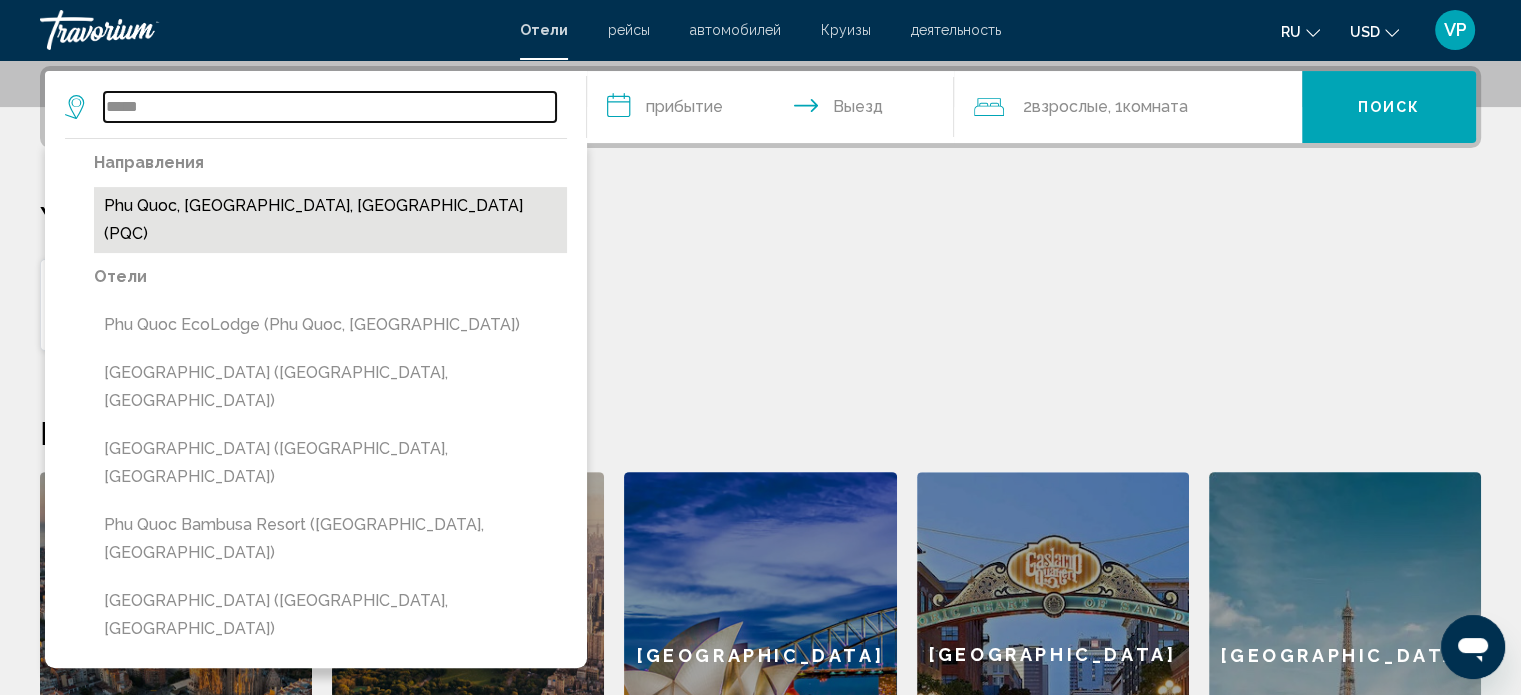 type on "**********" 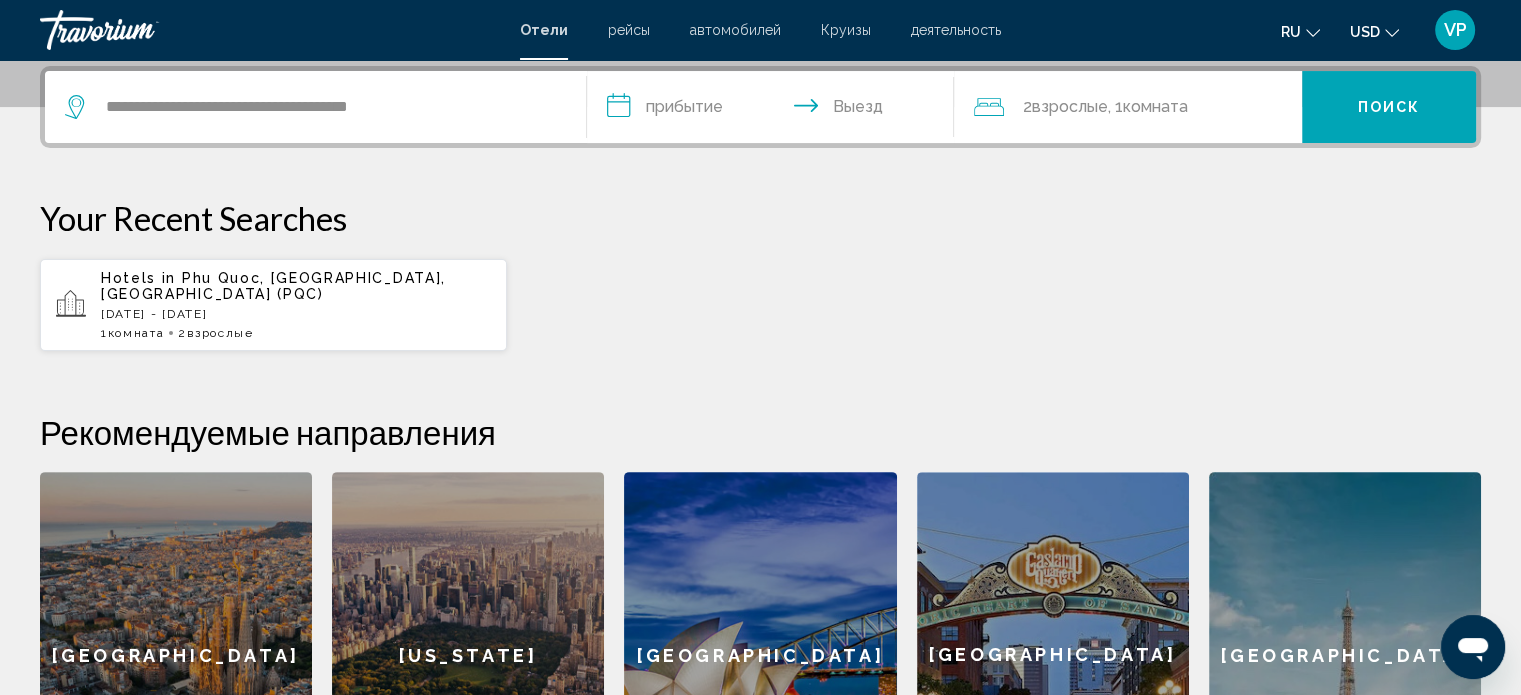 click on "**********" at bounding box center (775, 110) 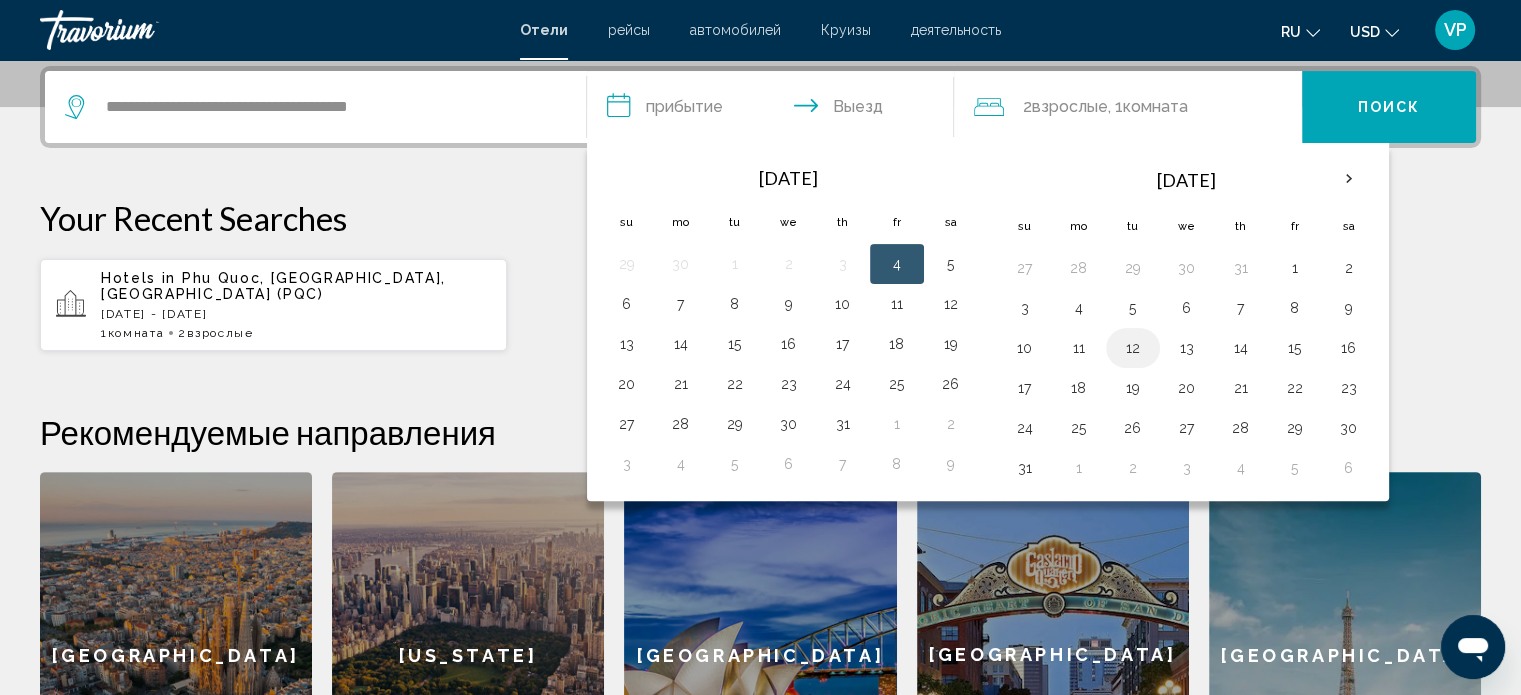click on "12" at bounding box center [1133, 348] 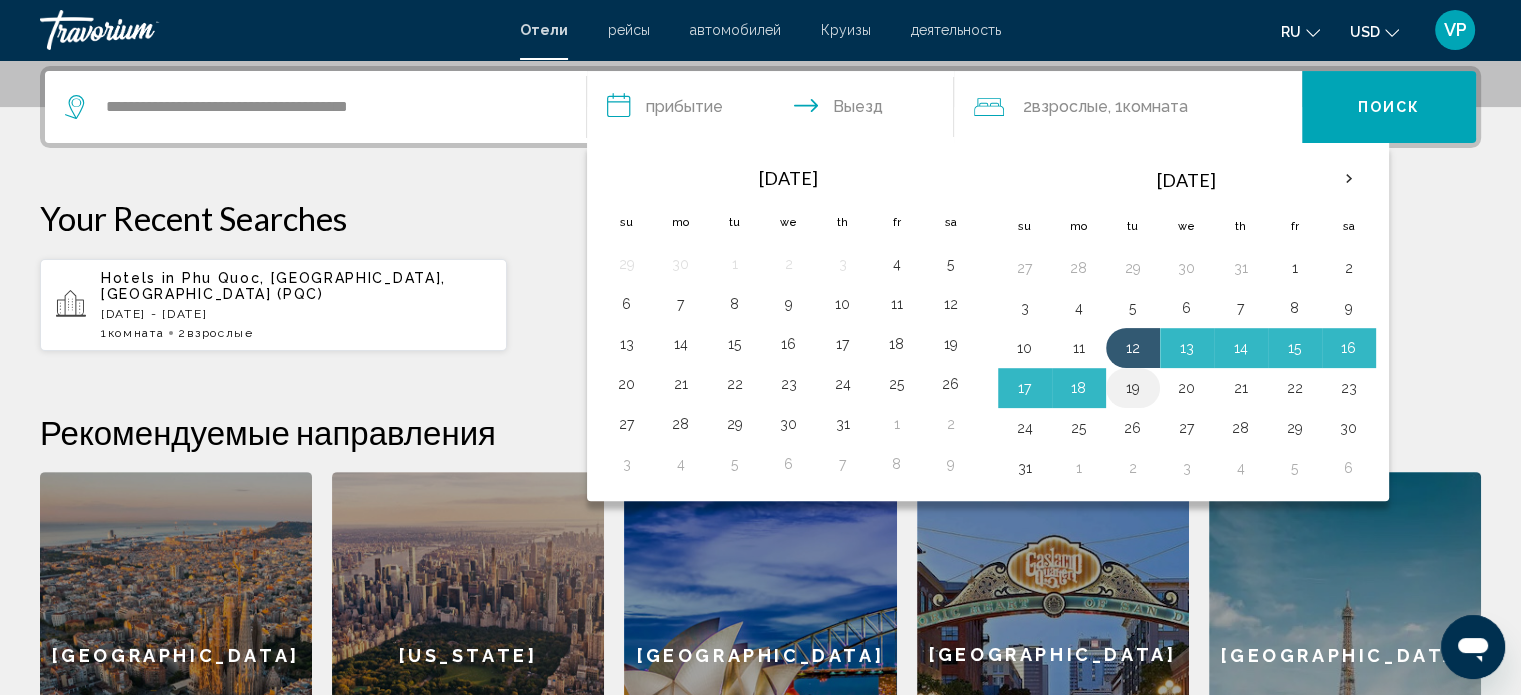 click on "19" at bounding box center [1133, 388] 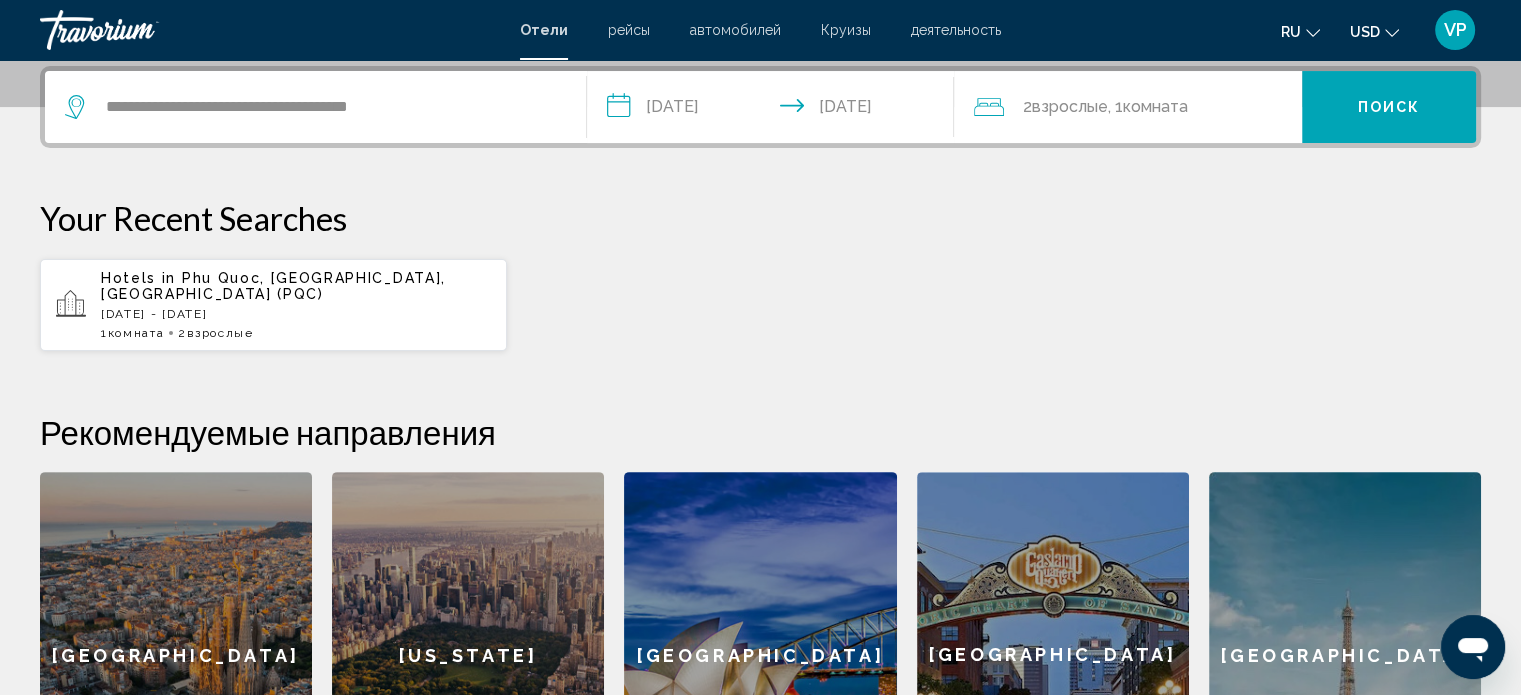type on "**********" 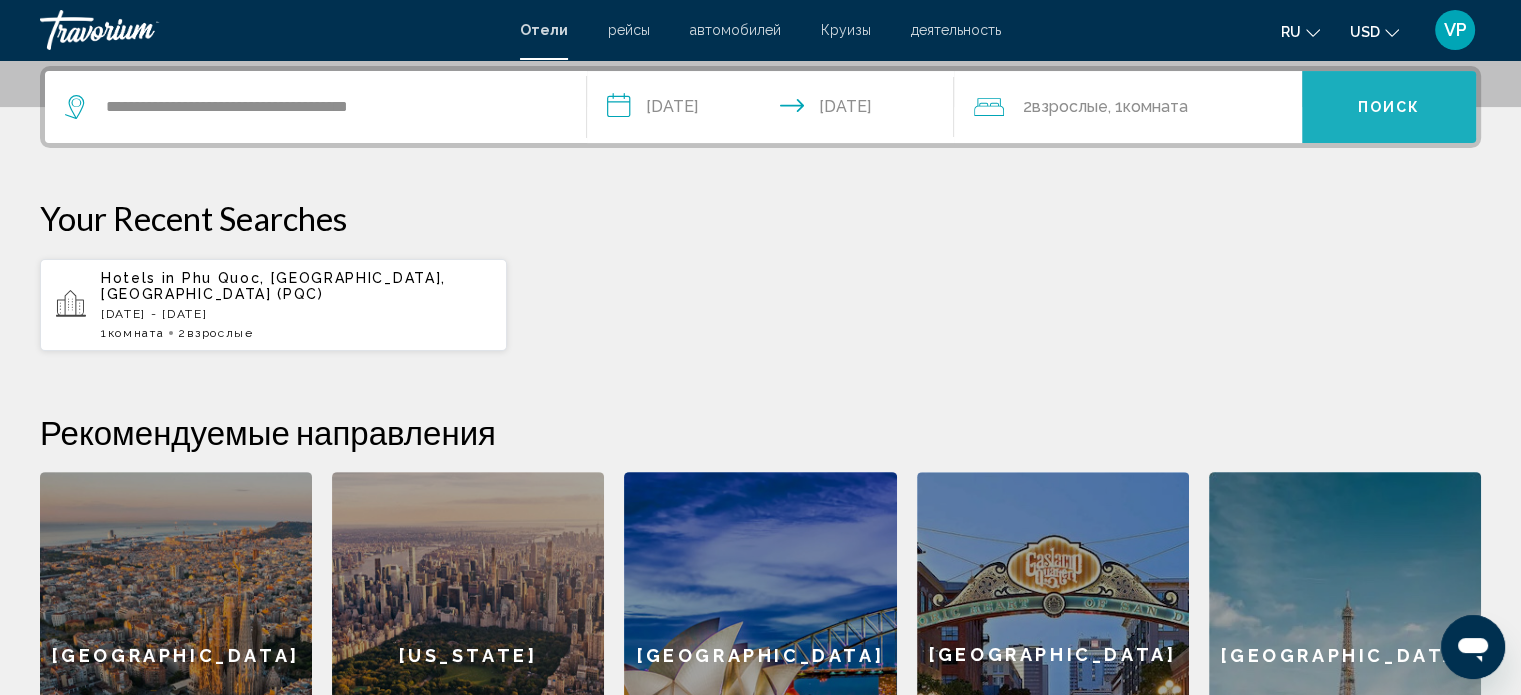 click on "Поиск" at bounding box center [1389, 107] 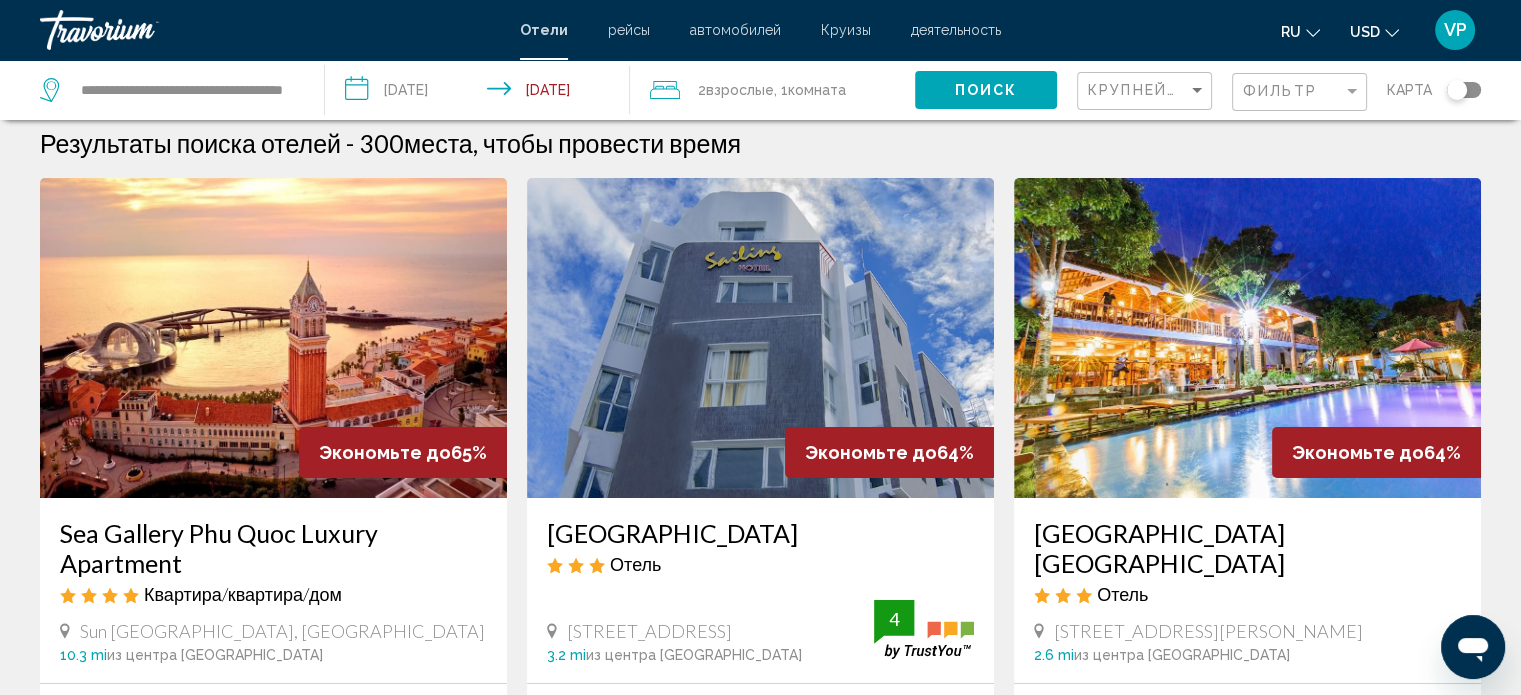 scroll, scrollTop: 0, scrollLeft: 0, axis: both 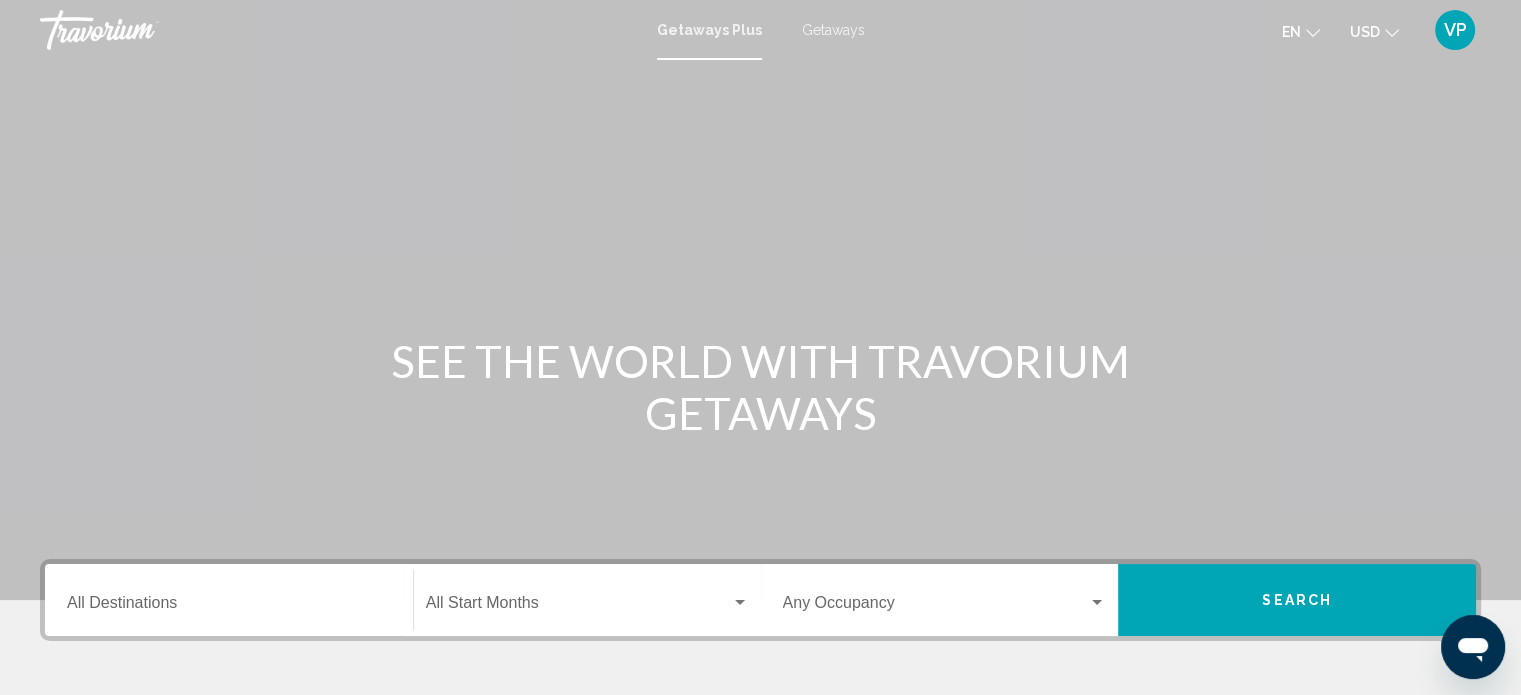 click on "Getaways" at bounding box center [833, 30] 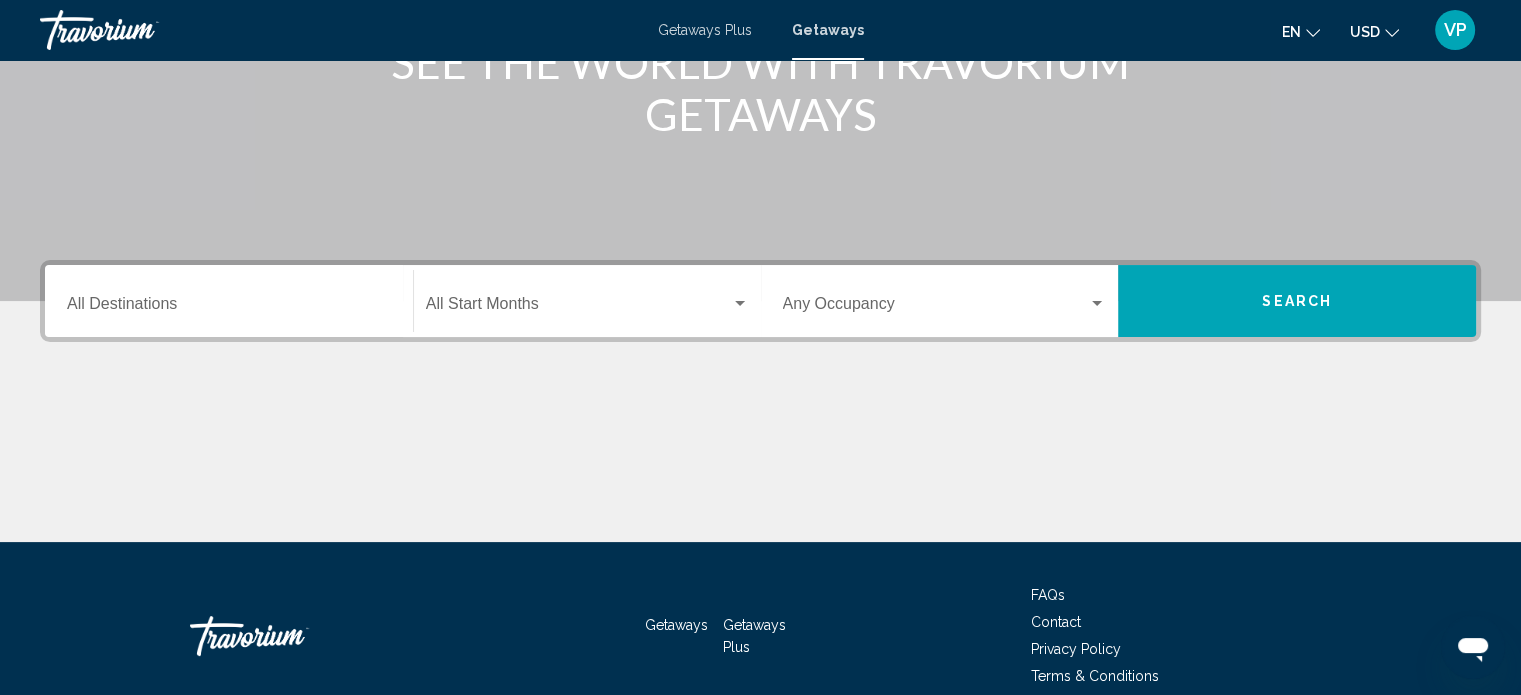 scroll, scrollTop: 300, scrollLeft: 0, axis: vertical 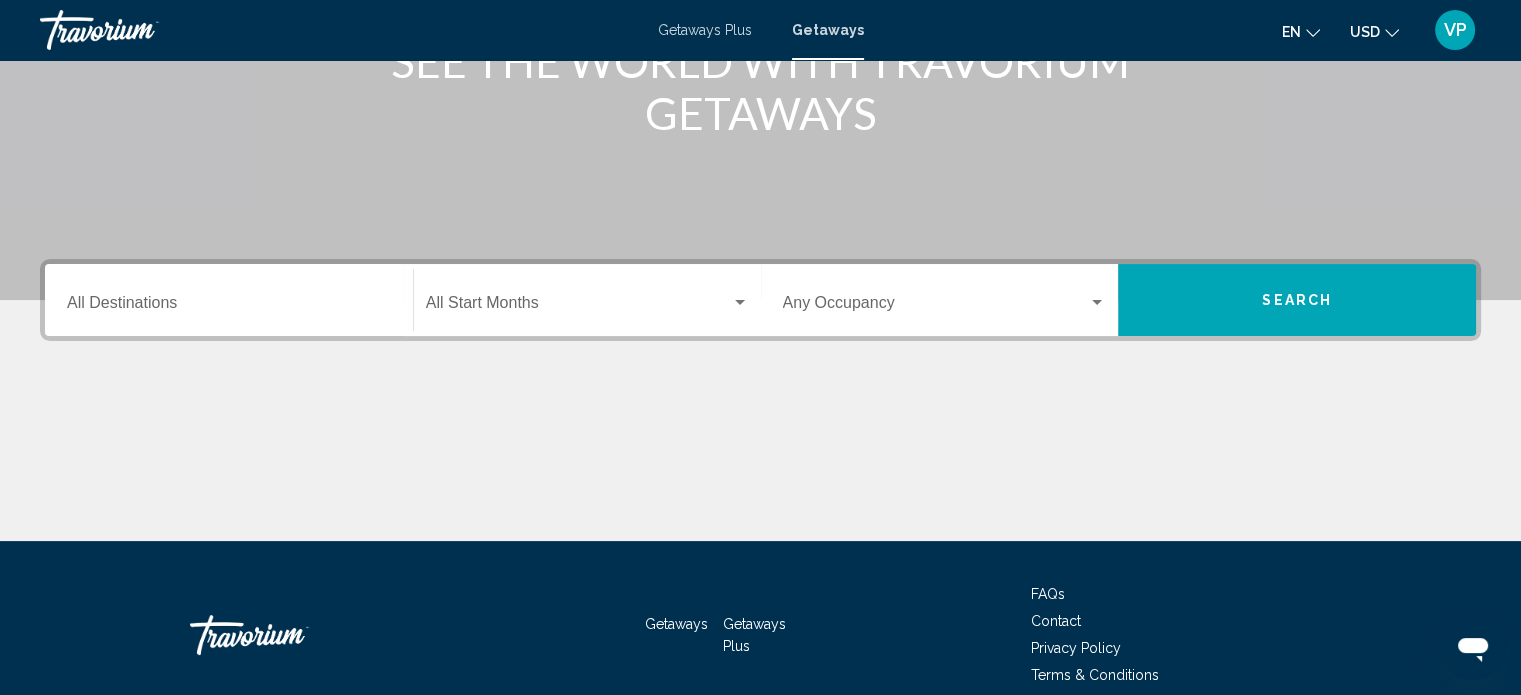 click on "Destination All Destinations" at bounding box center (229, 307) 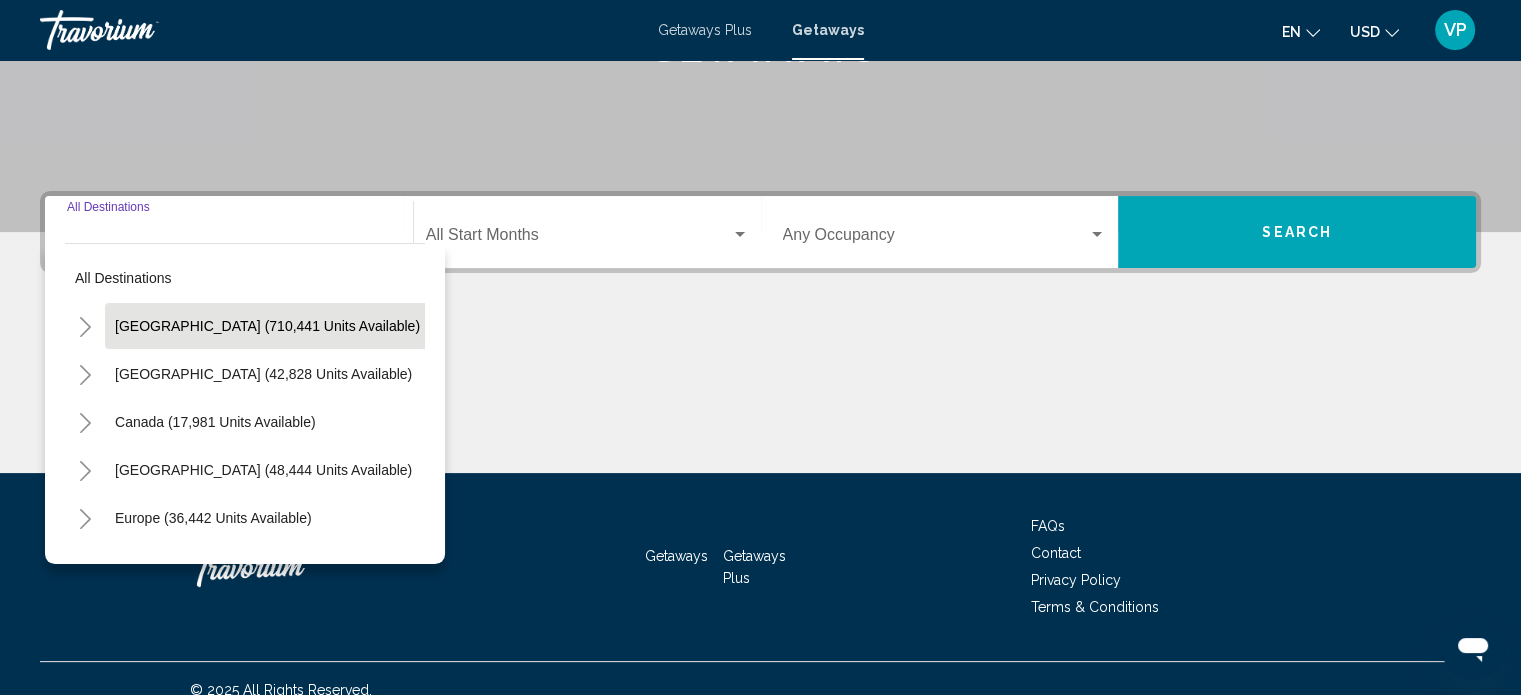 scroll, scrollTop: 390, scrollLeft: 0, axis: vertical 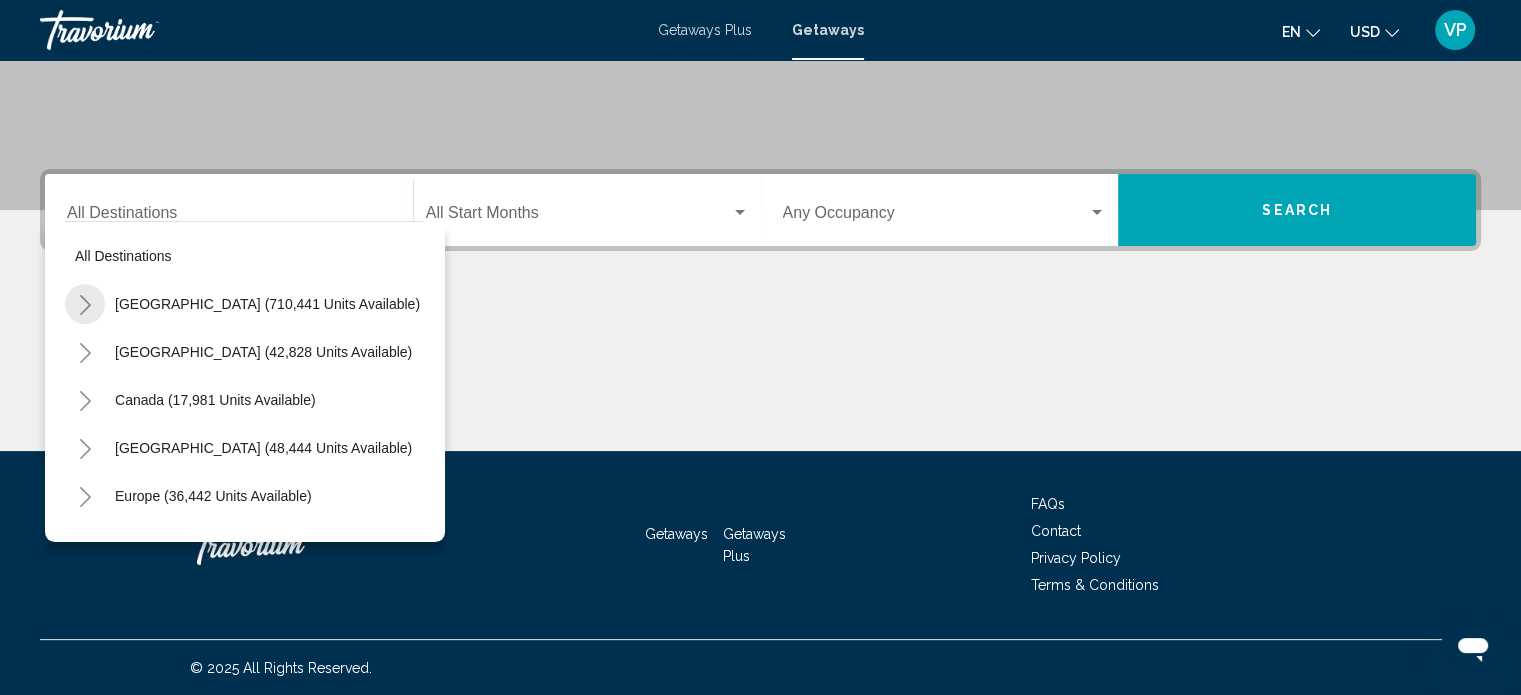 click 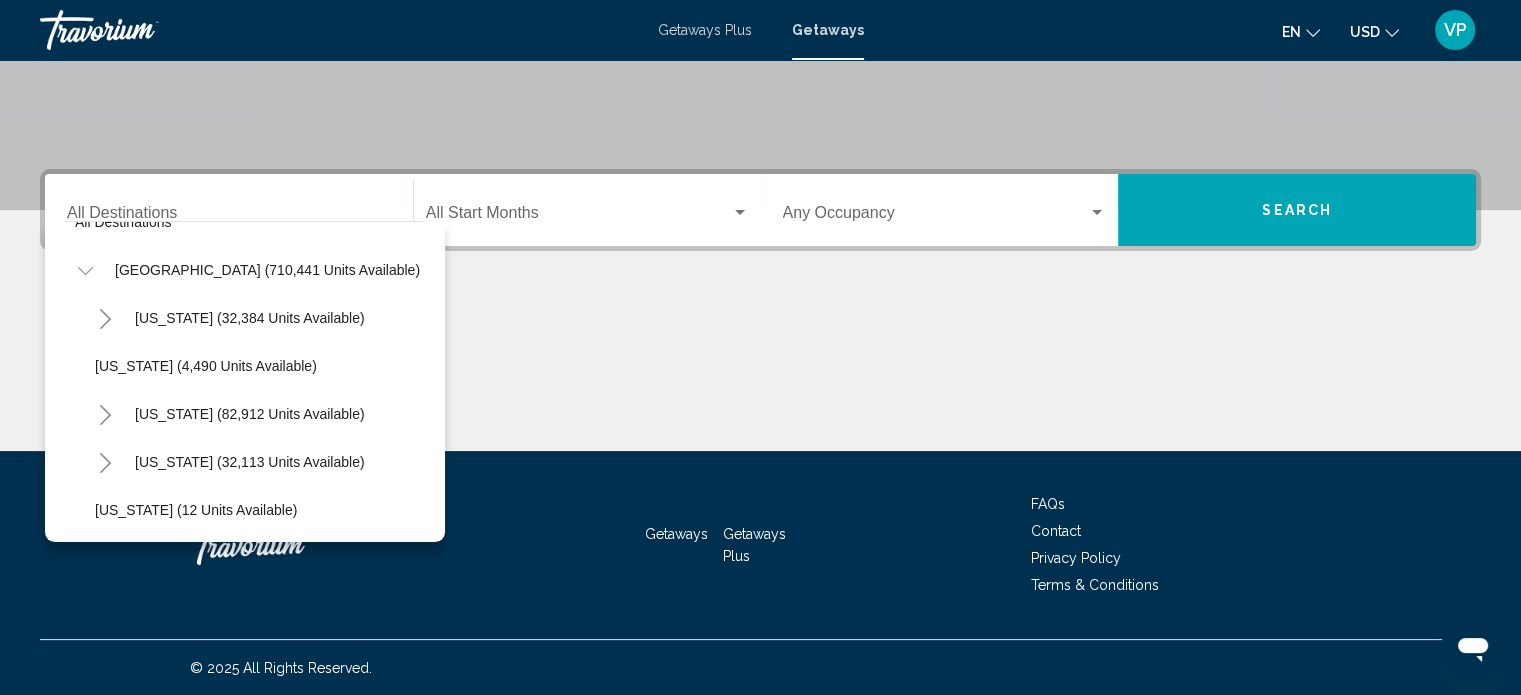 scroll, scrollTop: 0, scrollLeft: 0, axis: both 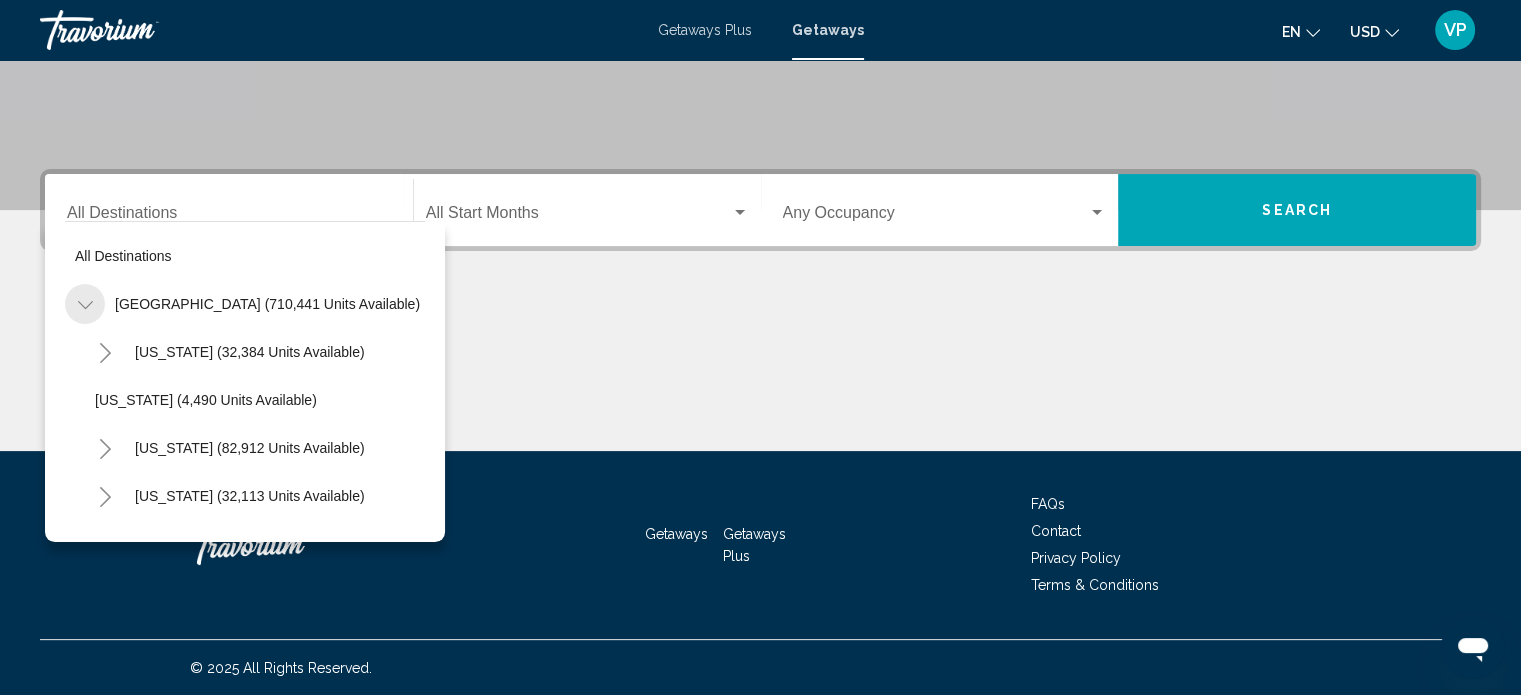 click 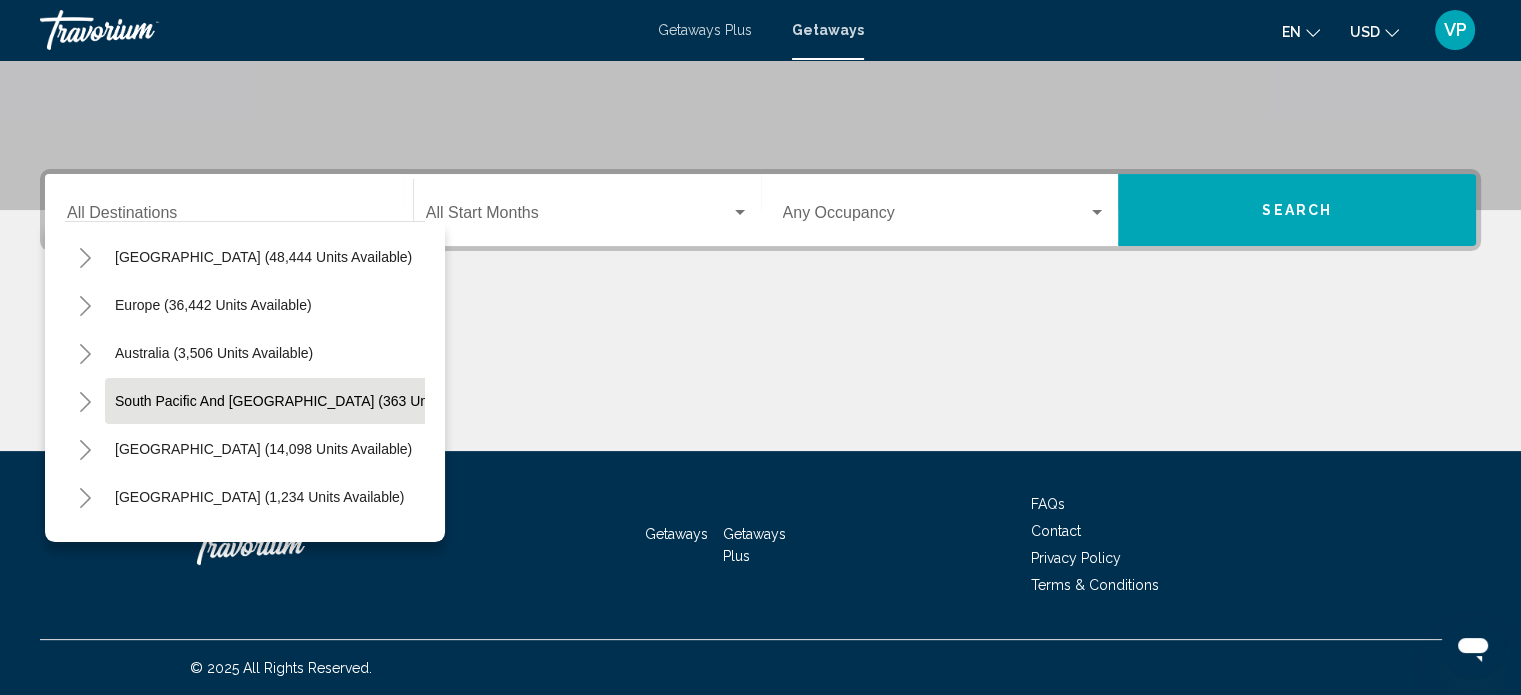 scroll, scrollTop: 200, scrollLeft: 0, axis: vertical 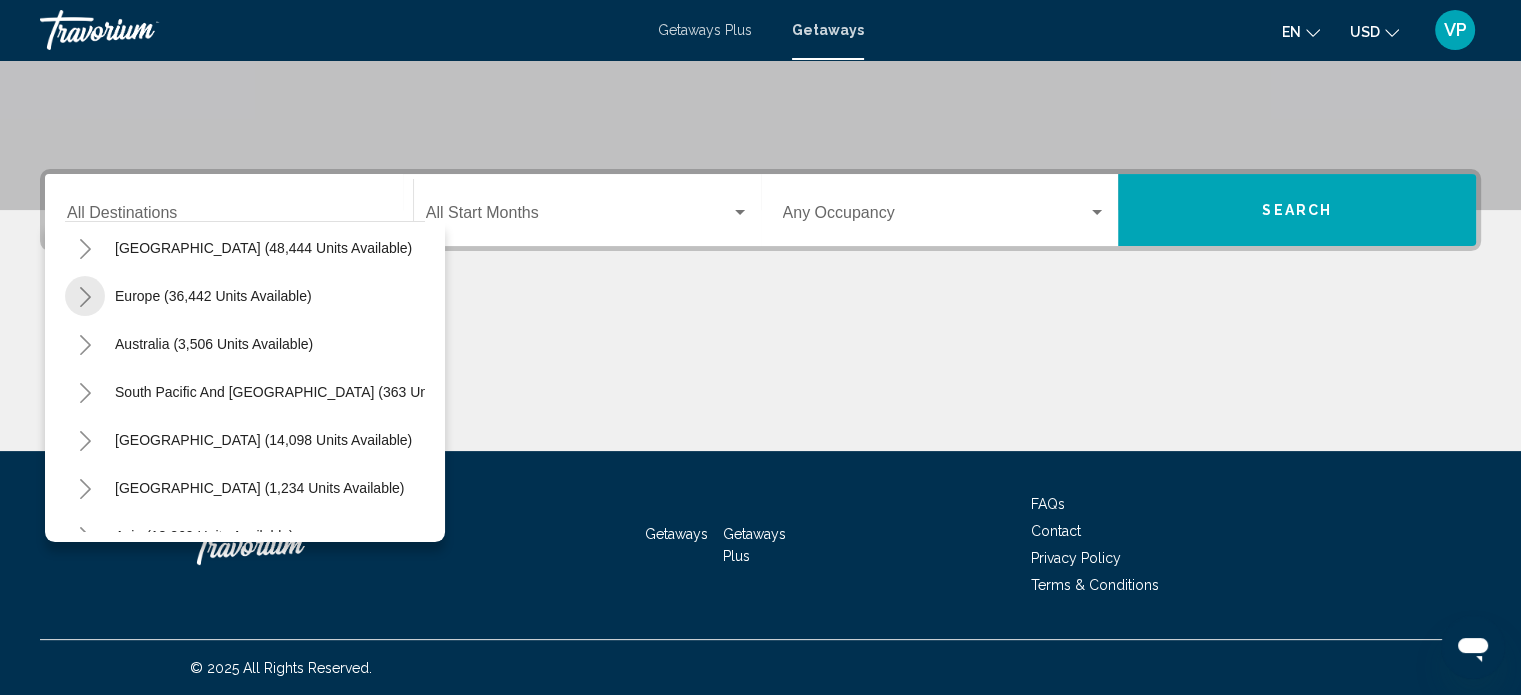 click 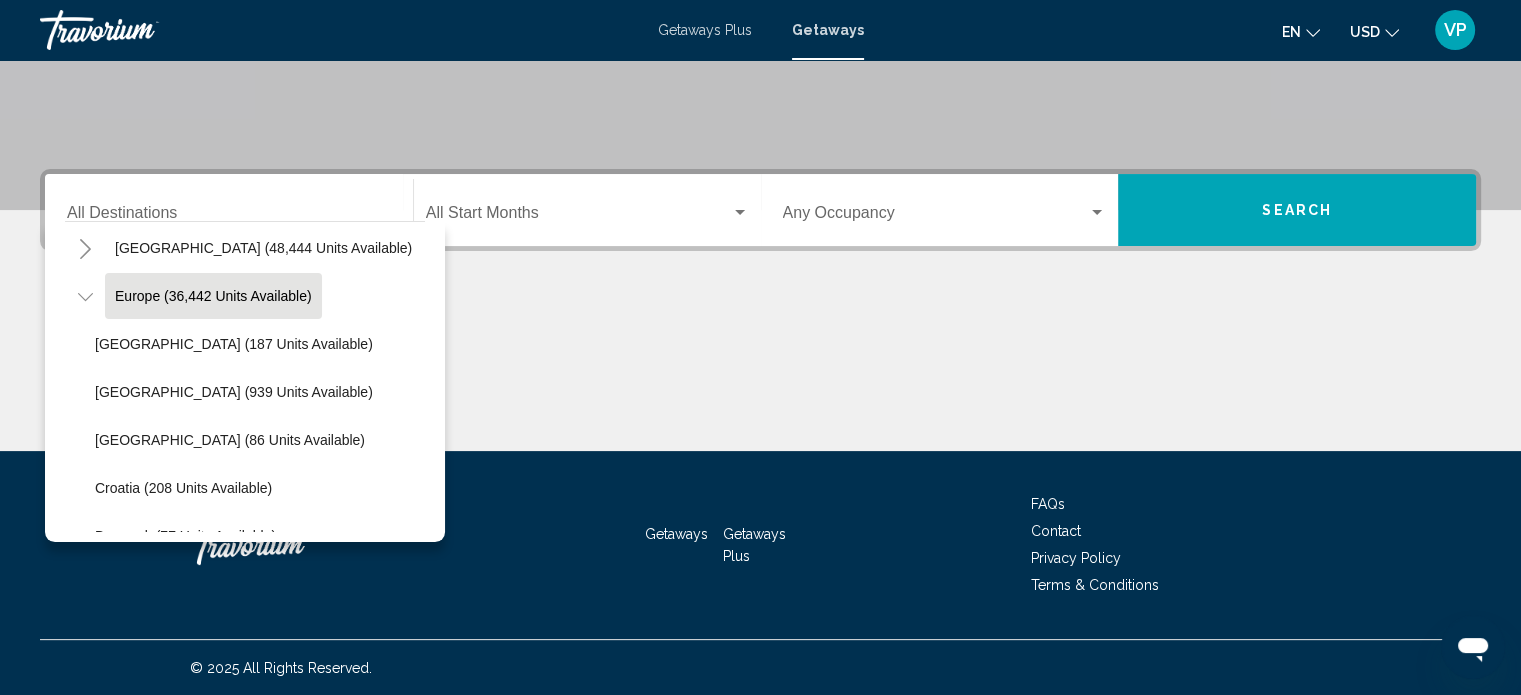click on "Europe (36,442 units available)" at bounding box center [214, 1400] 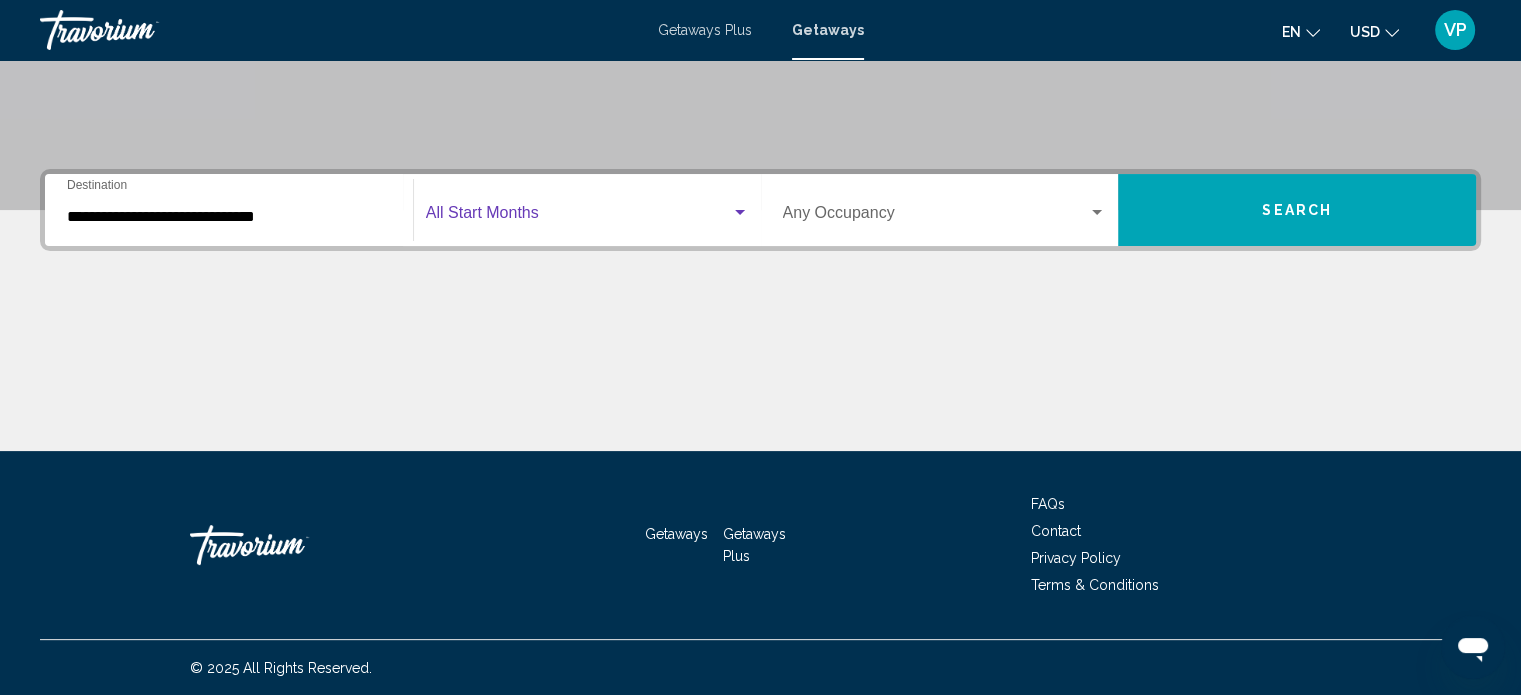 click at bounding box center [578, 217] 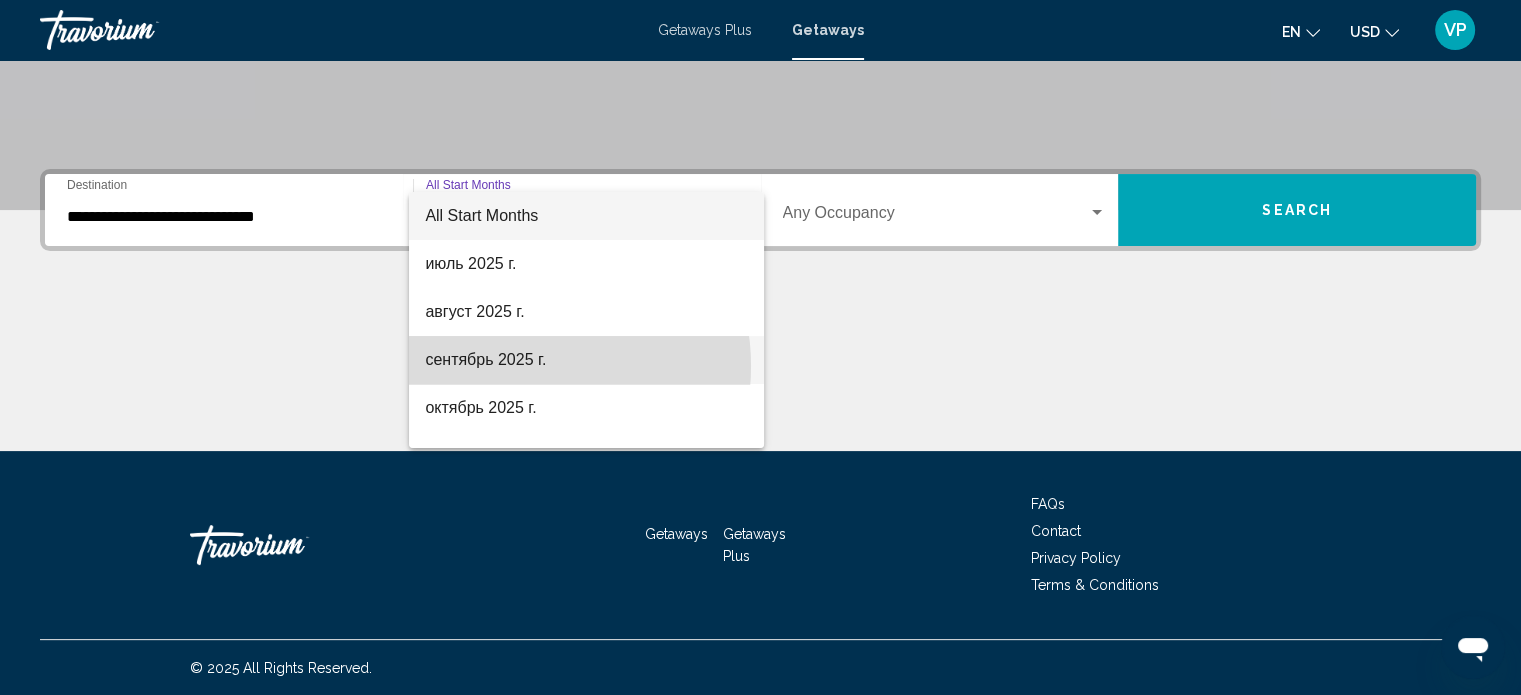 click on "сентябрь 2025 г." at bounding box center (586, 360) 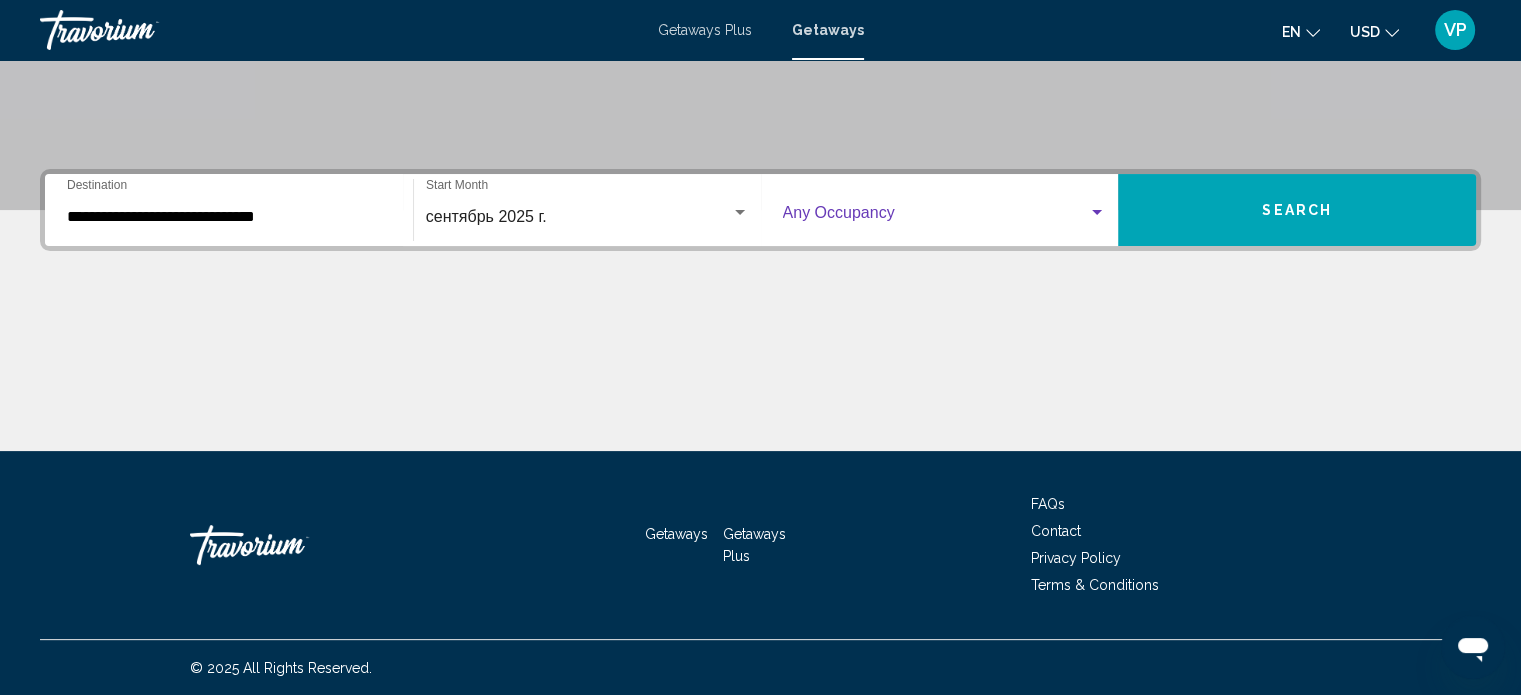 click at bounding box center [936, 217] 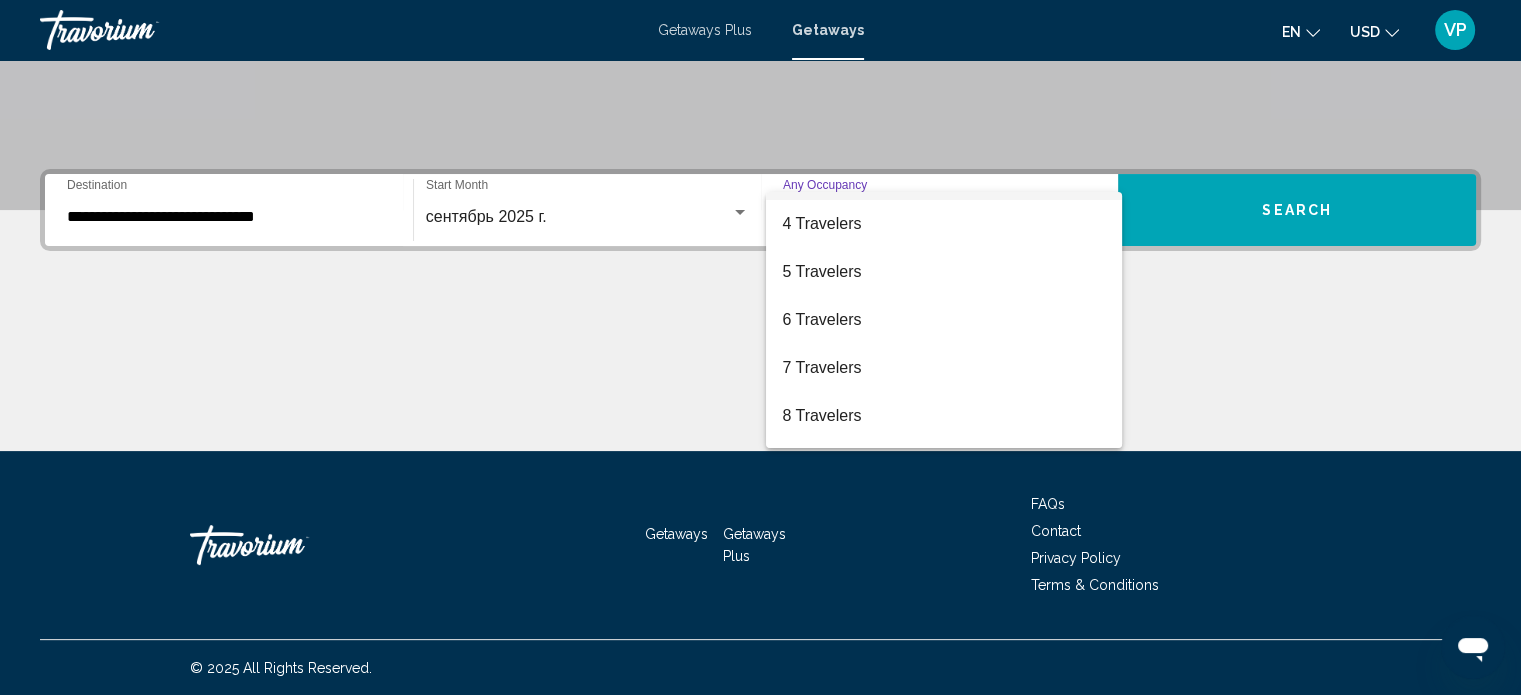 scroll, scrollTop: 200, scrollLeft: 0, axis: vertical 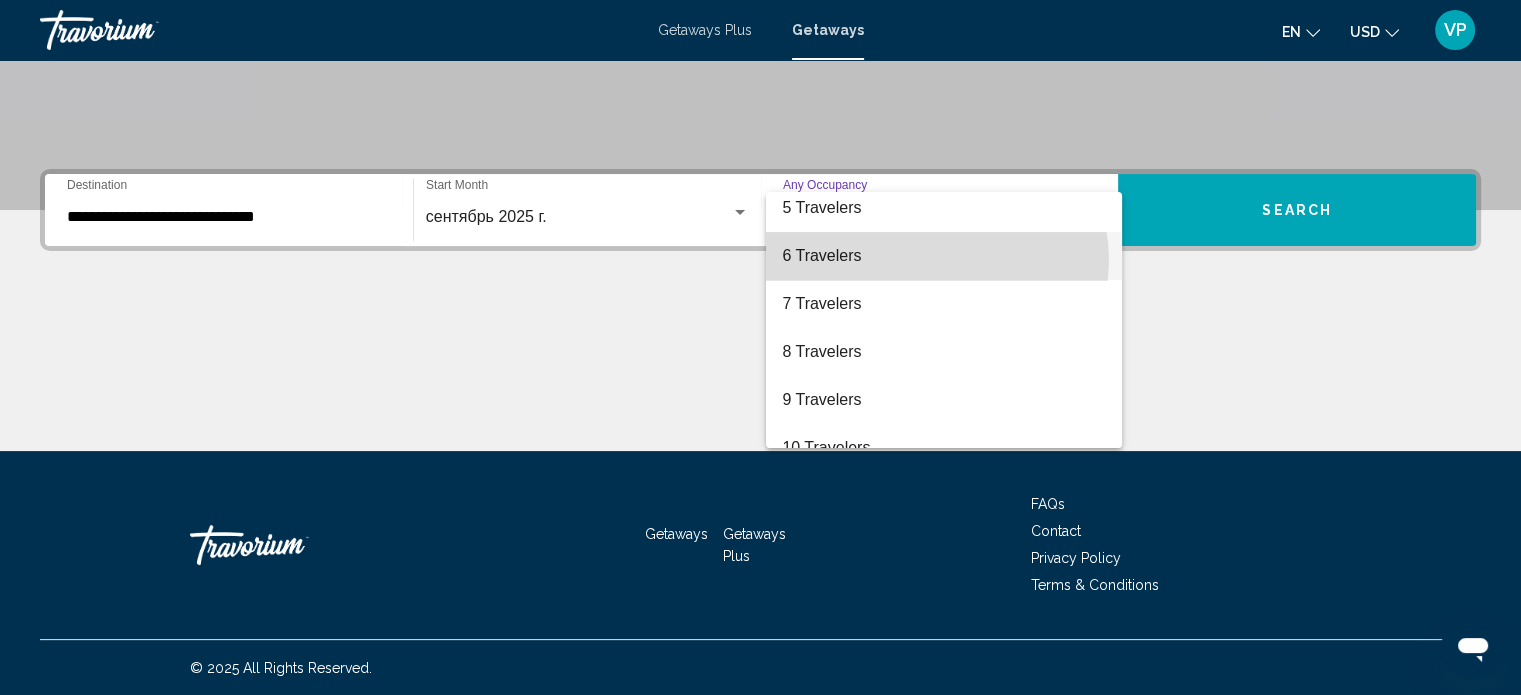 click on "6 Travelers" at bounding box center (944, 256) 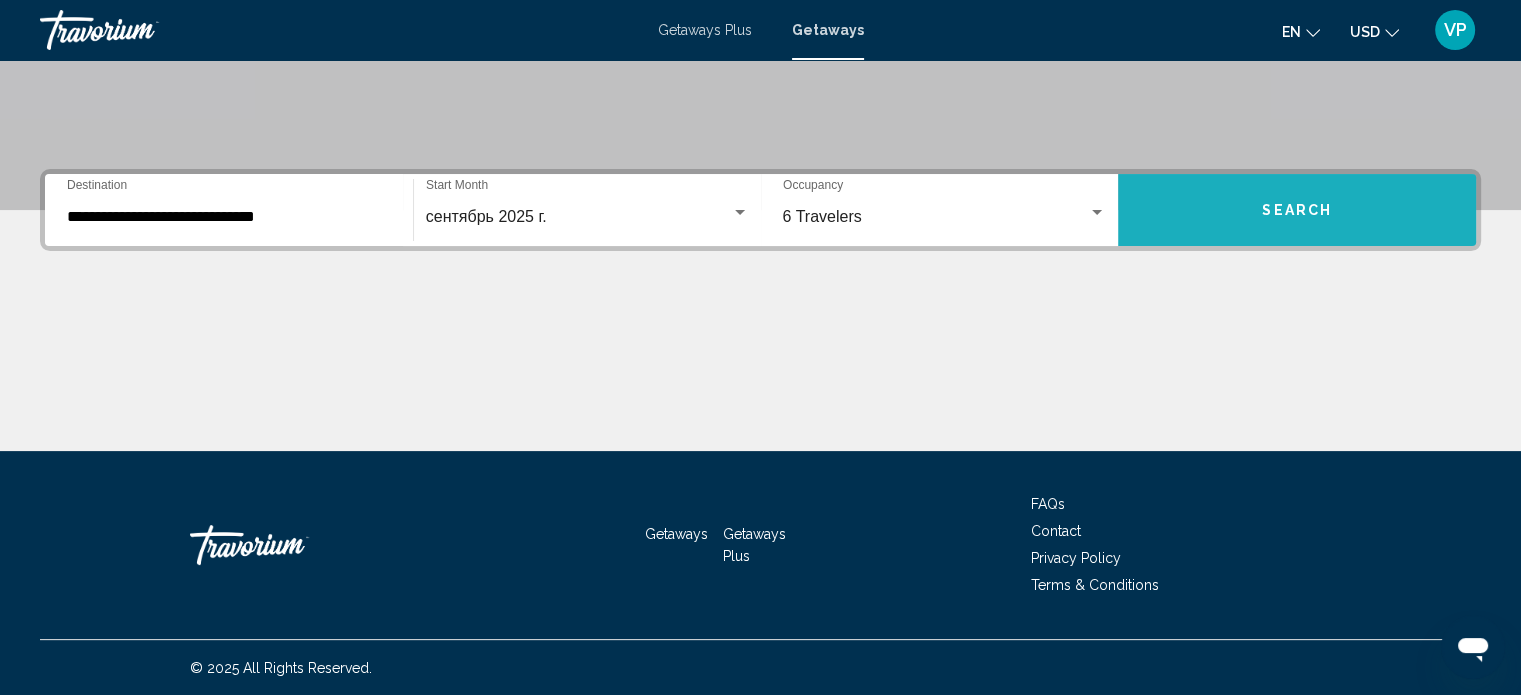 click on "Search" at bounding box center [1297, 211] 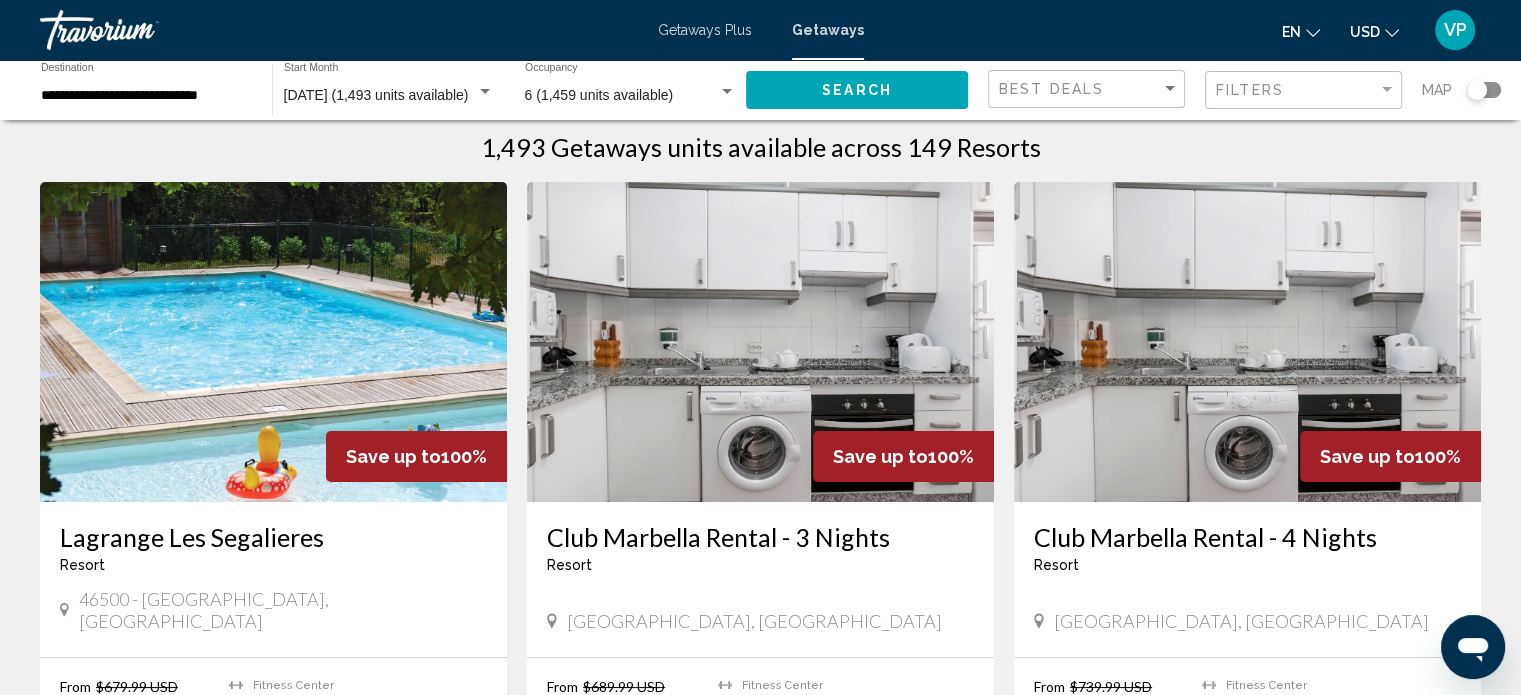 scroll, scrollTop: 0, scrollLeft: 0, axis: both 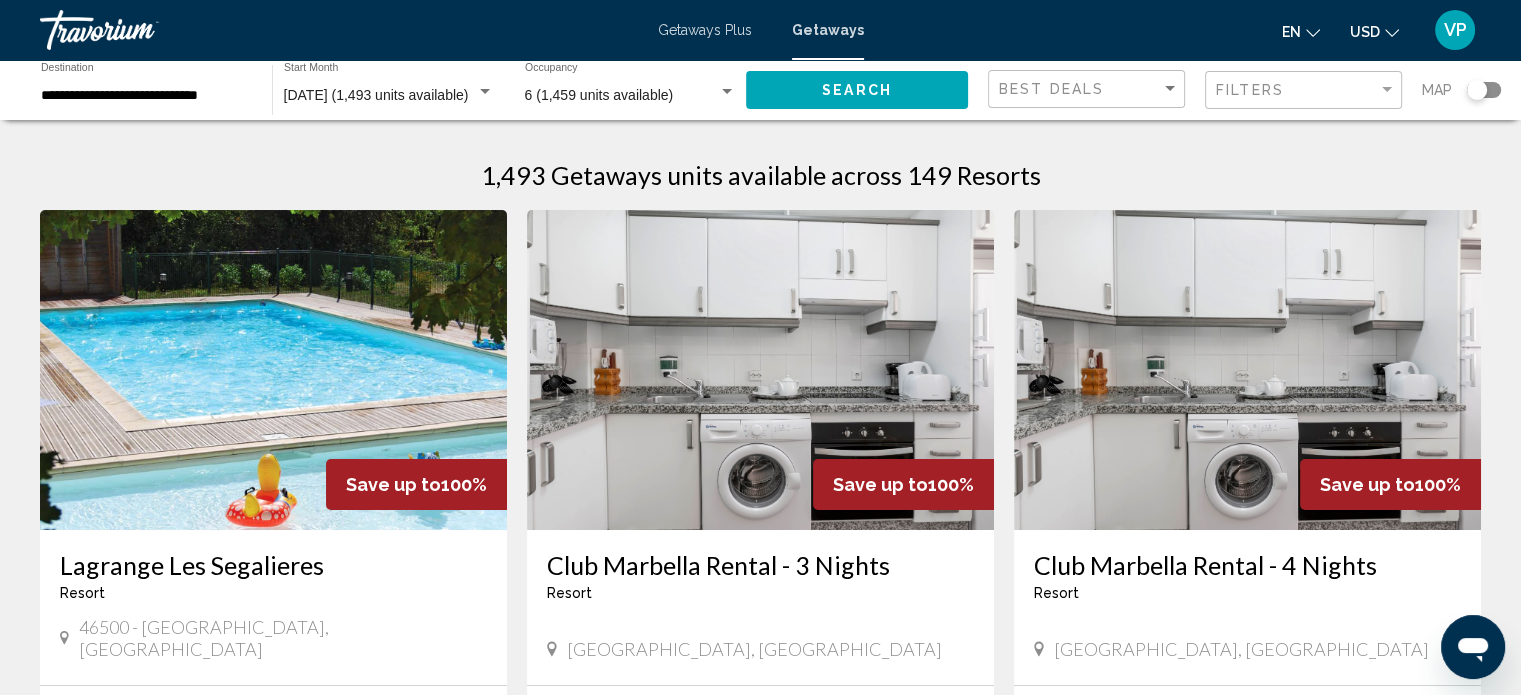 click at bounding box center (760, 370) 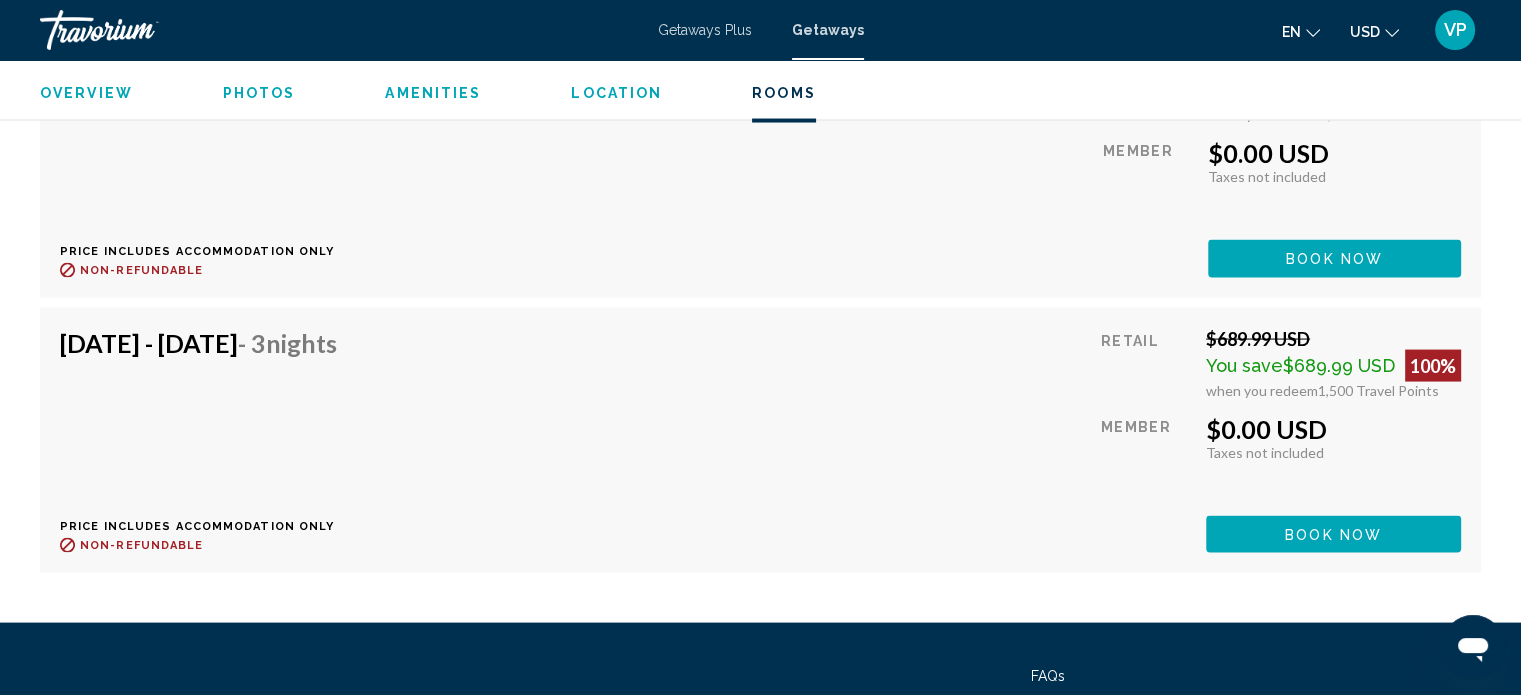 scroll, scrollTop: 4000, scrollLeft: 0, axis: vertical 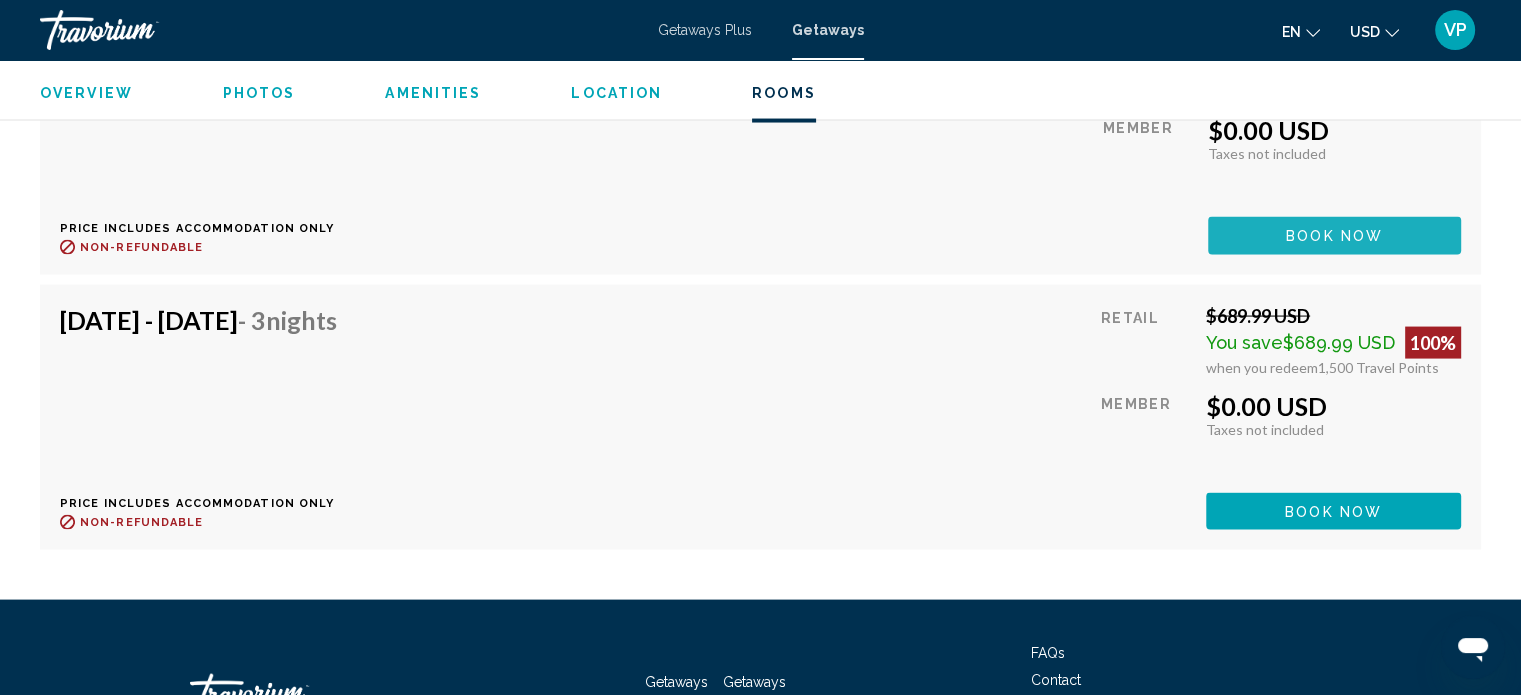 click on "Book now" at bounding box center (1334, 237) 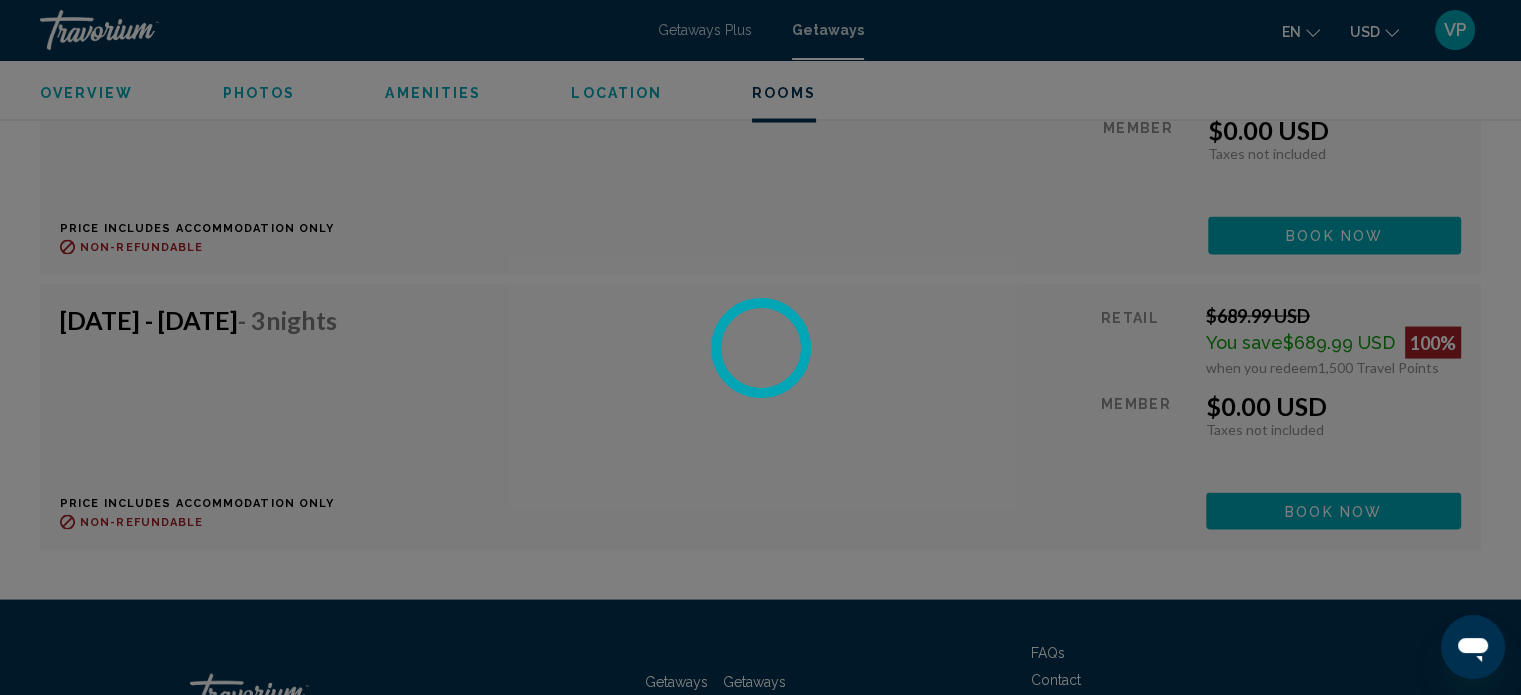 scroll, scrollTop: 0, scrollLeft: 0, axis: both 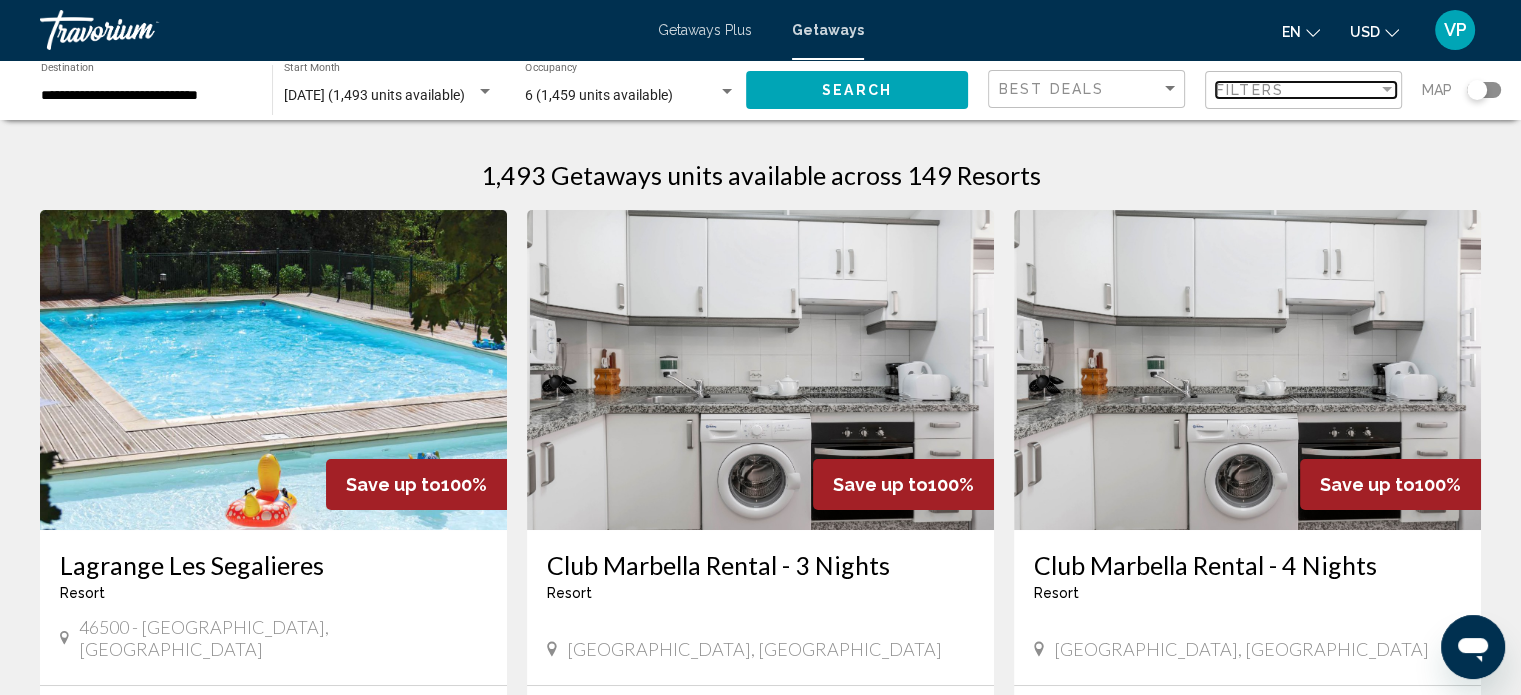 click on "Filters" at bounding box center (1297, 90) 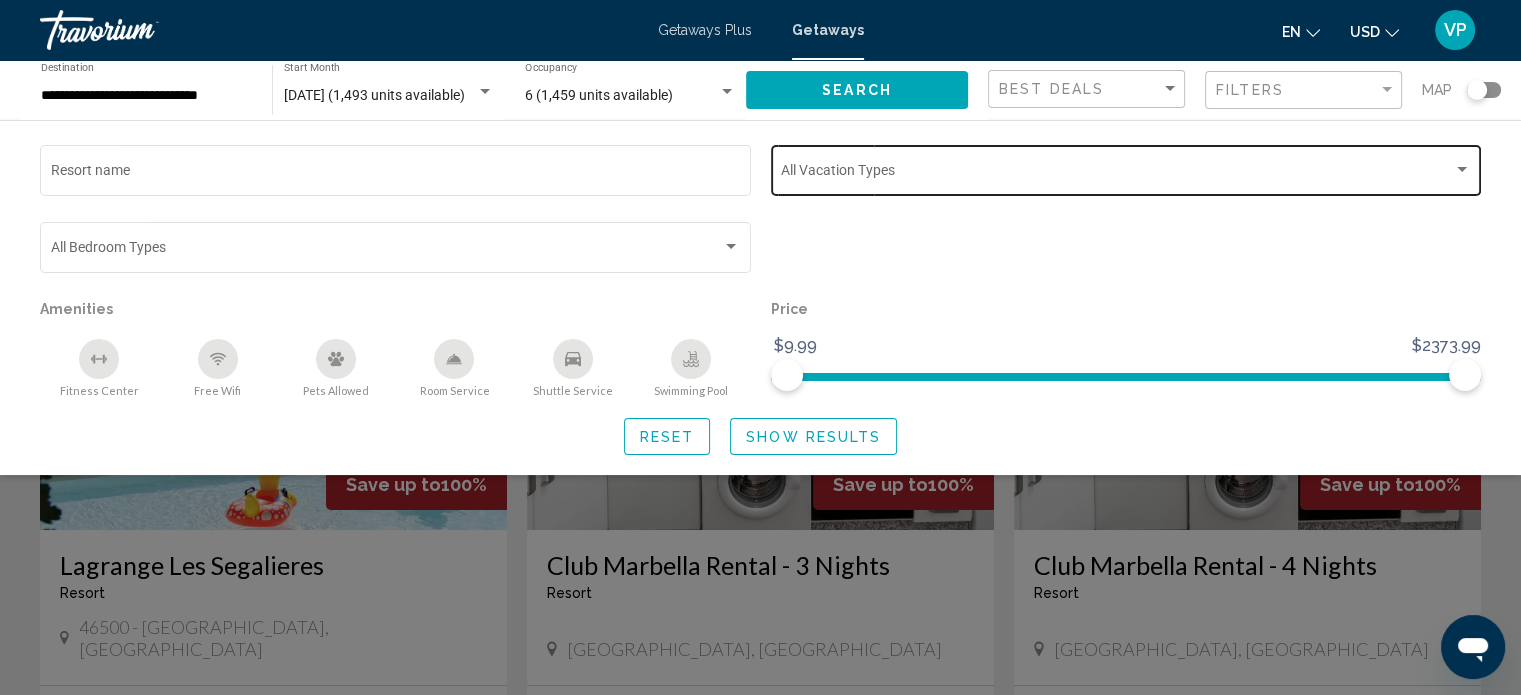 click at bounding box center (1117, 174) 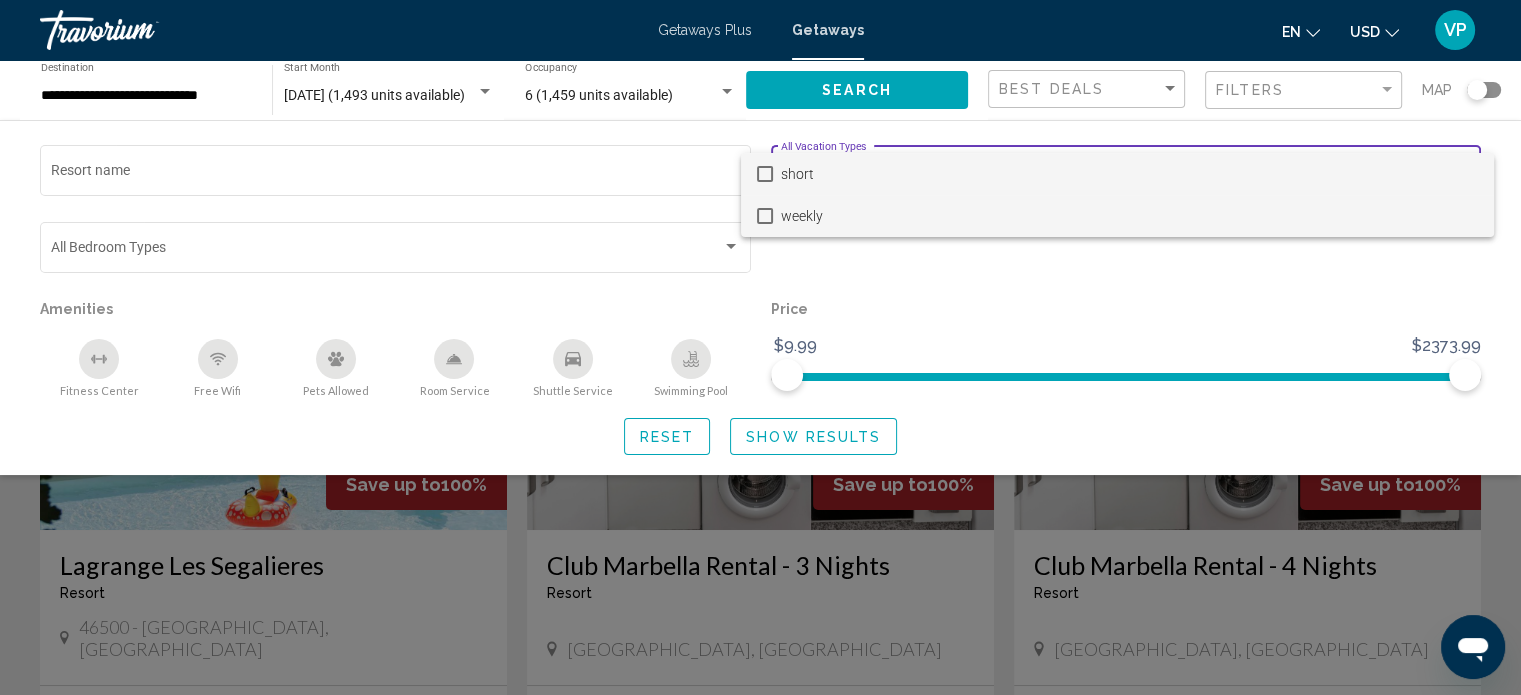 click on "weekly" at bounding box center [1129, 216] 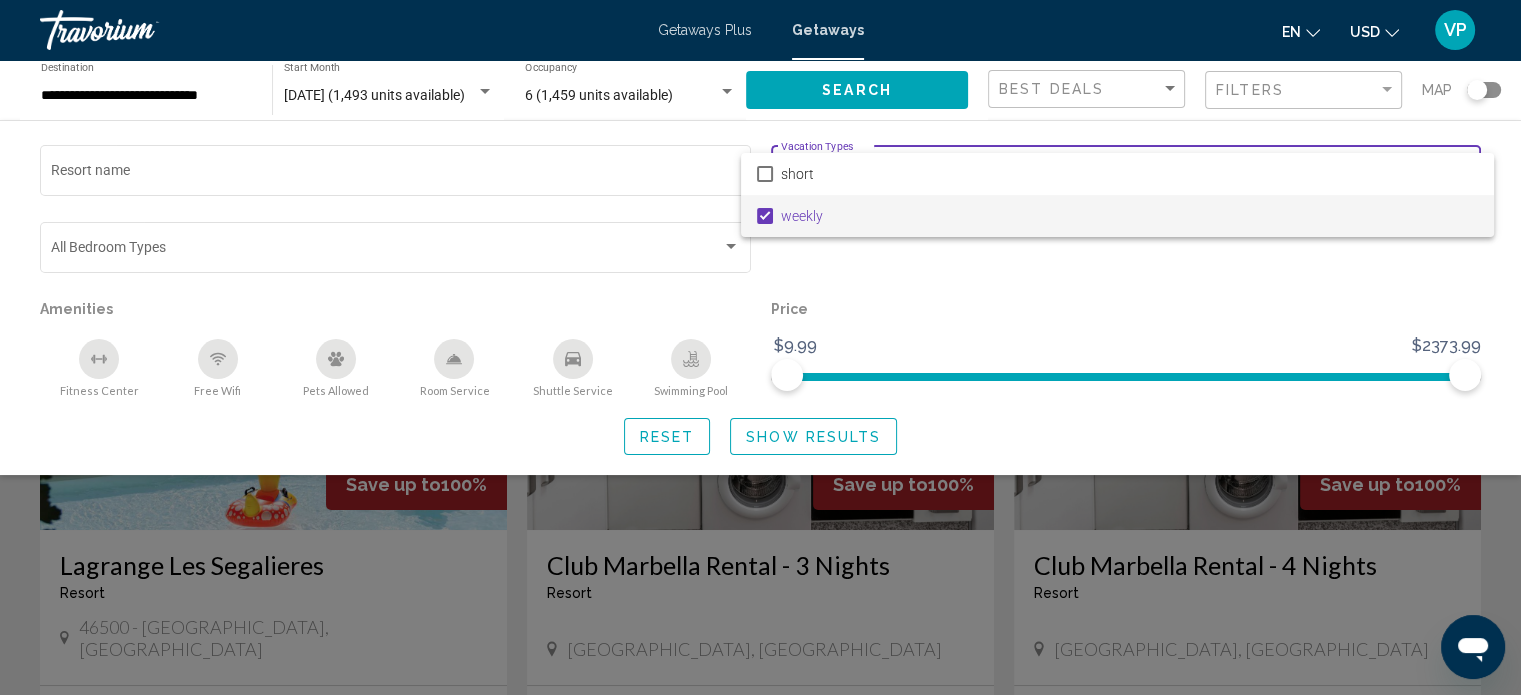 click at bounding box center [760, 347] 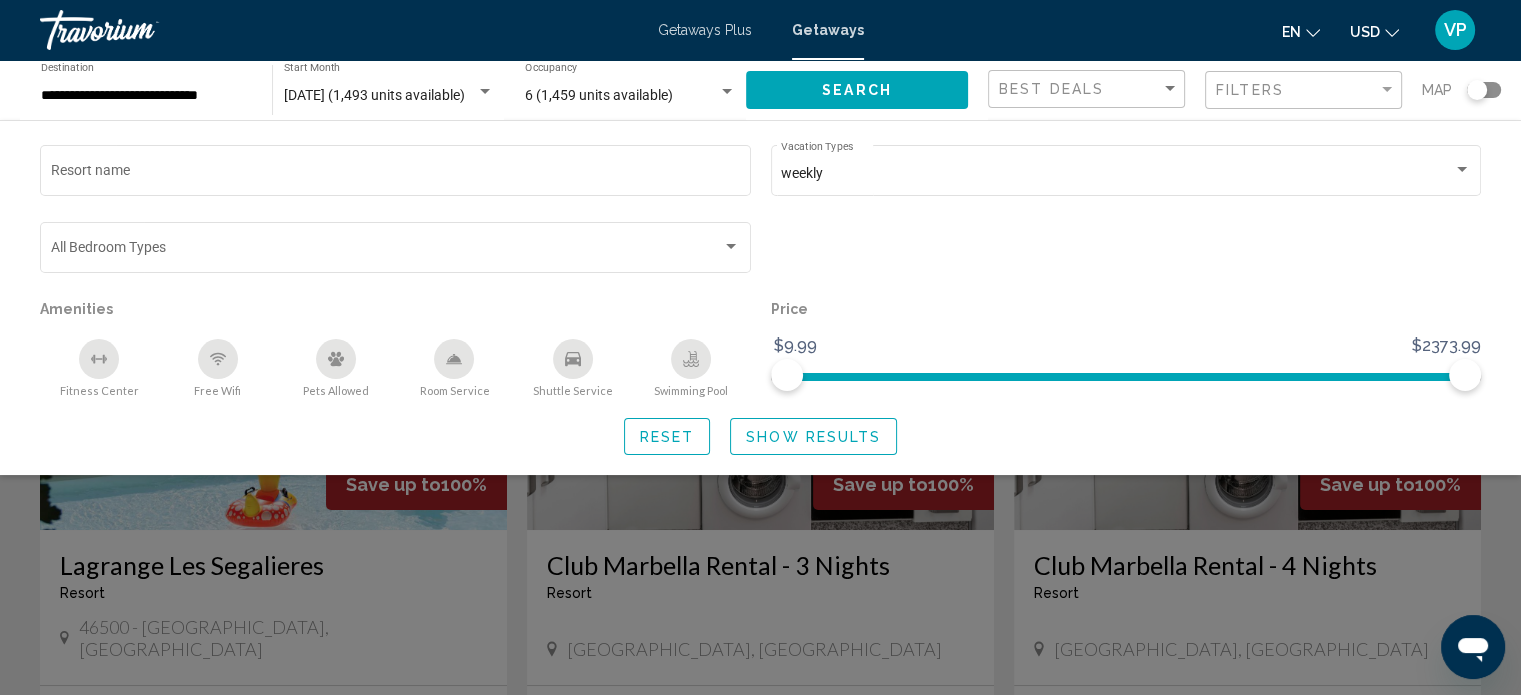 click on "Show Results" 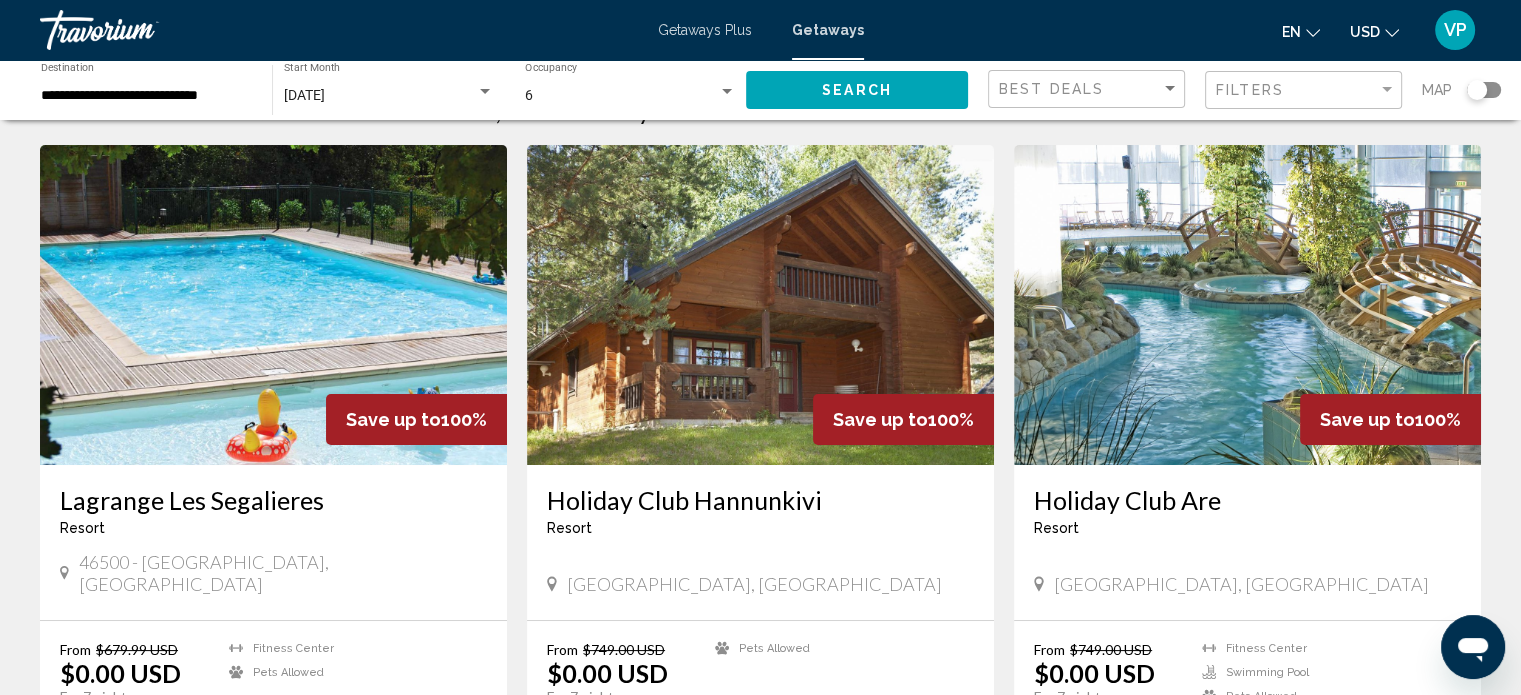 scroll, scrollTop: 100, scrollLeft: 0, axis: vertical 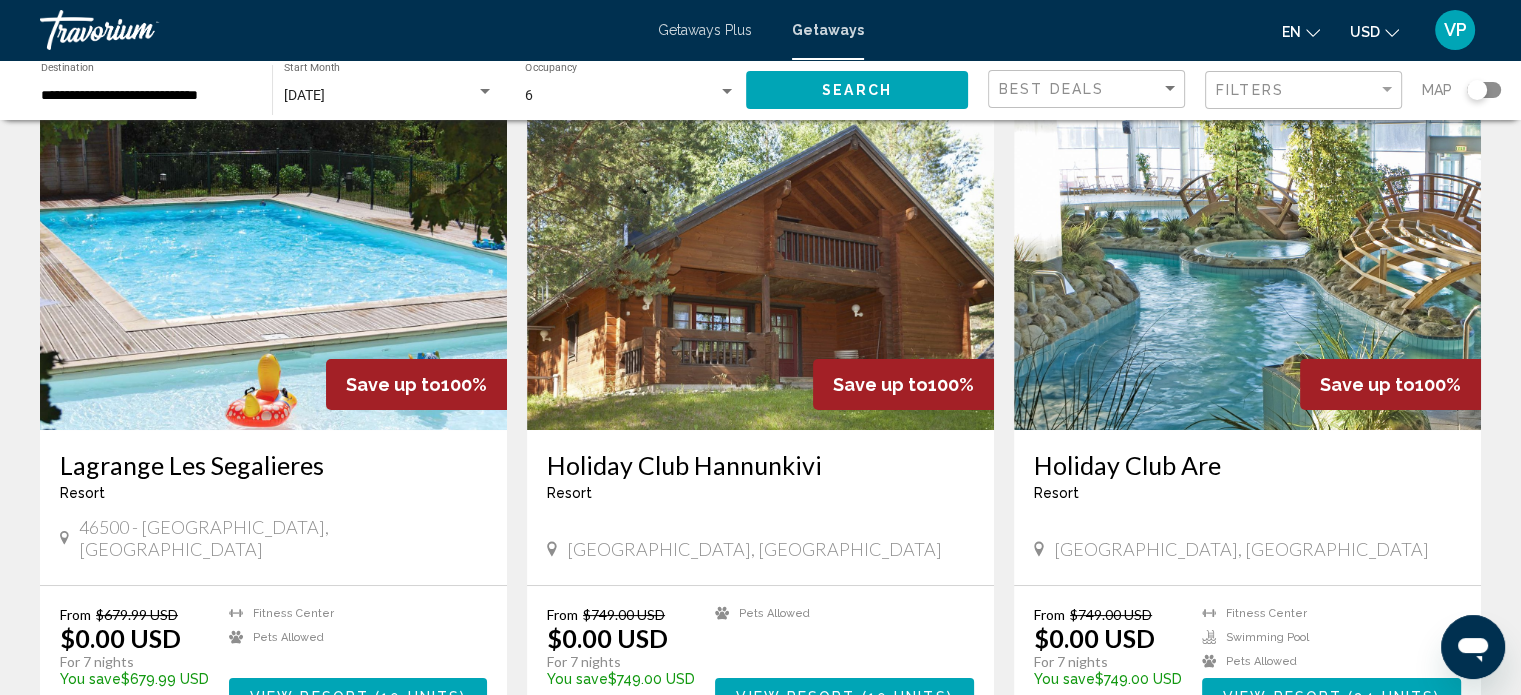 click at bounding box center [273, 270] 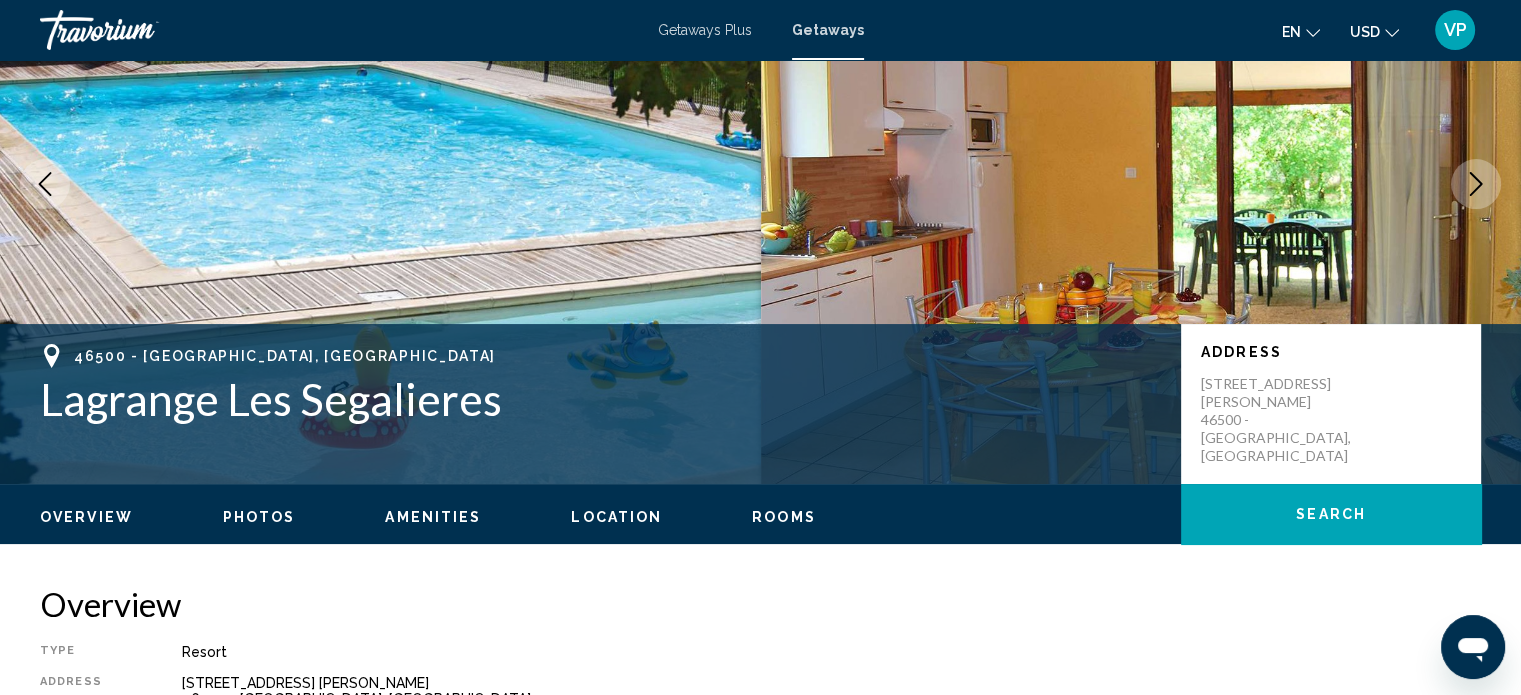 scroll, scrollTop: 0, scrollLeft: 0, axis: both 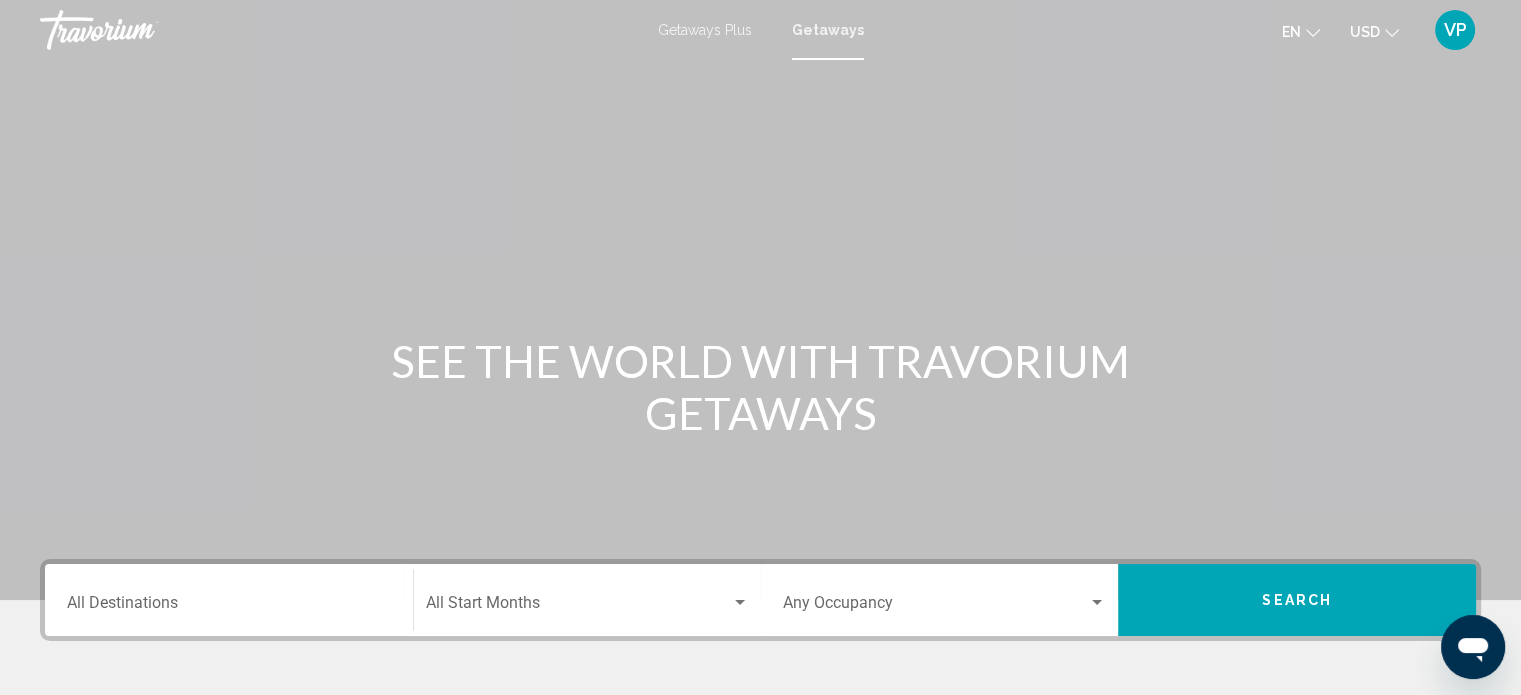 click on "Getaways Plus" at bounding box center [705, 30] 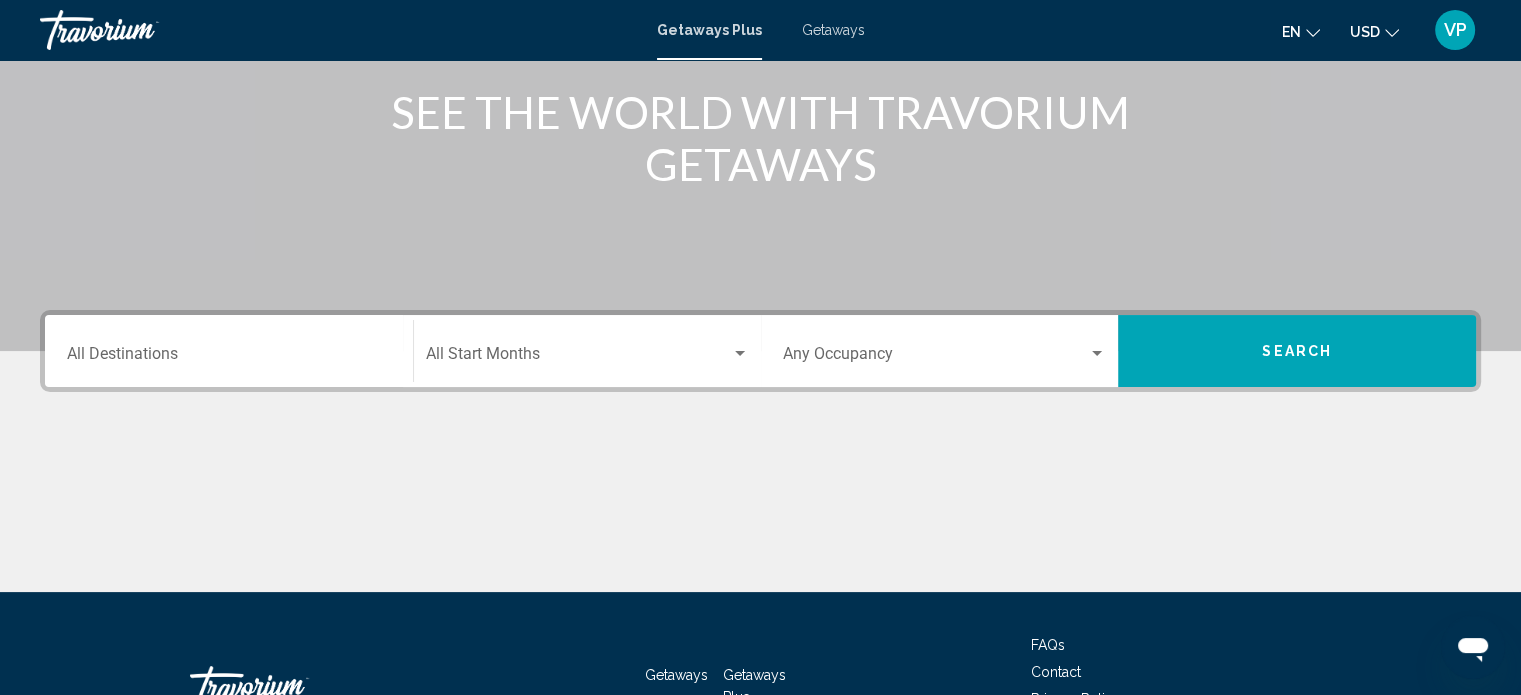 scroll, scrollTop: 300, scrollLeft: 0, axis: vertical 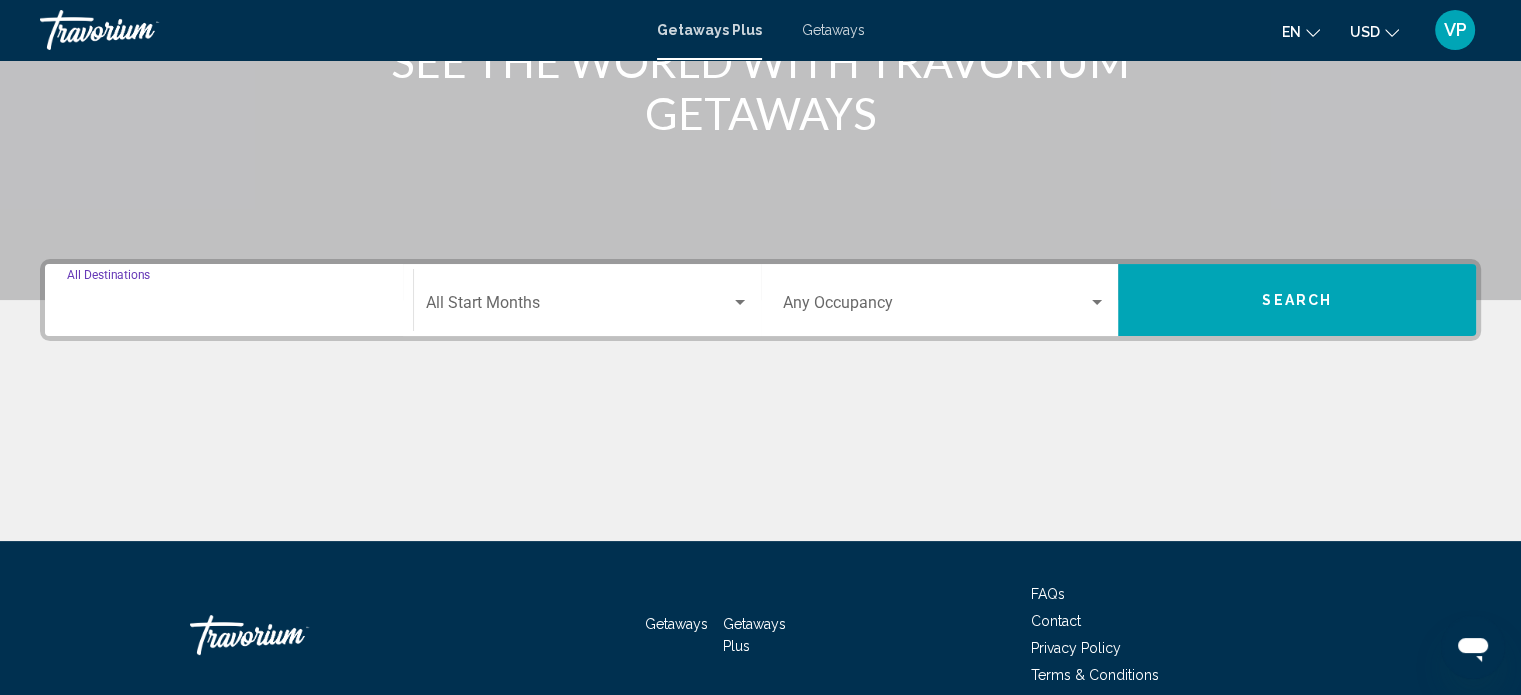 click on "Destination All Destinations" at bounding box center [229, 307] 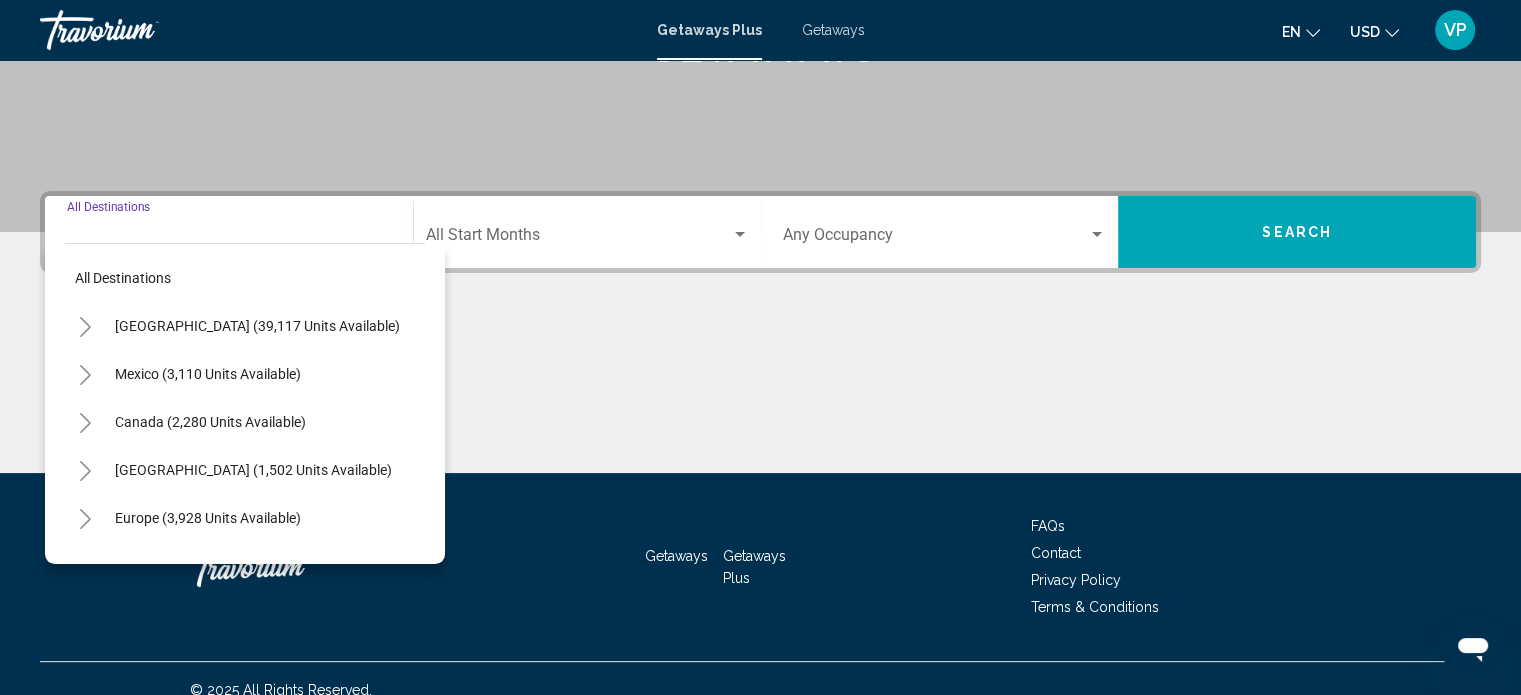 scroll, scrollTop: 390, scrollLeft: 0, axis: vertical 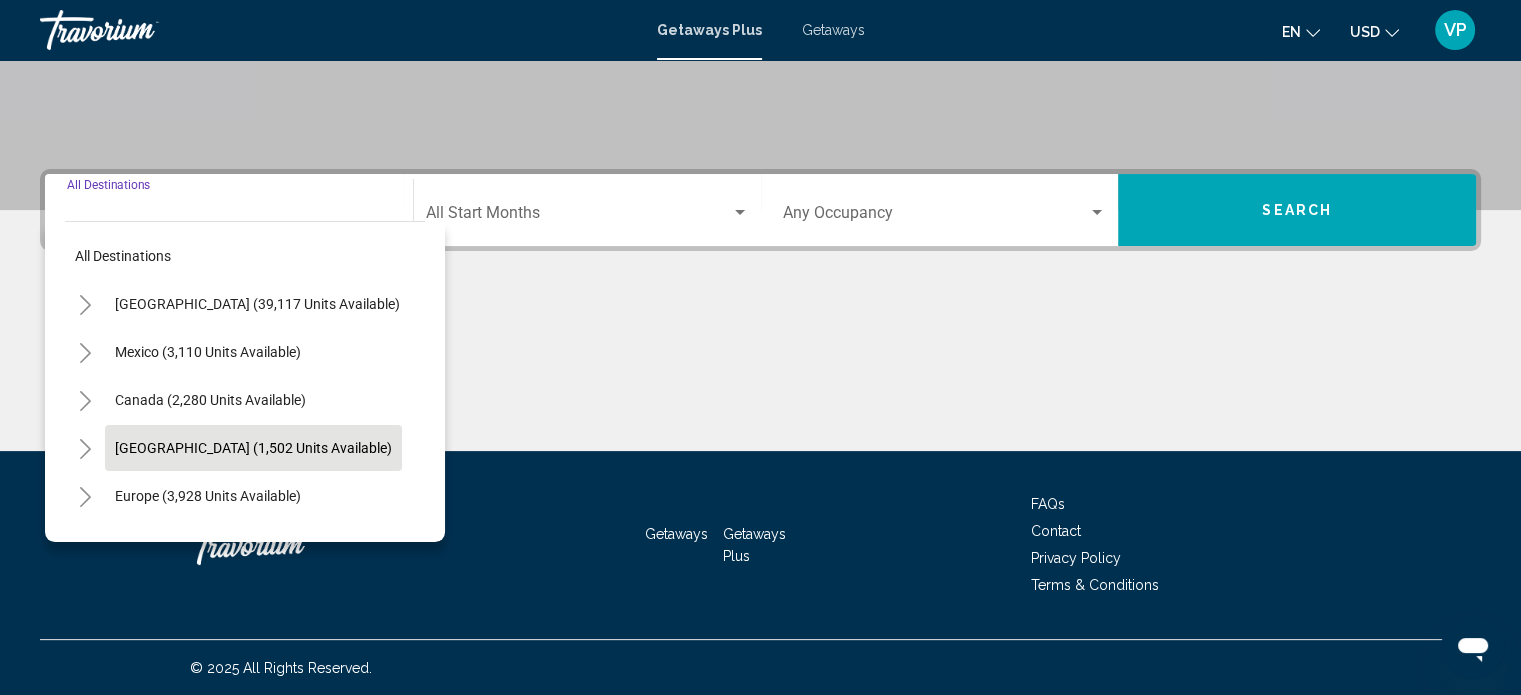 click on "Caribbean & Atlantic Islands (1,502 units available)" at bounding box center (208, 496) 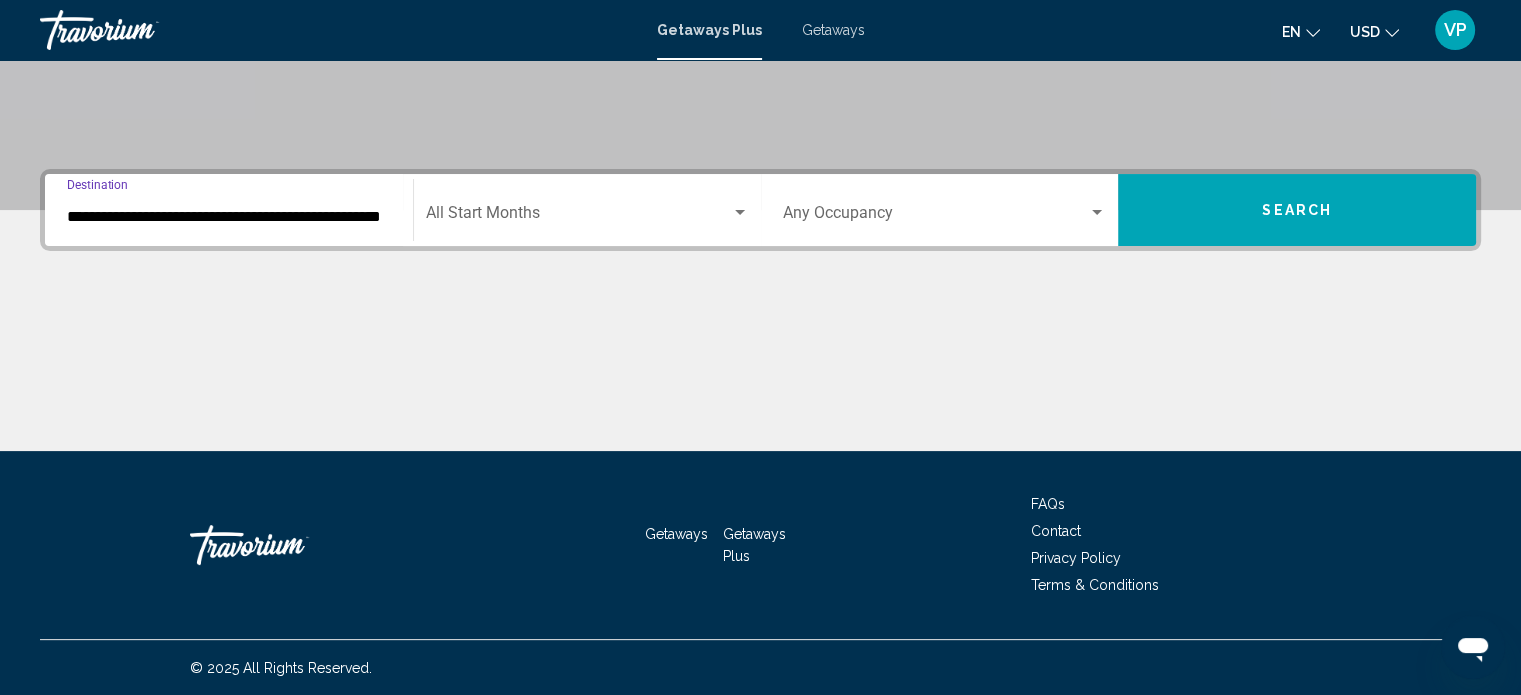 click at bounding box center [578, 217] 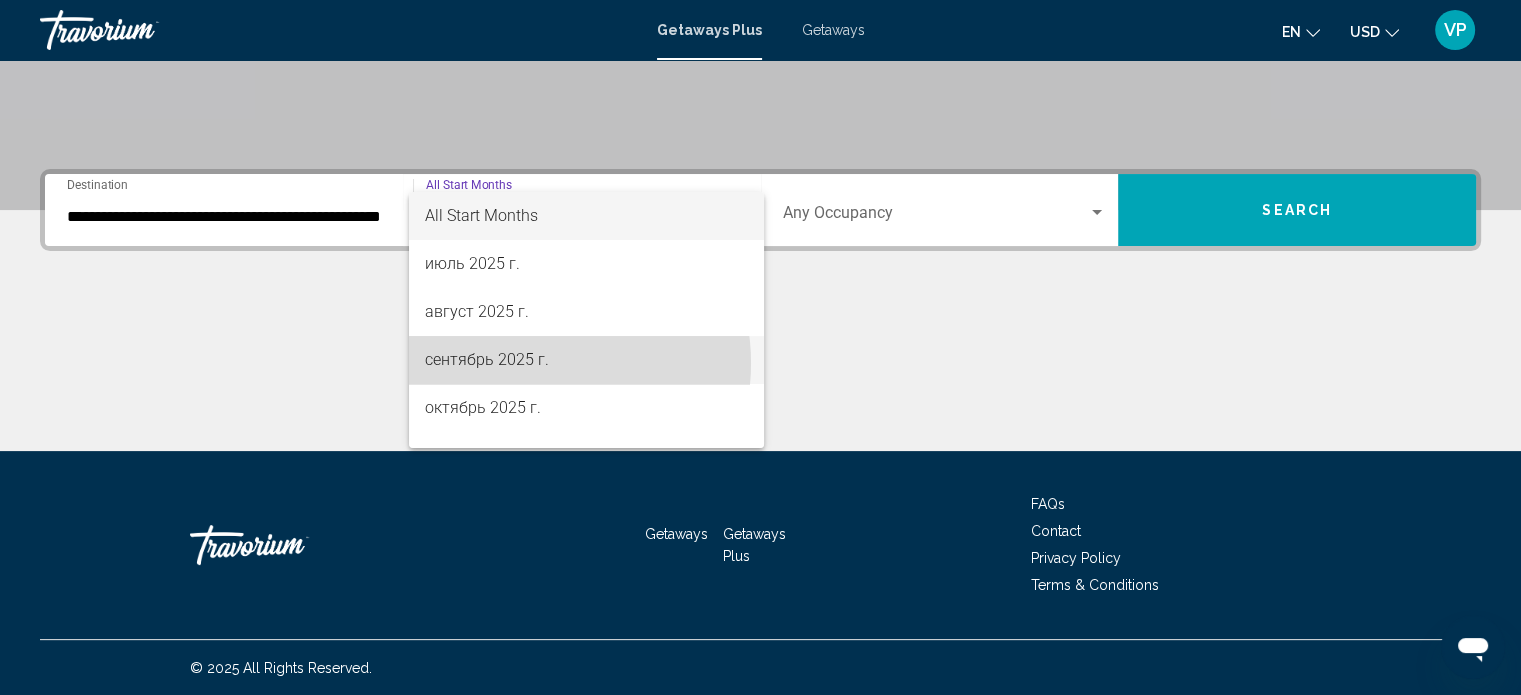 click on "сентябрь 2025 г." at bounding box center (586, 360) 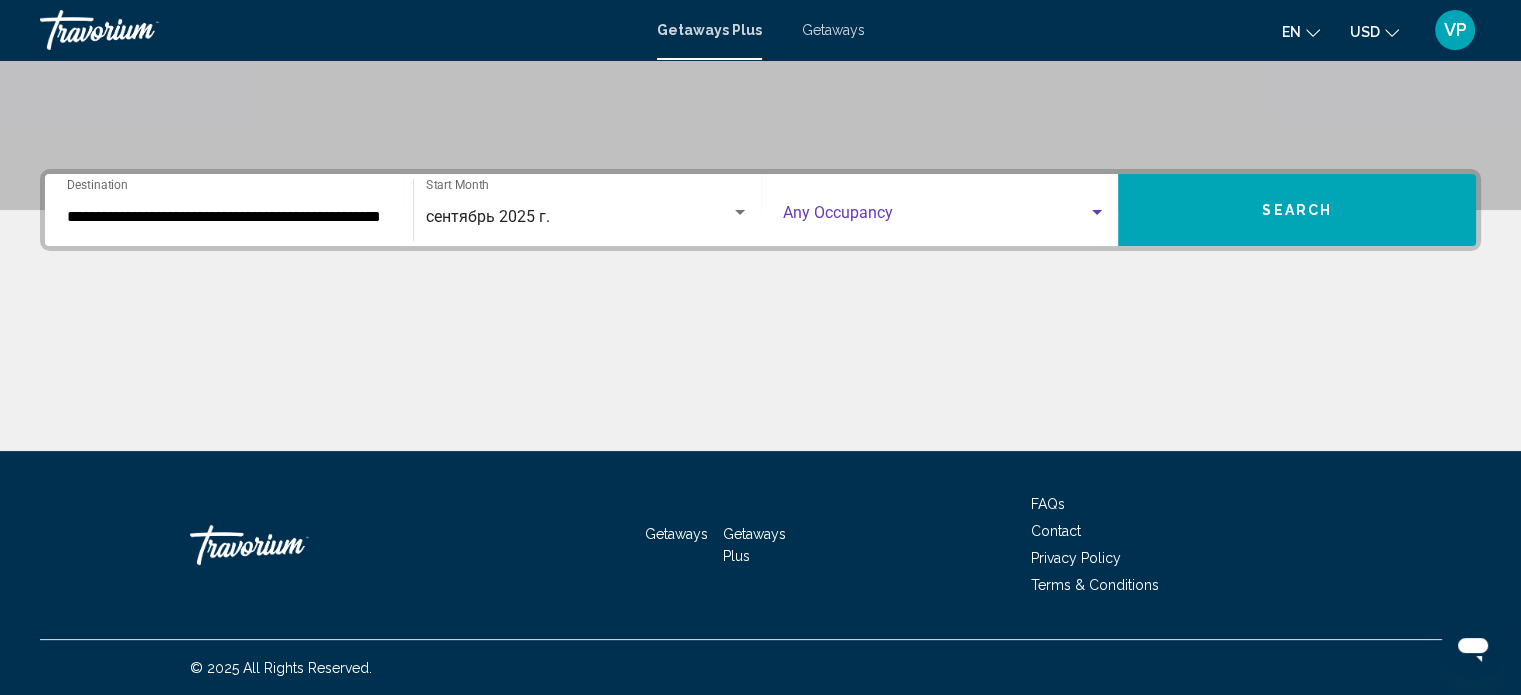 click at bounding box center (936, 217) 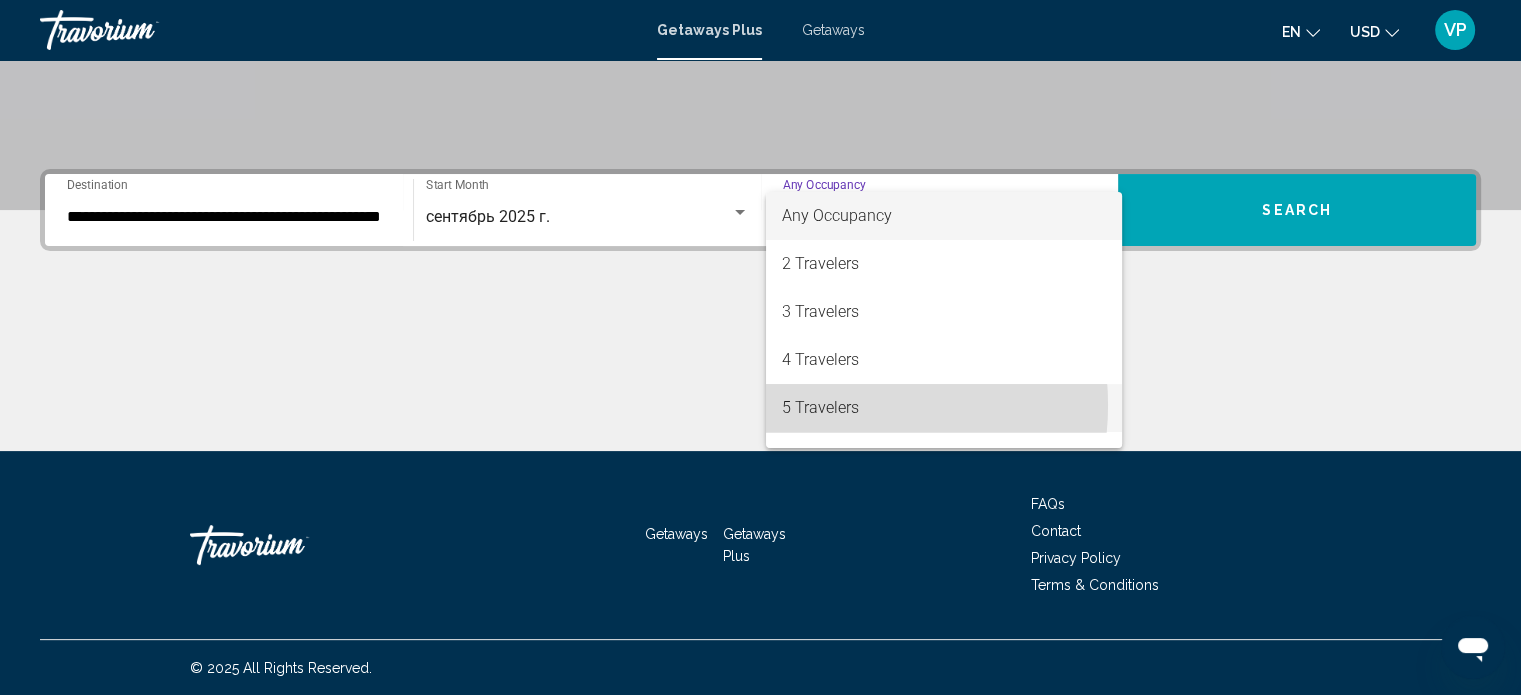 click on "5 Travelers" at bounding box center (944, 408) 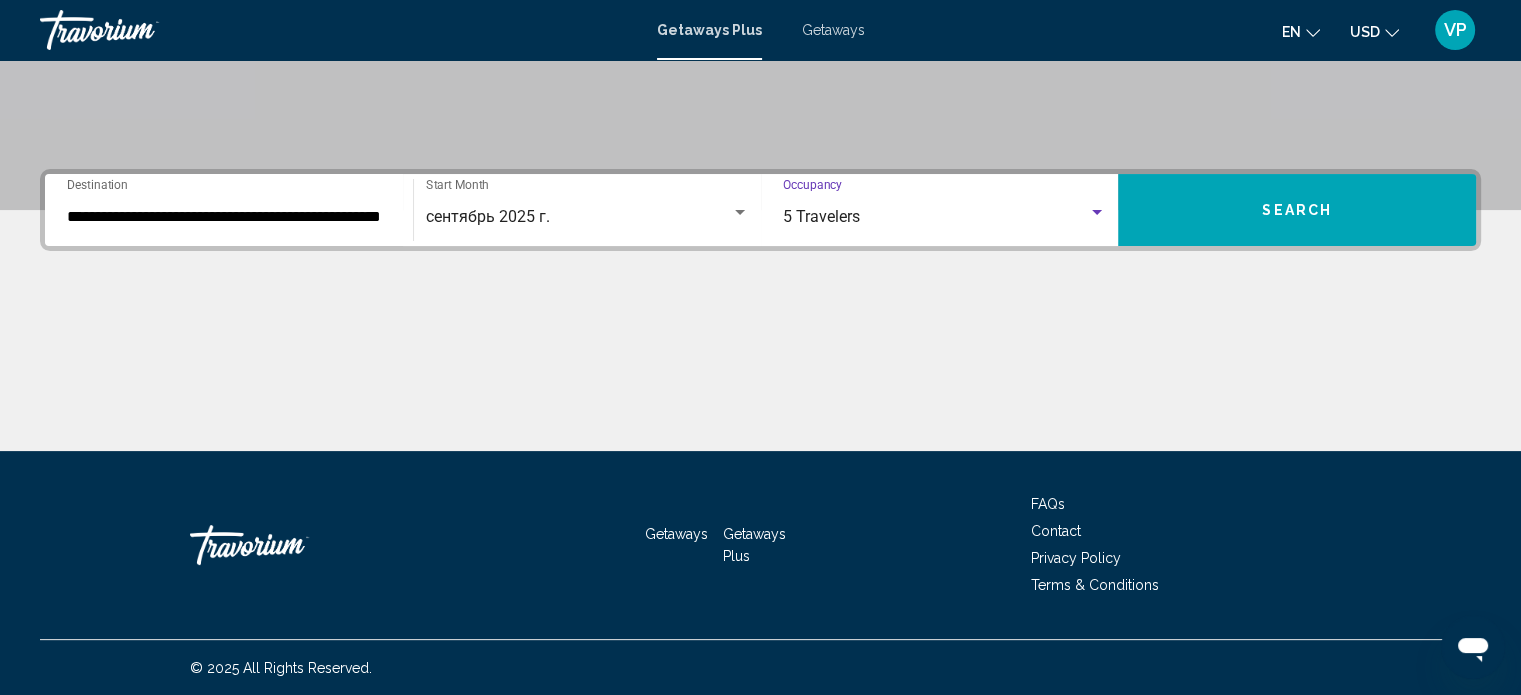 click on "5 Travelers" at bounding box center (936, 217) 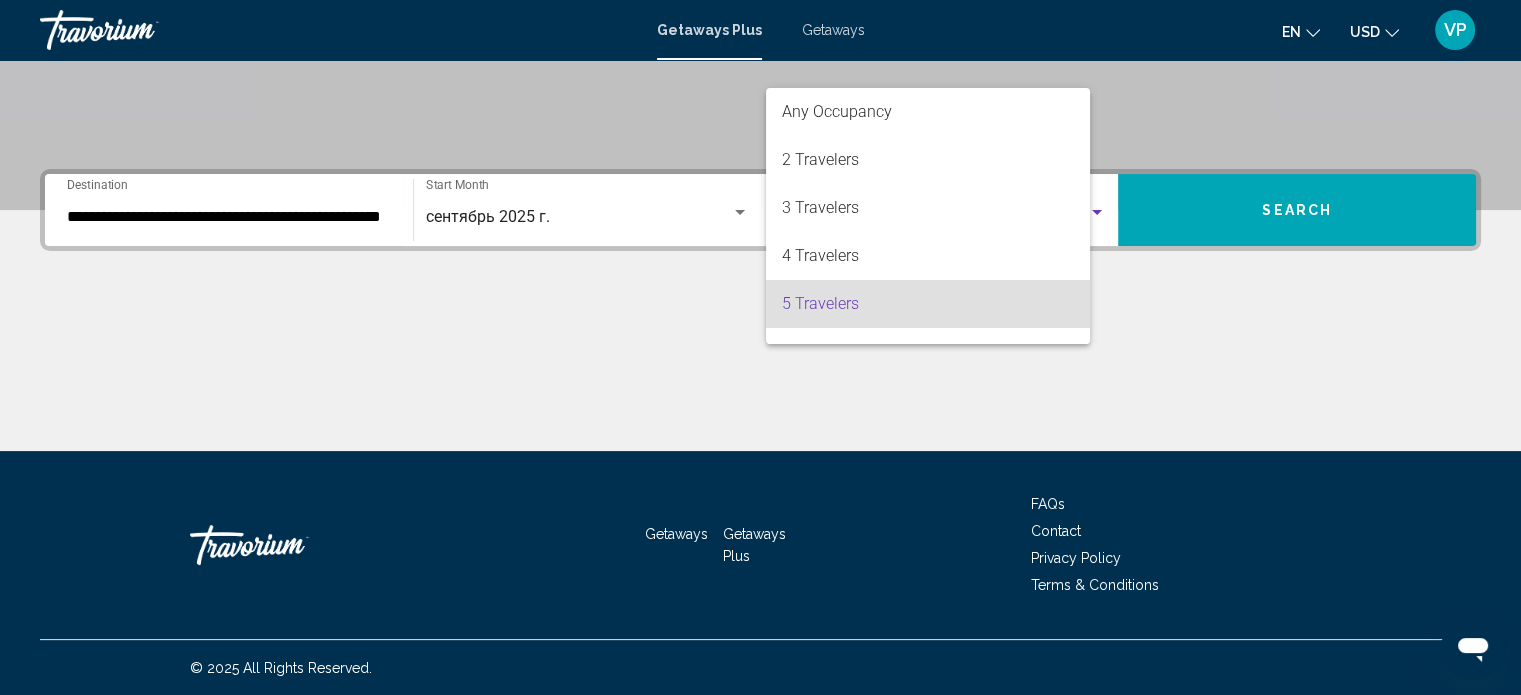 scroll, scrollTop: 88, scrollLeft: 0, axis: vertical 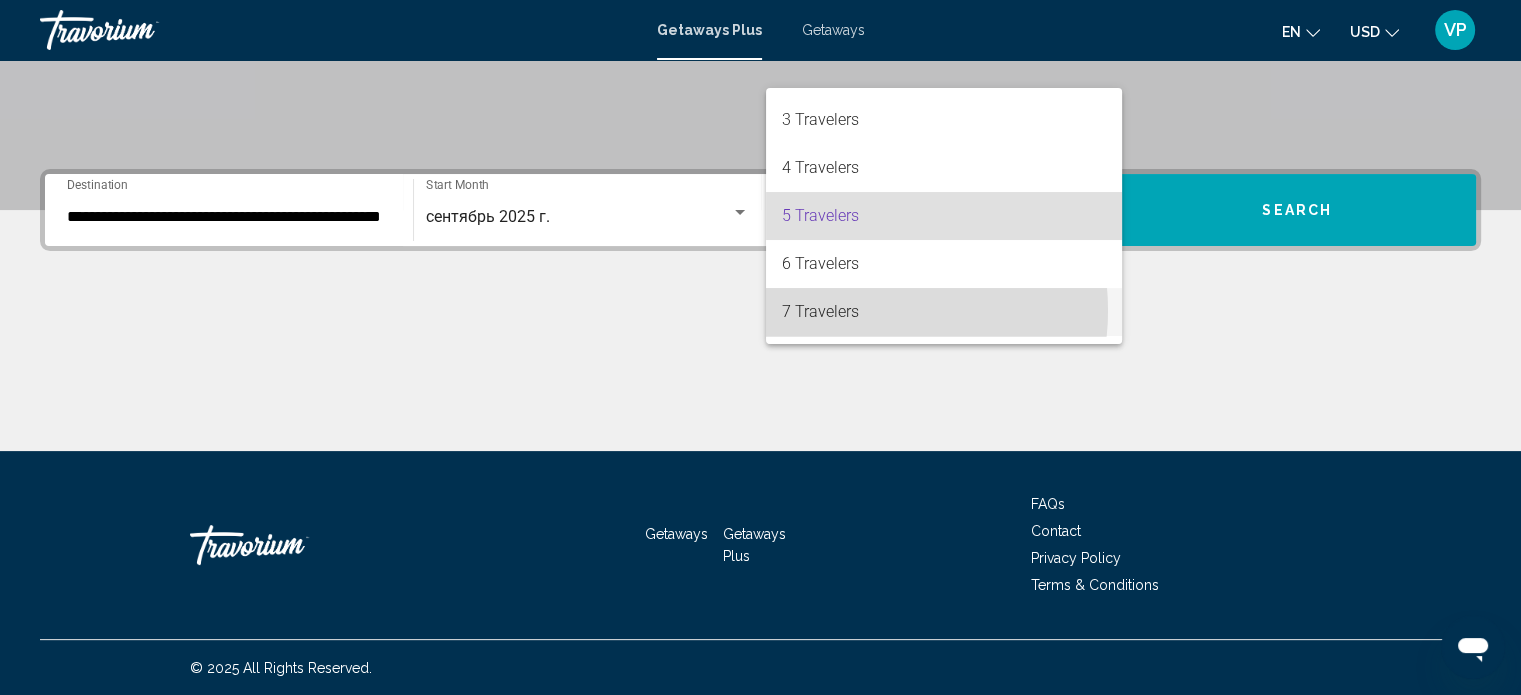 click on "7 Travelers" at bounding box center (944, 312) 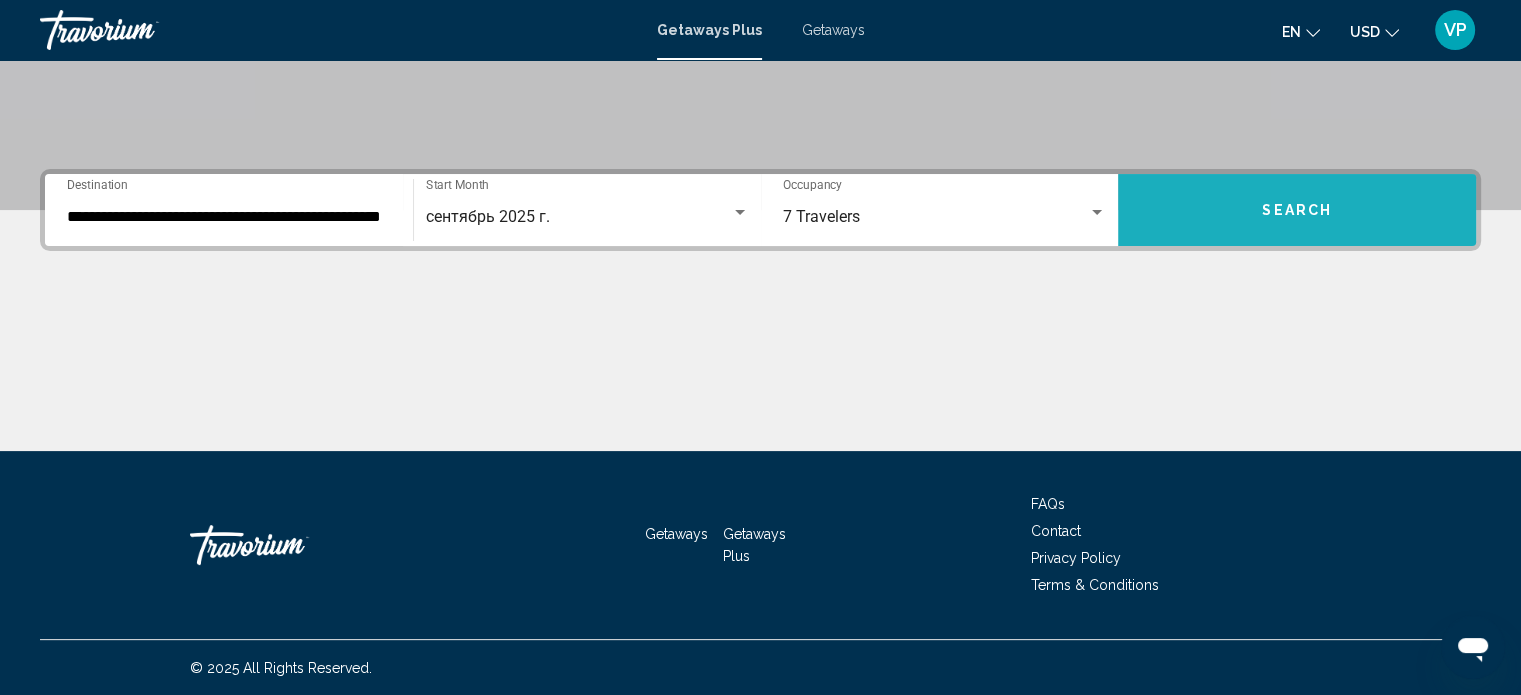 click on "Search" at bounding box center (1297, 210) 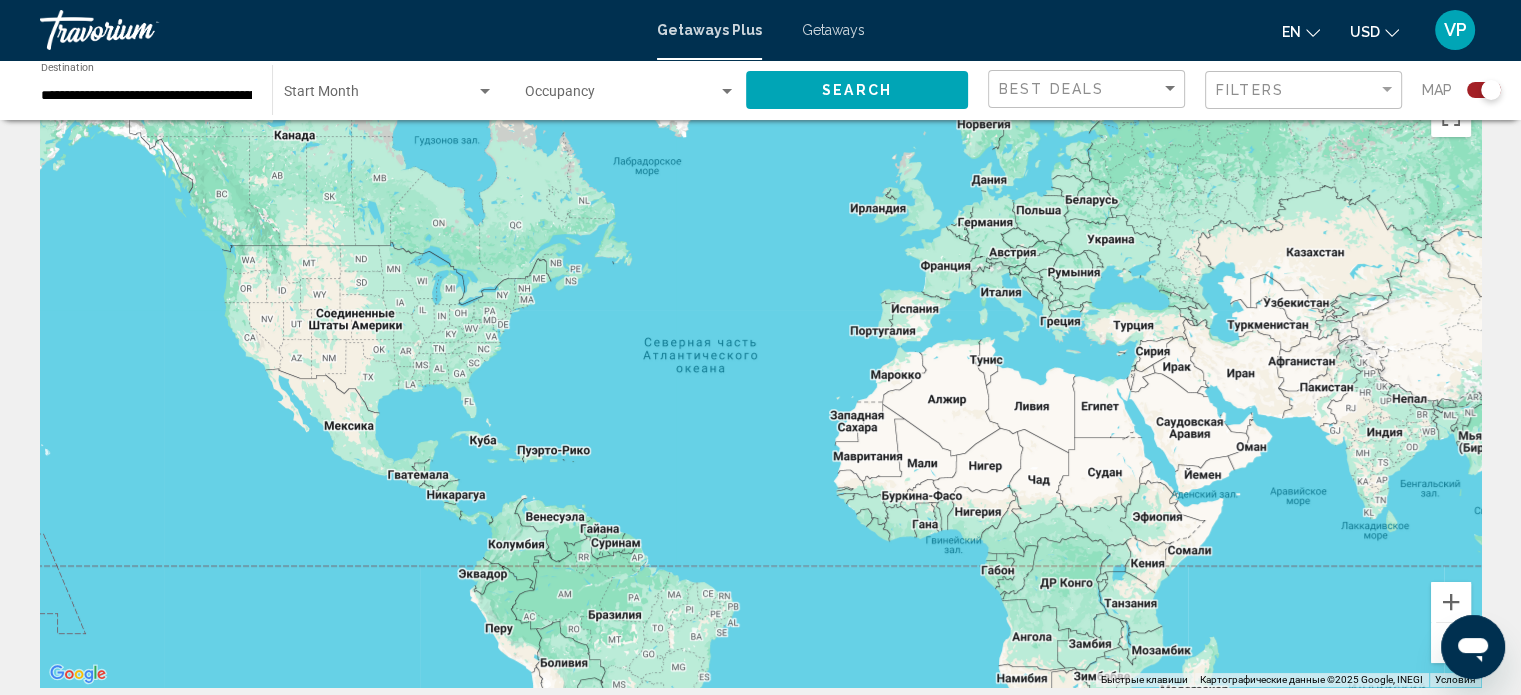 scroll, scrollTop: 0, scrollLeft: 0, axis: both 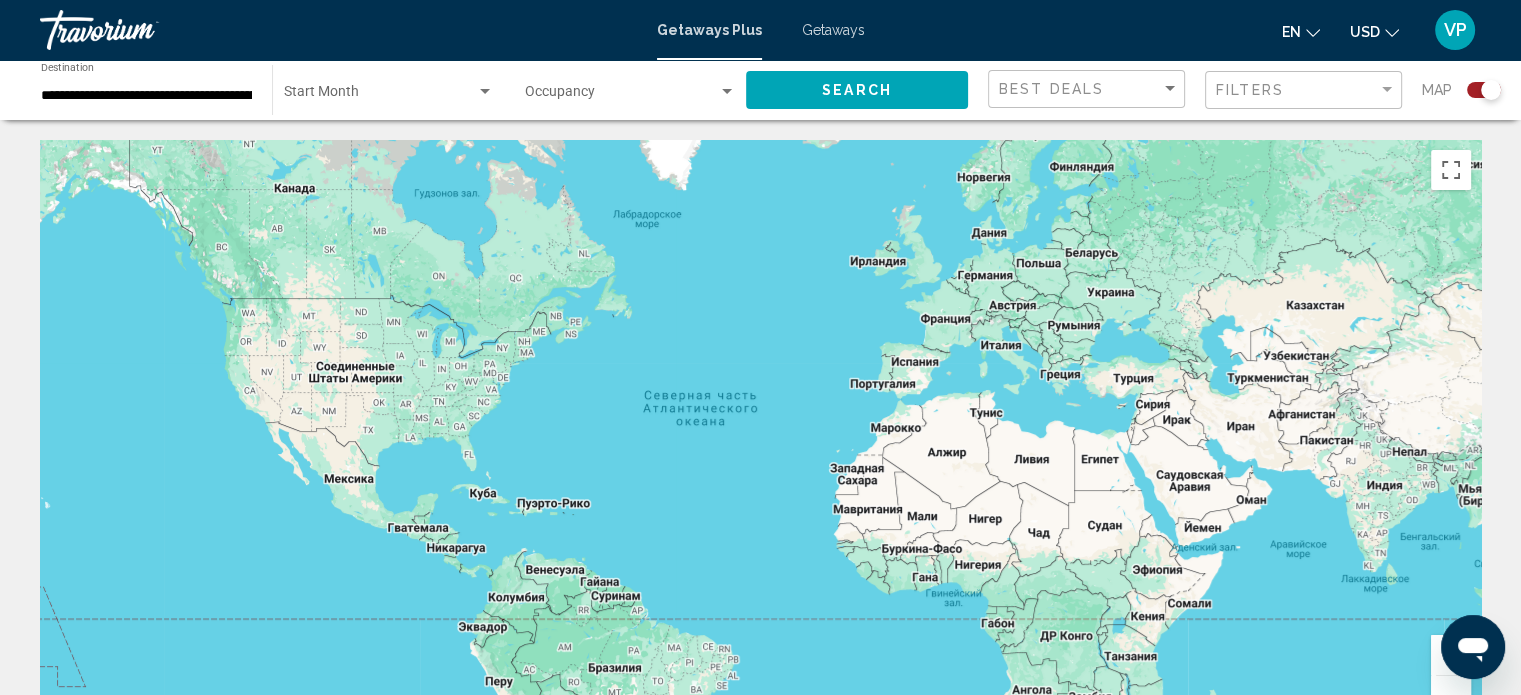click 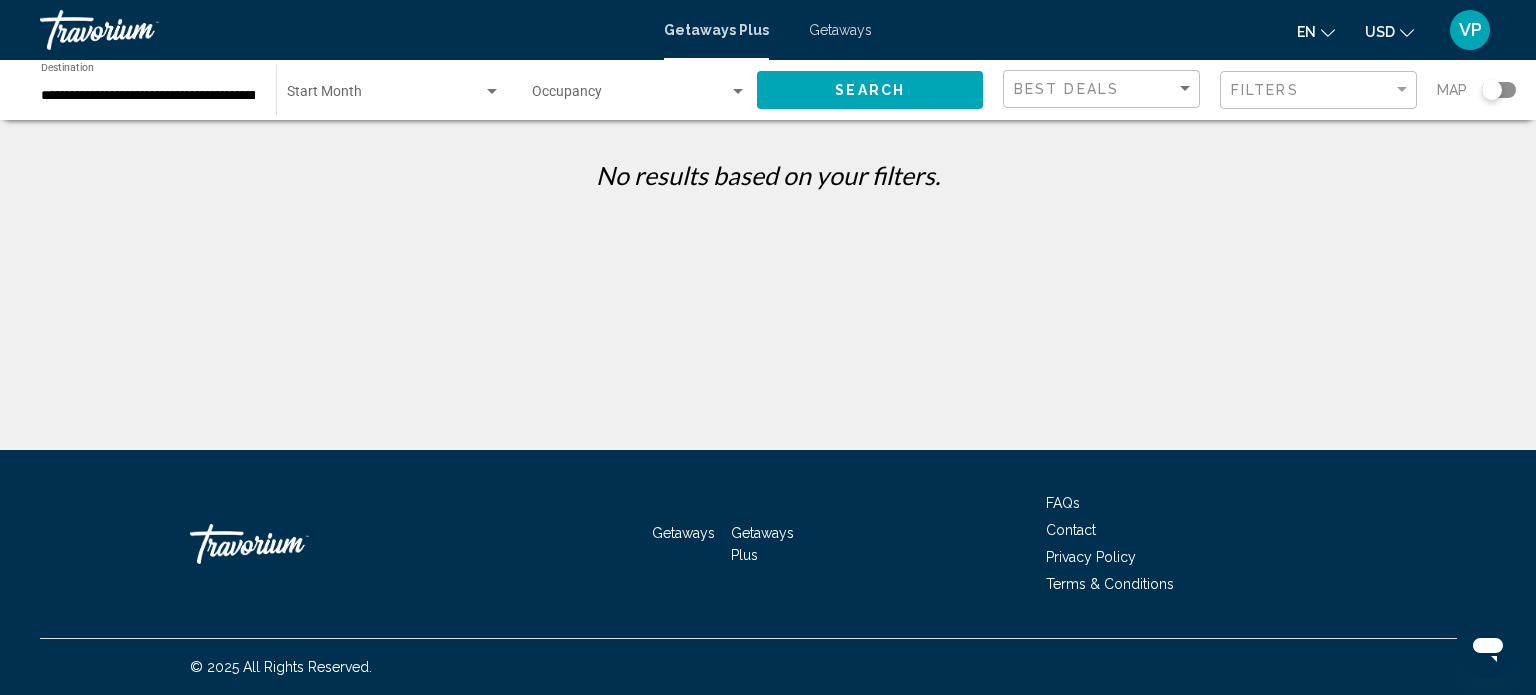 click at bounding box center [630, 96] 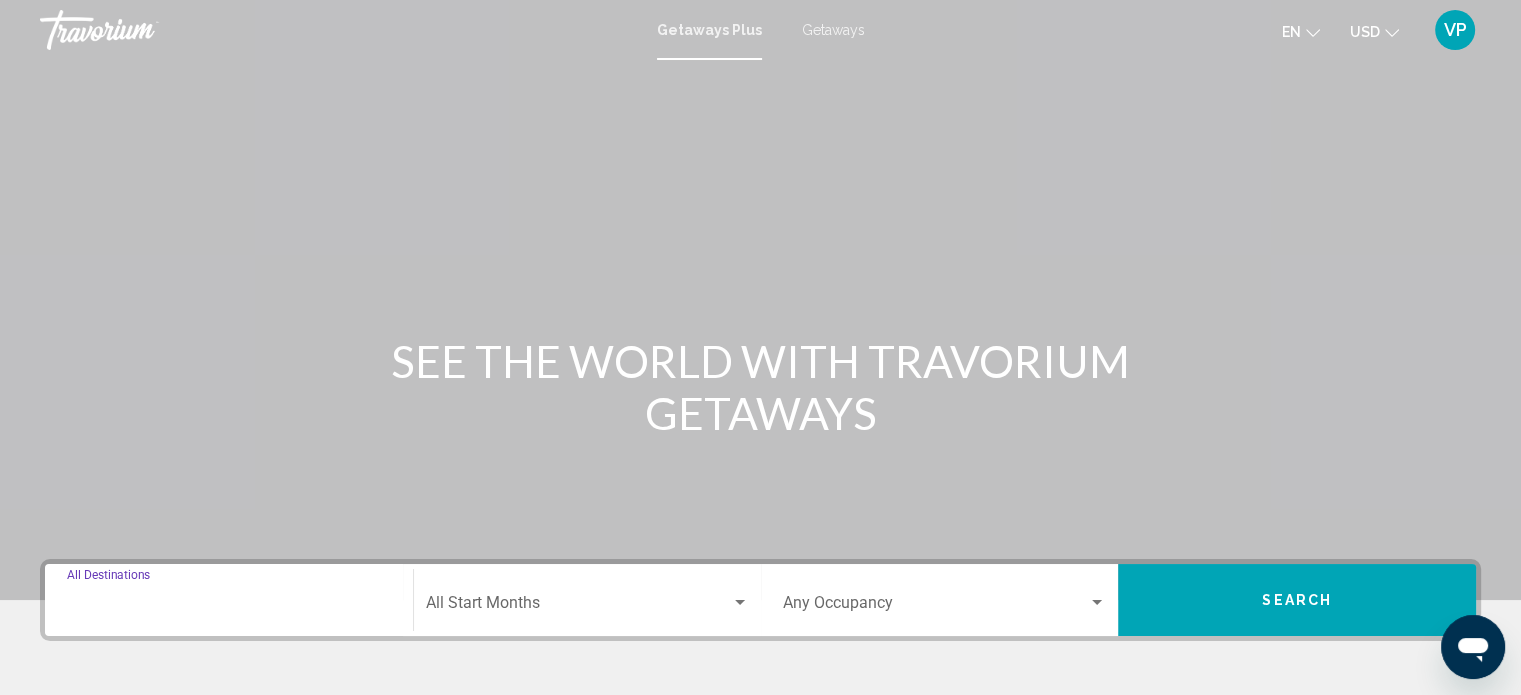 click on "Destination All Destinations" at bounding box center [229, 607] 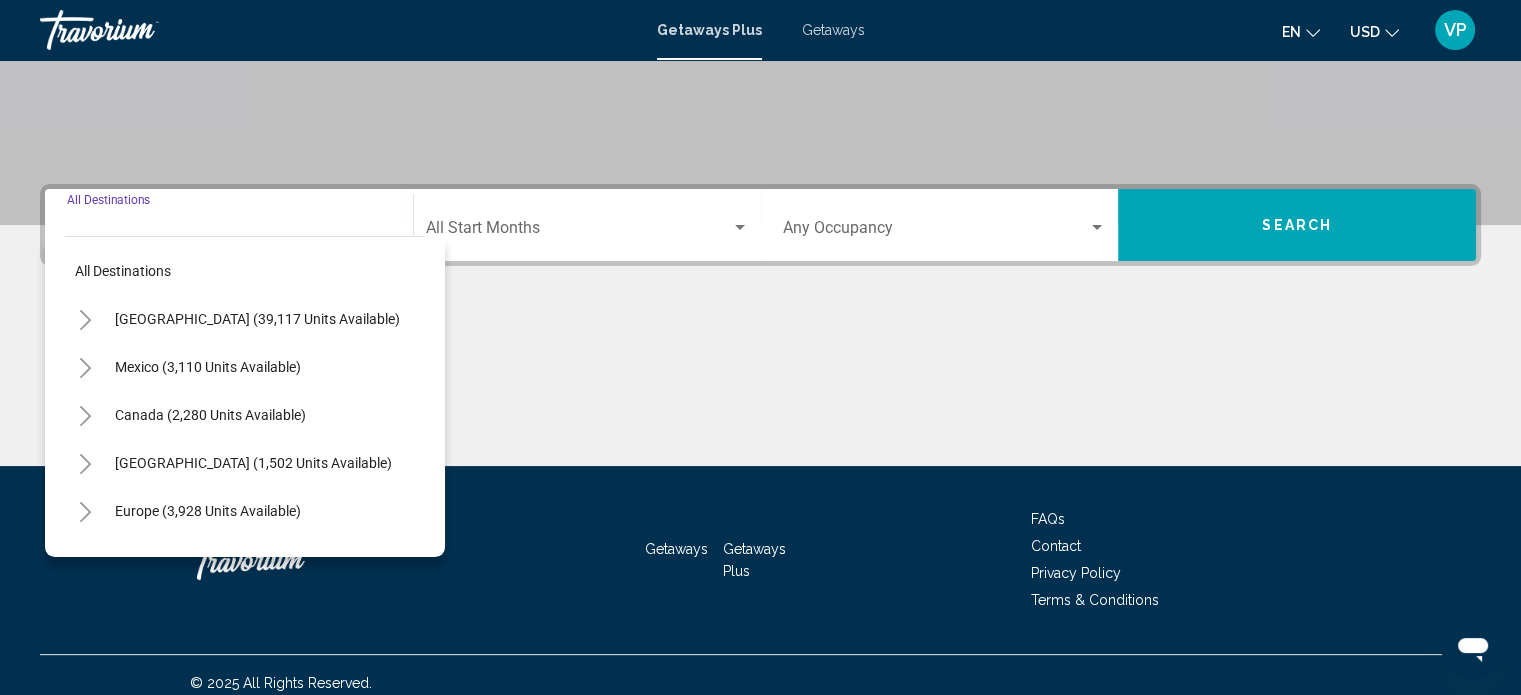 scroll, scrollTop: 390, scrollLeft: 0, axis: vertical 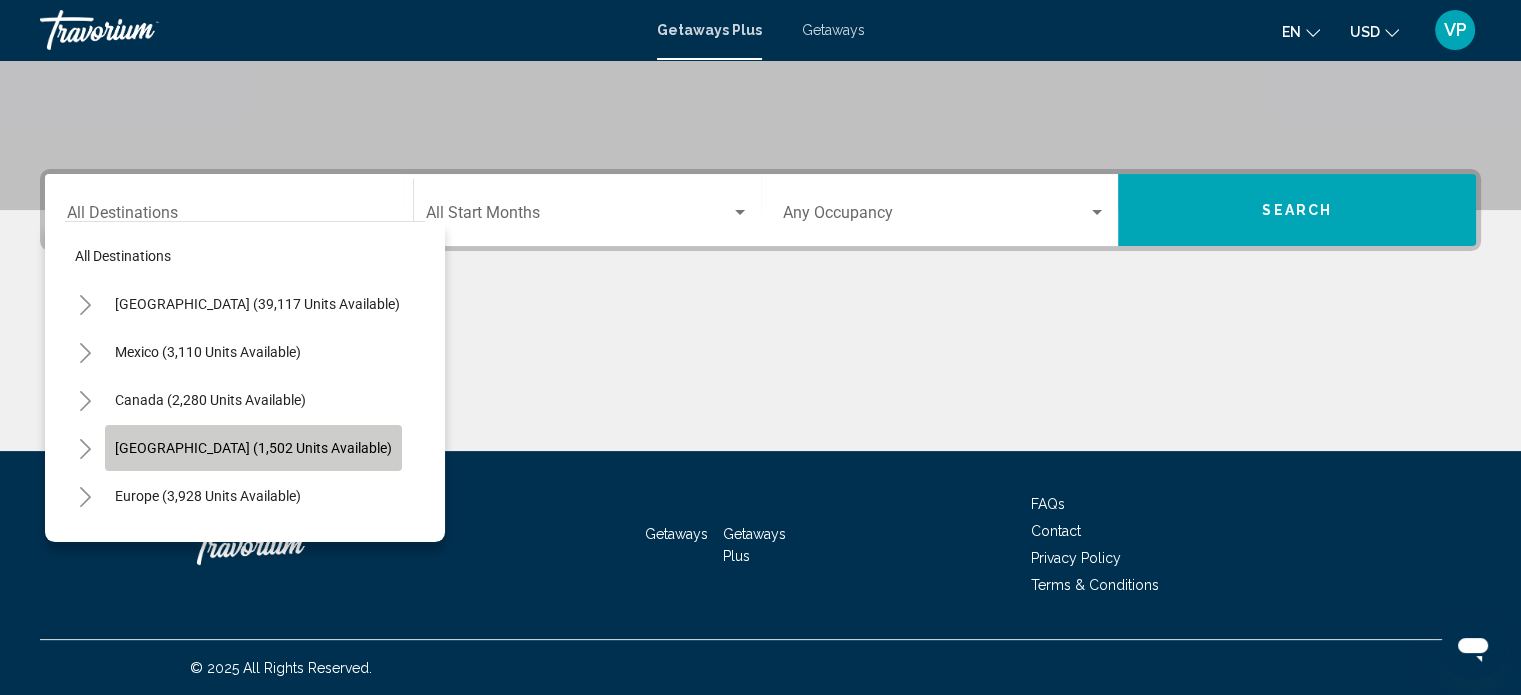 click on "Caribbean & Atlantic Islands (1,502 units available)" 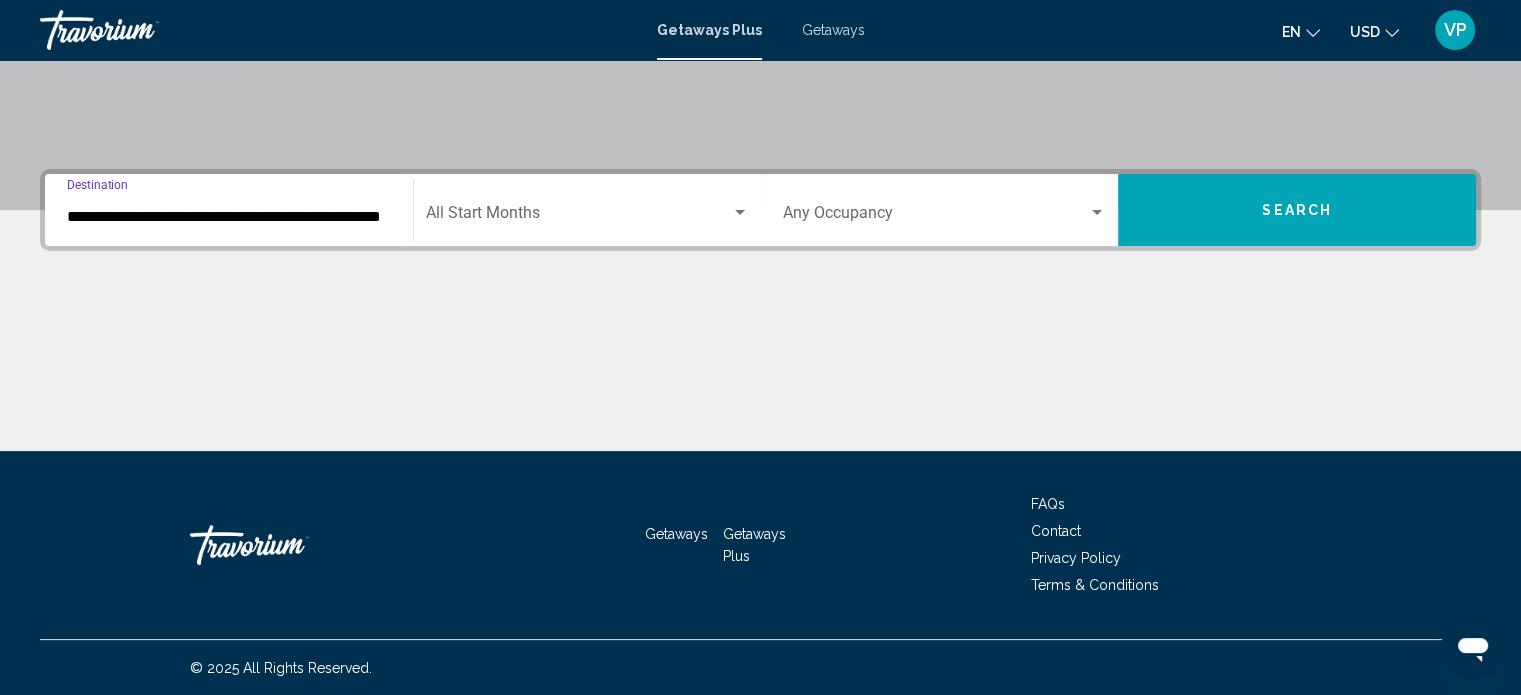 click on "Start Month All Start Months" 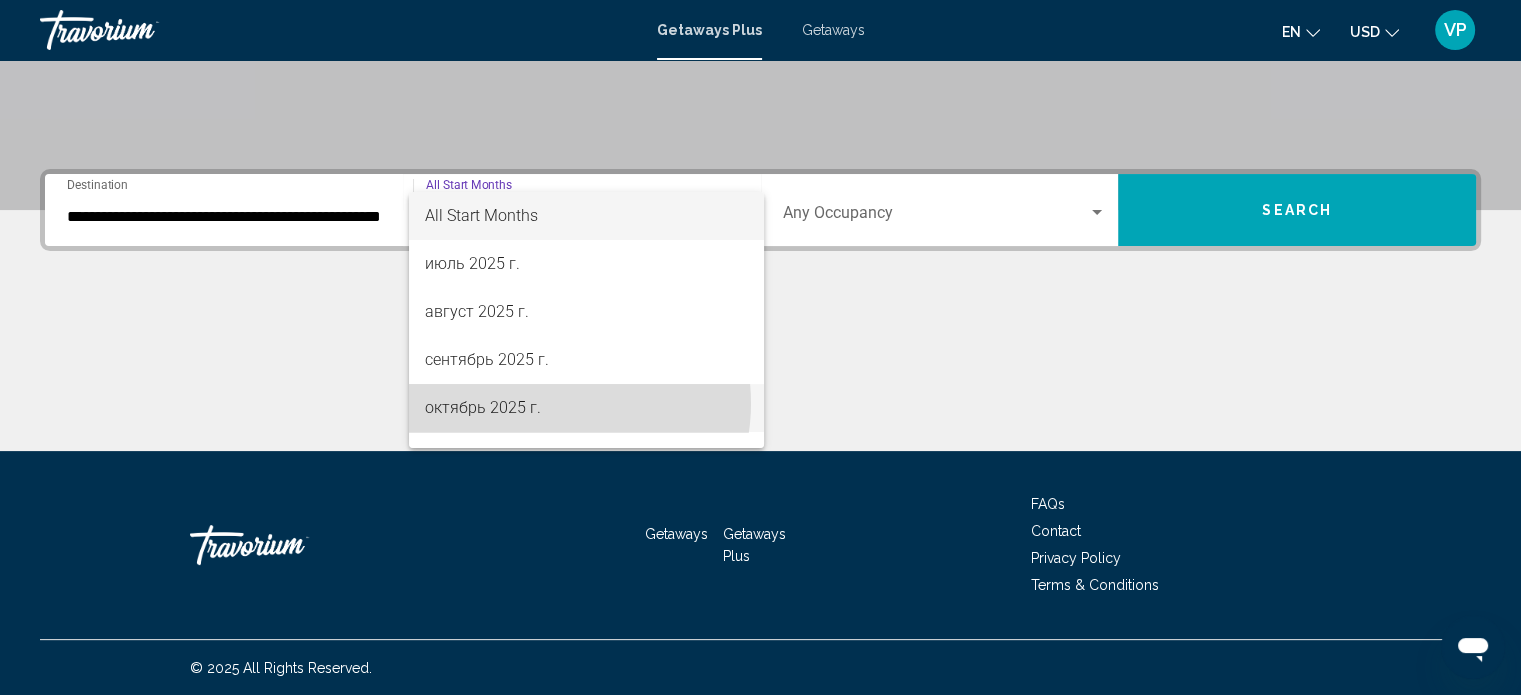 click on "октябрь 2025 г." at bounding box center (586, 408) 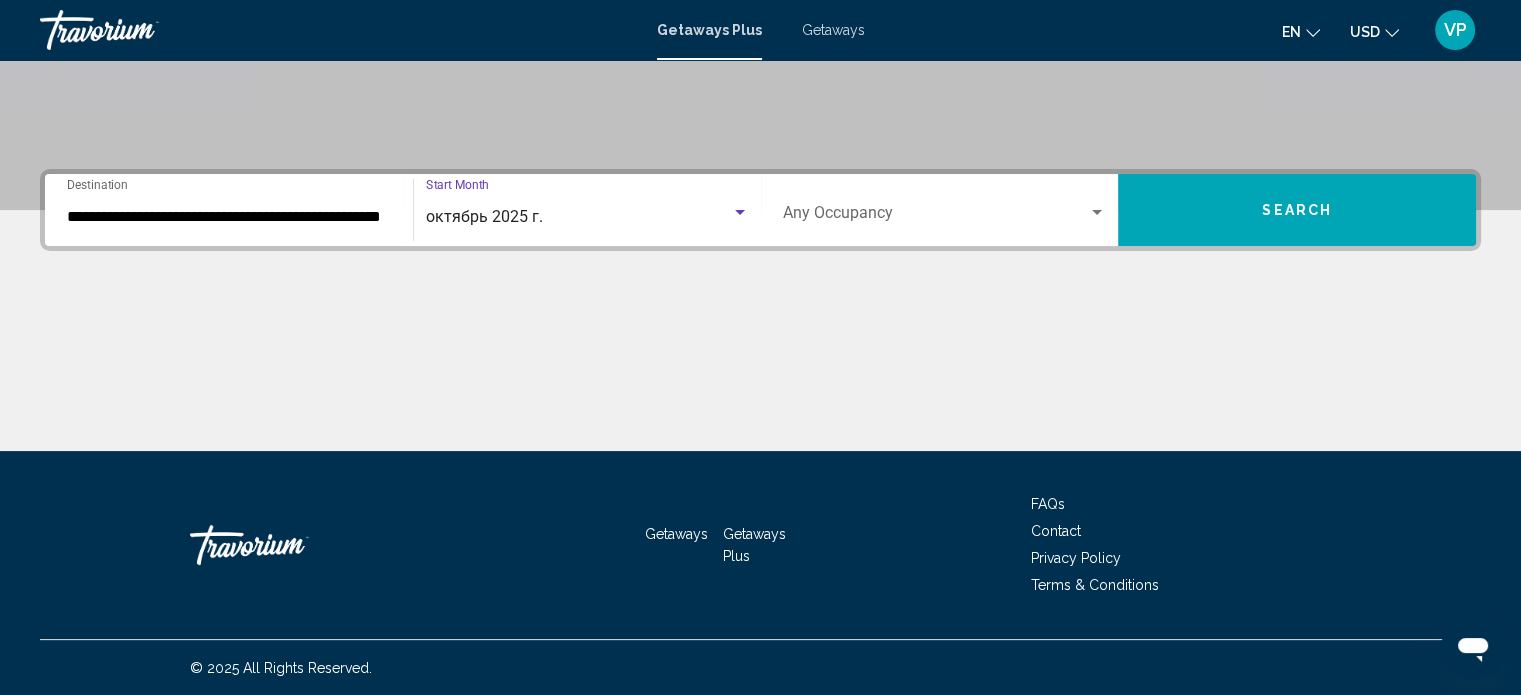 click on "Occupancy Any Occupancy" at bounding box center [945, 210] 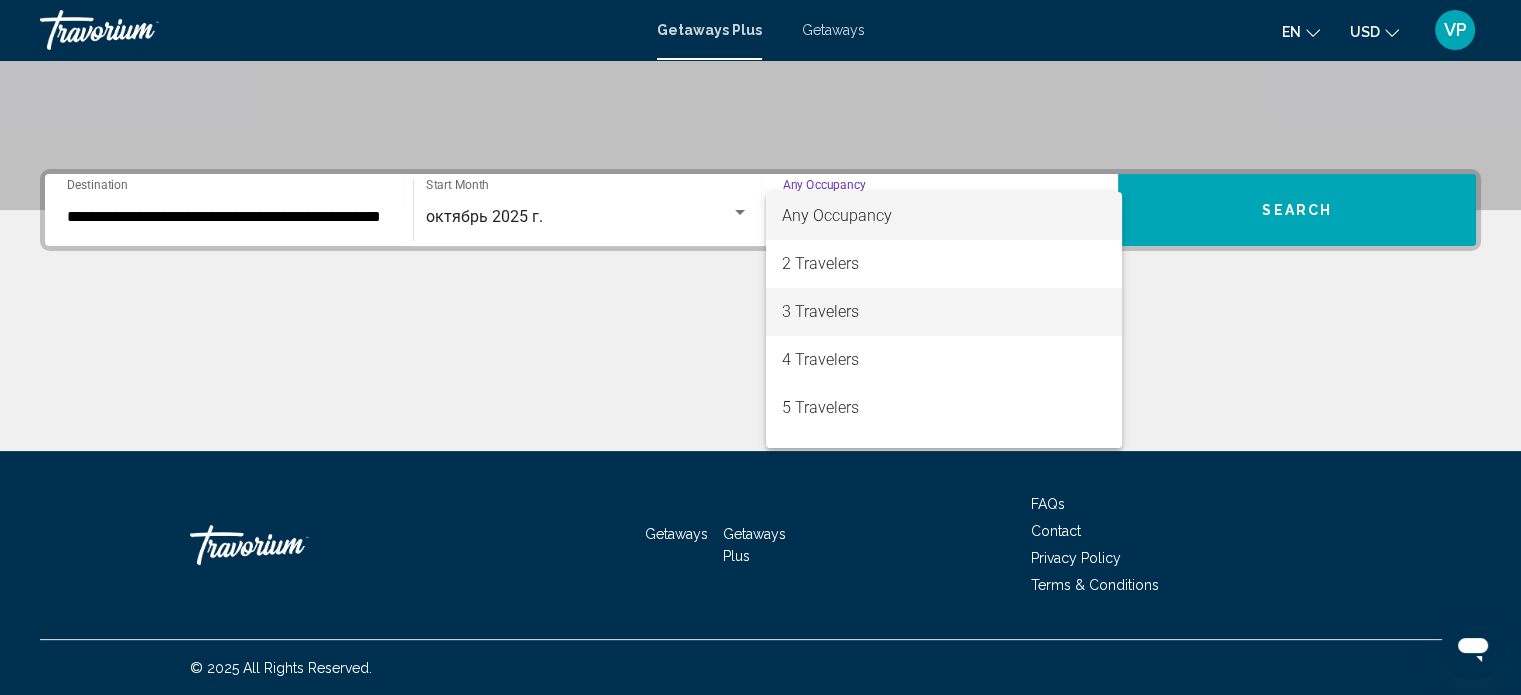 click on "3 Travelers" at bounding box center [944, 312] 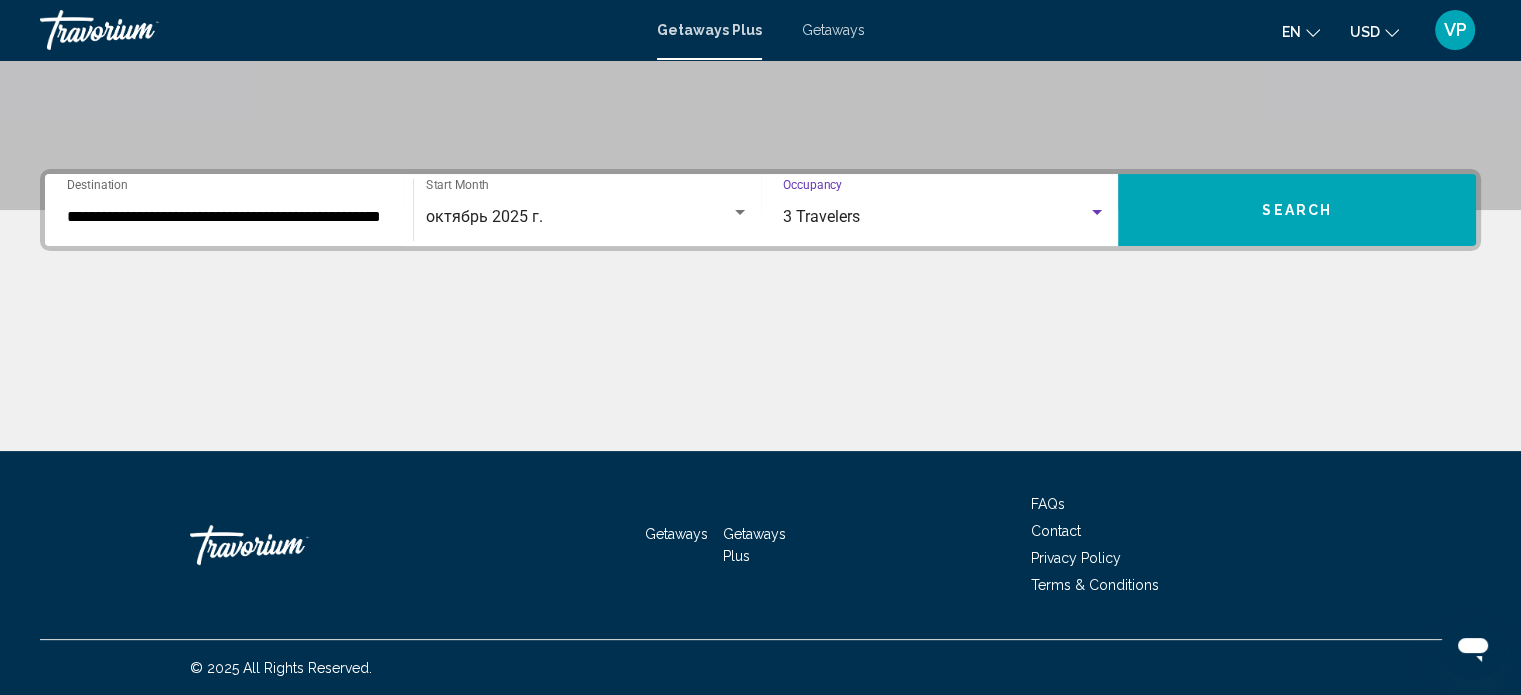 click on "Search" at bounding box center (1297, 211) 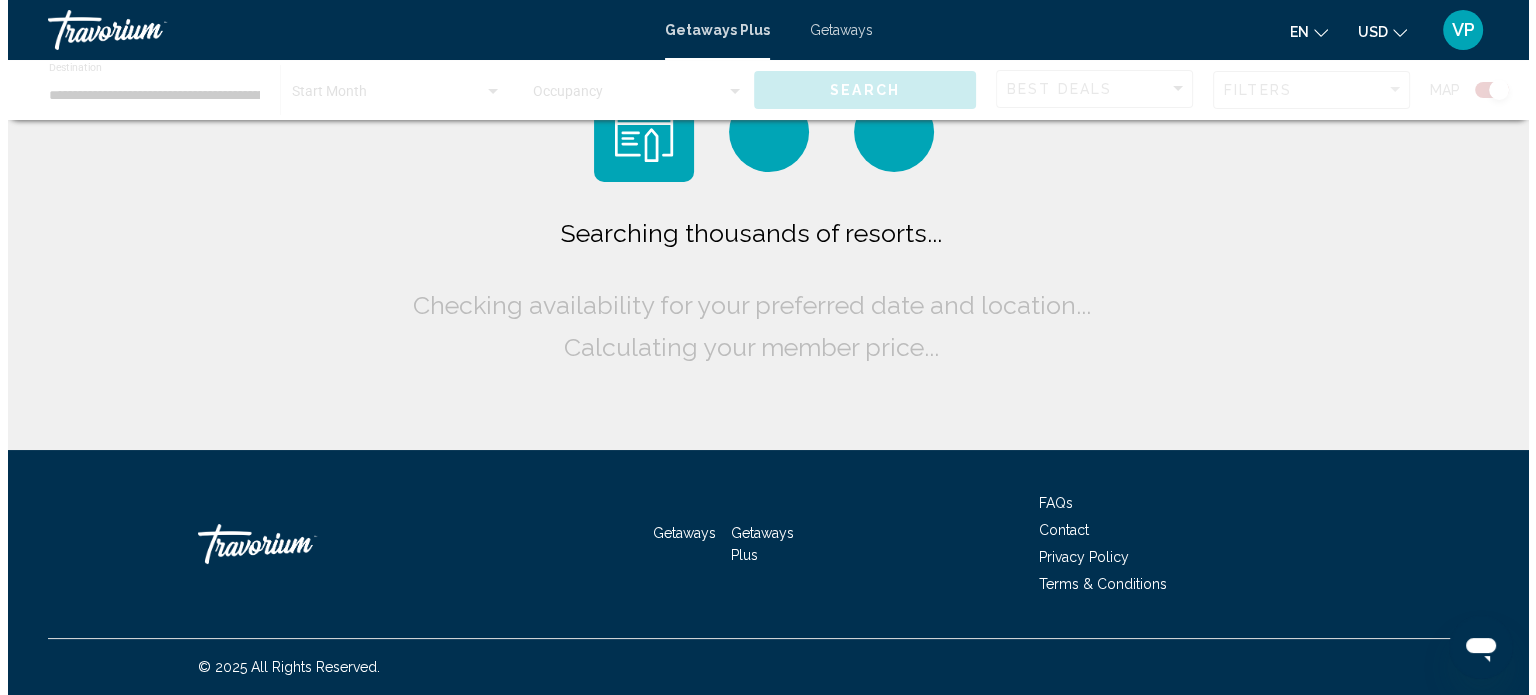scroll, scrollTop: 0, scrollLeft: 0, axis: both 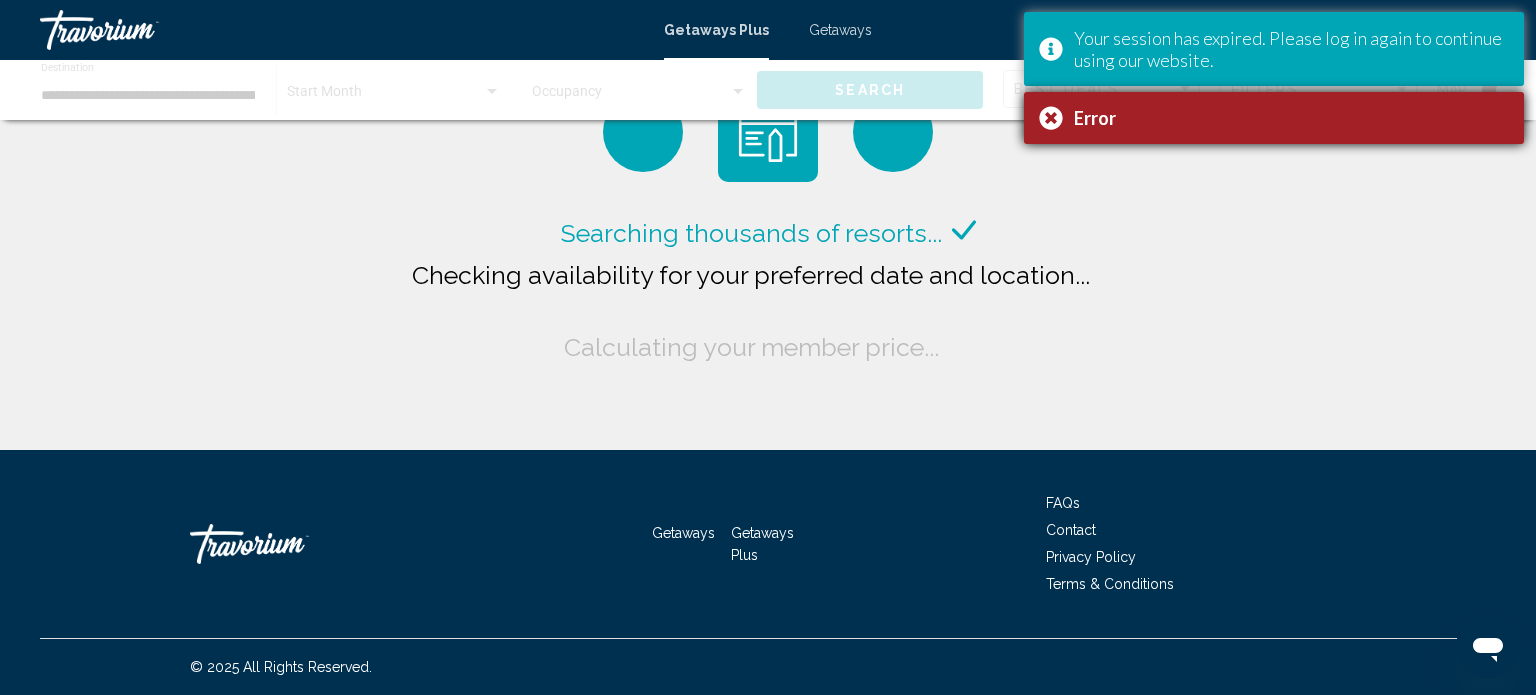 click on "Your session has expired. Please log in again to continue using our website." at bounding box center (1291, 49) 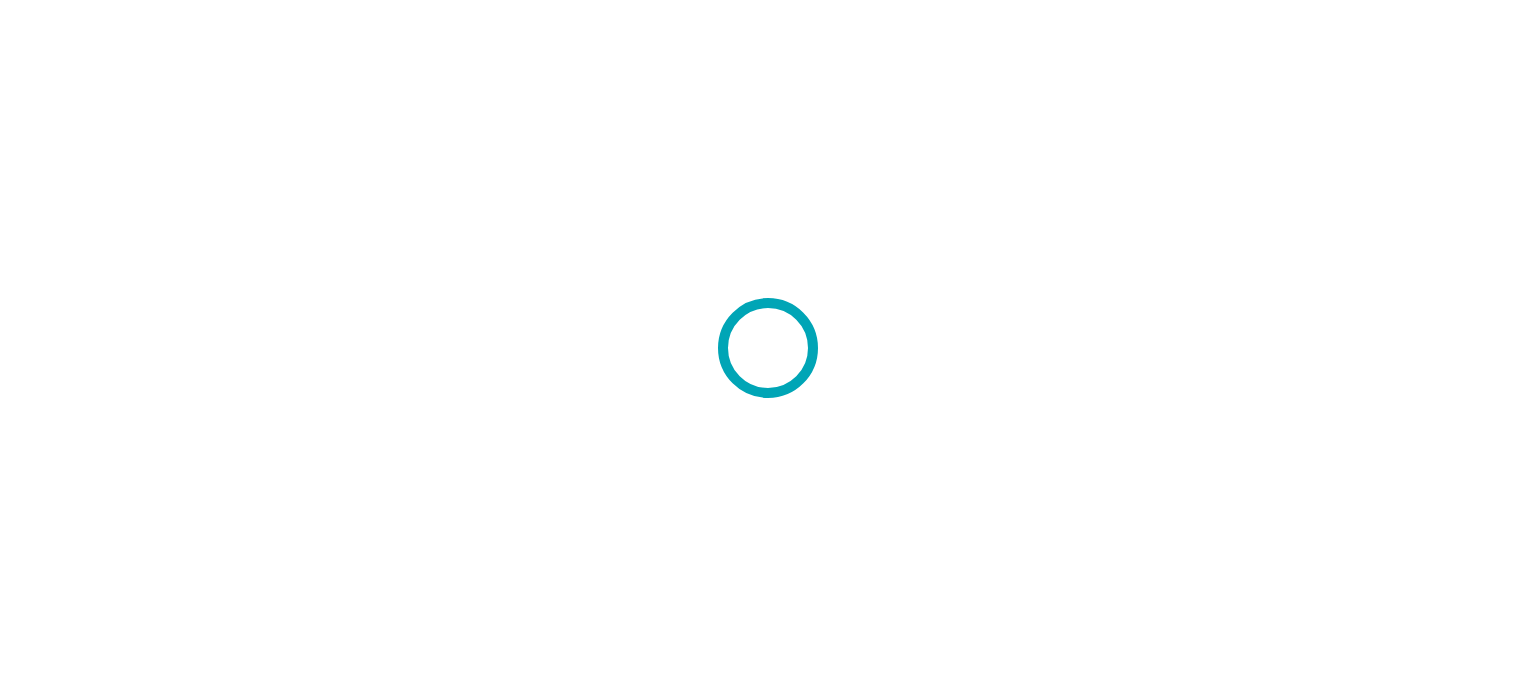 scroll, scrollTop: 0, scrollLeft: 0, axis: both 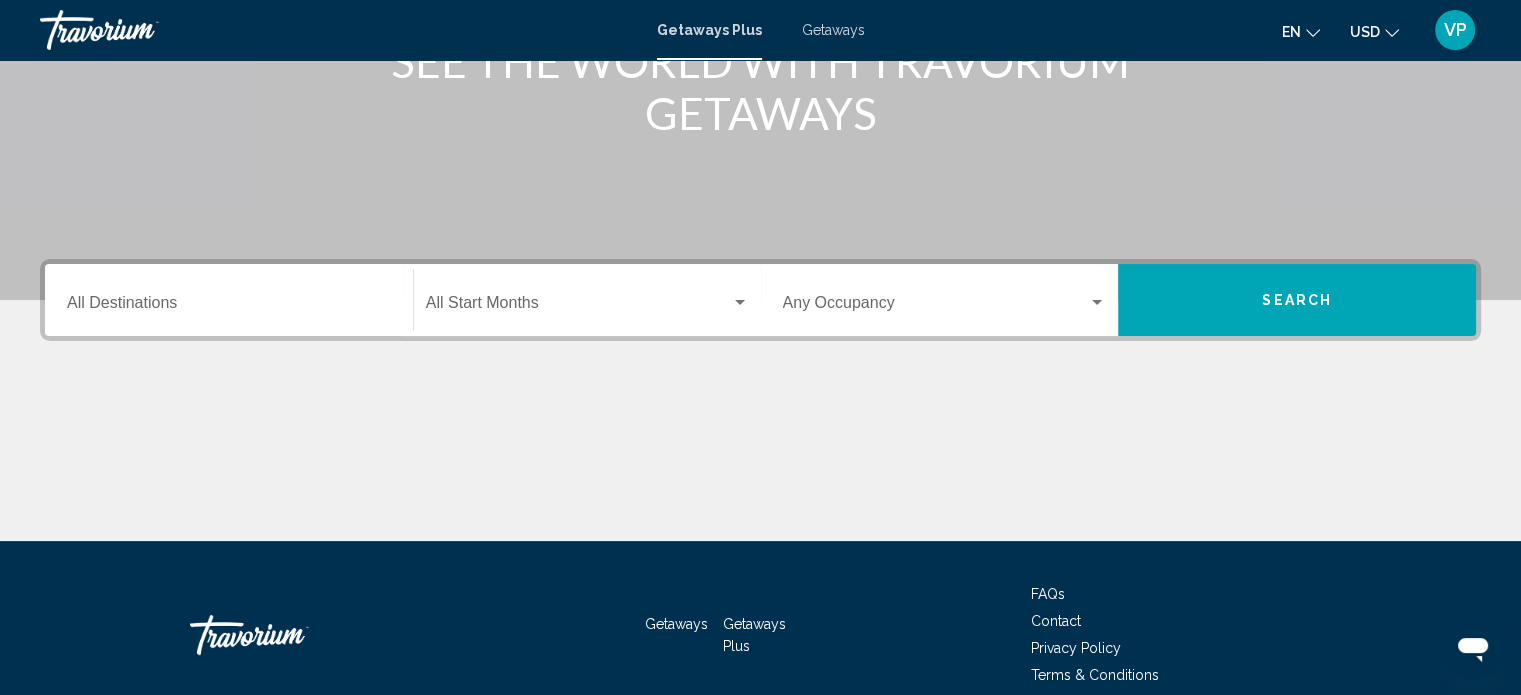 click on "Destination All Destinations" at bounding box center (229, 307) 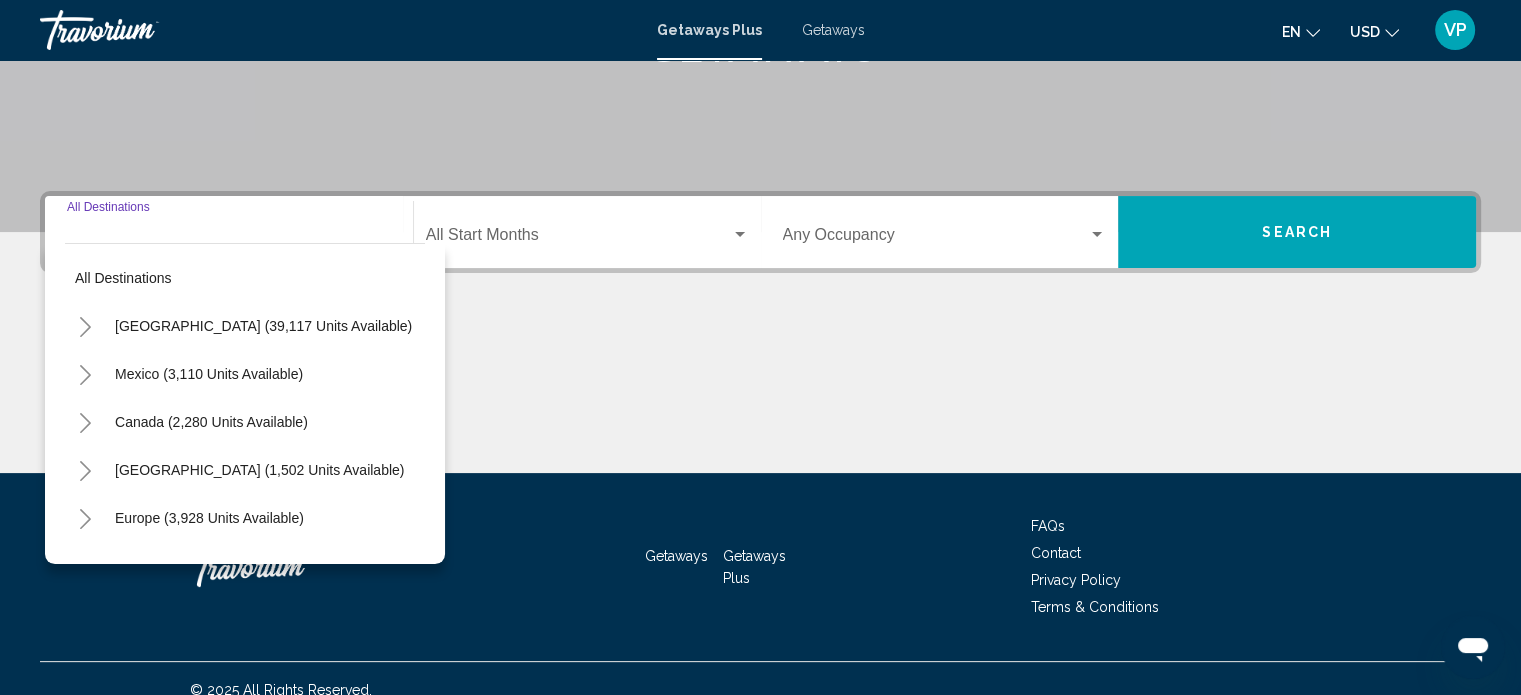 scroll, scrollTop: 390, scrollLeft: 0, axis: vertical 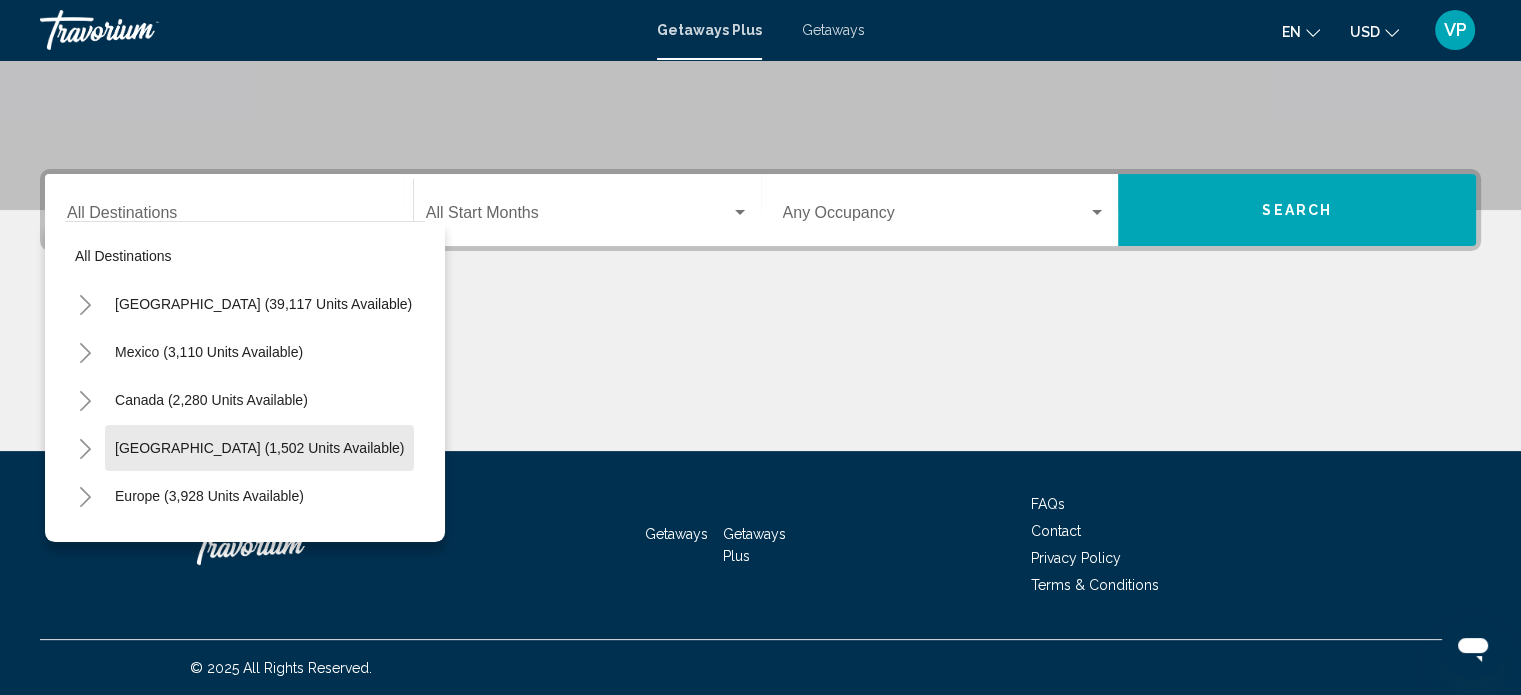 click on "Caribbean & Atlantic Islands (1,502 units available)" 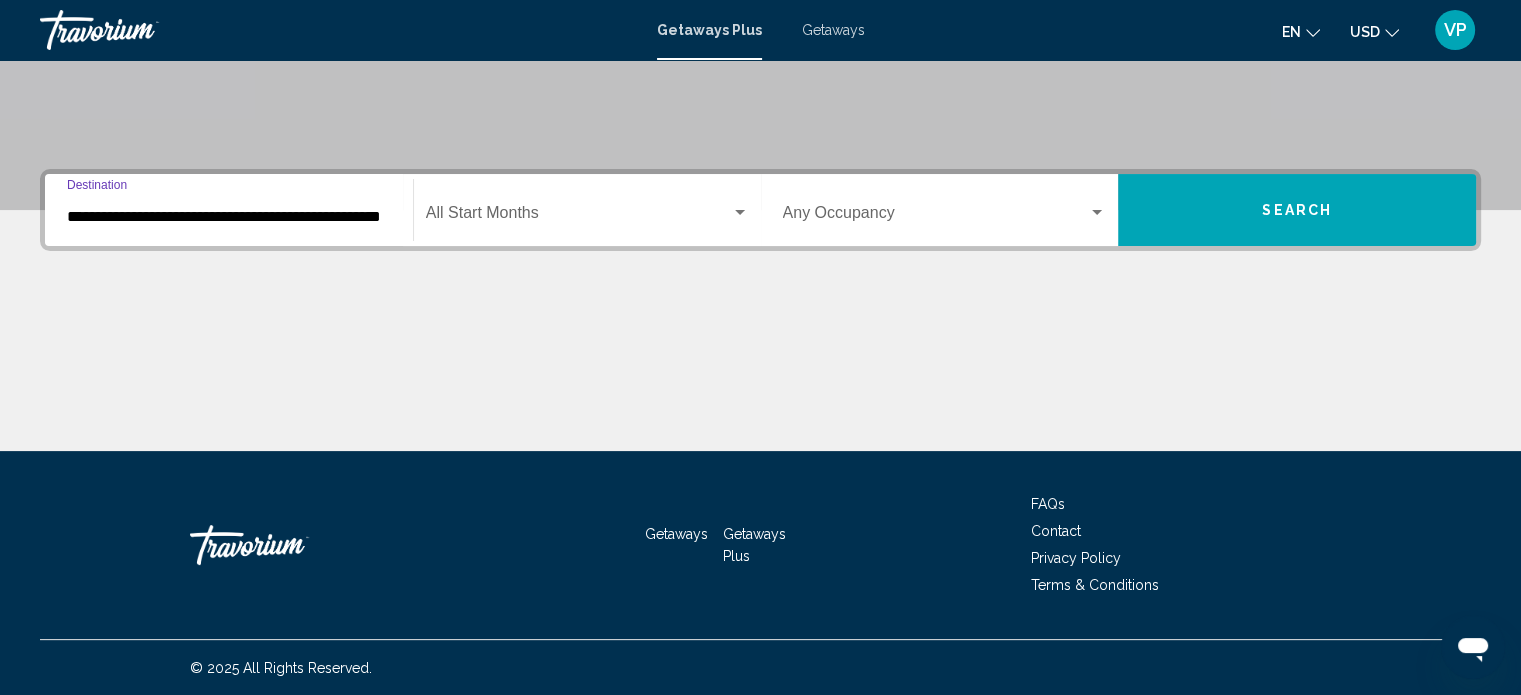click on "Start Month All Start Months" 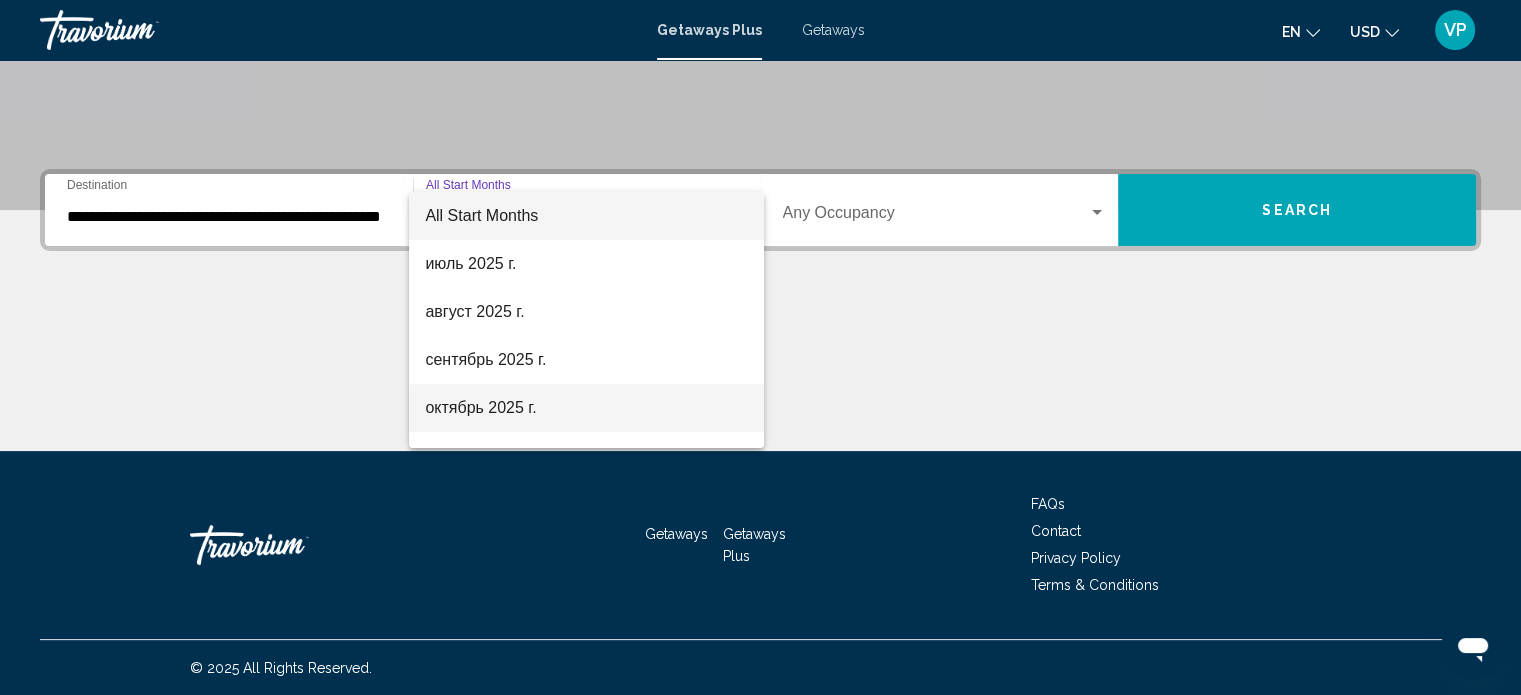 click on "октябрь 2025 г." at bounding box center [586, 408] 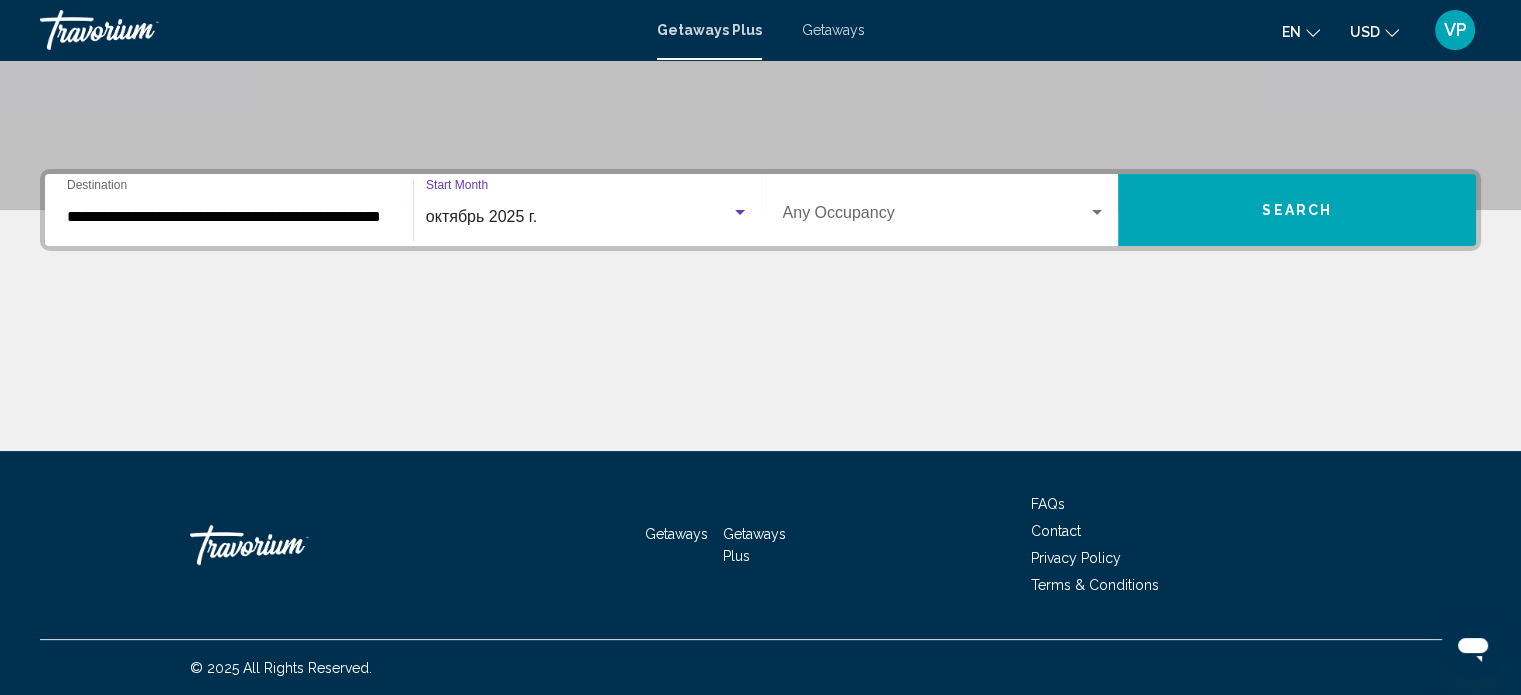 click on "Occupancy Any Occupancy" at bounding box center (945, 210) 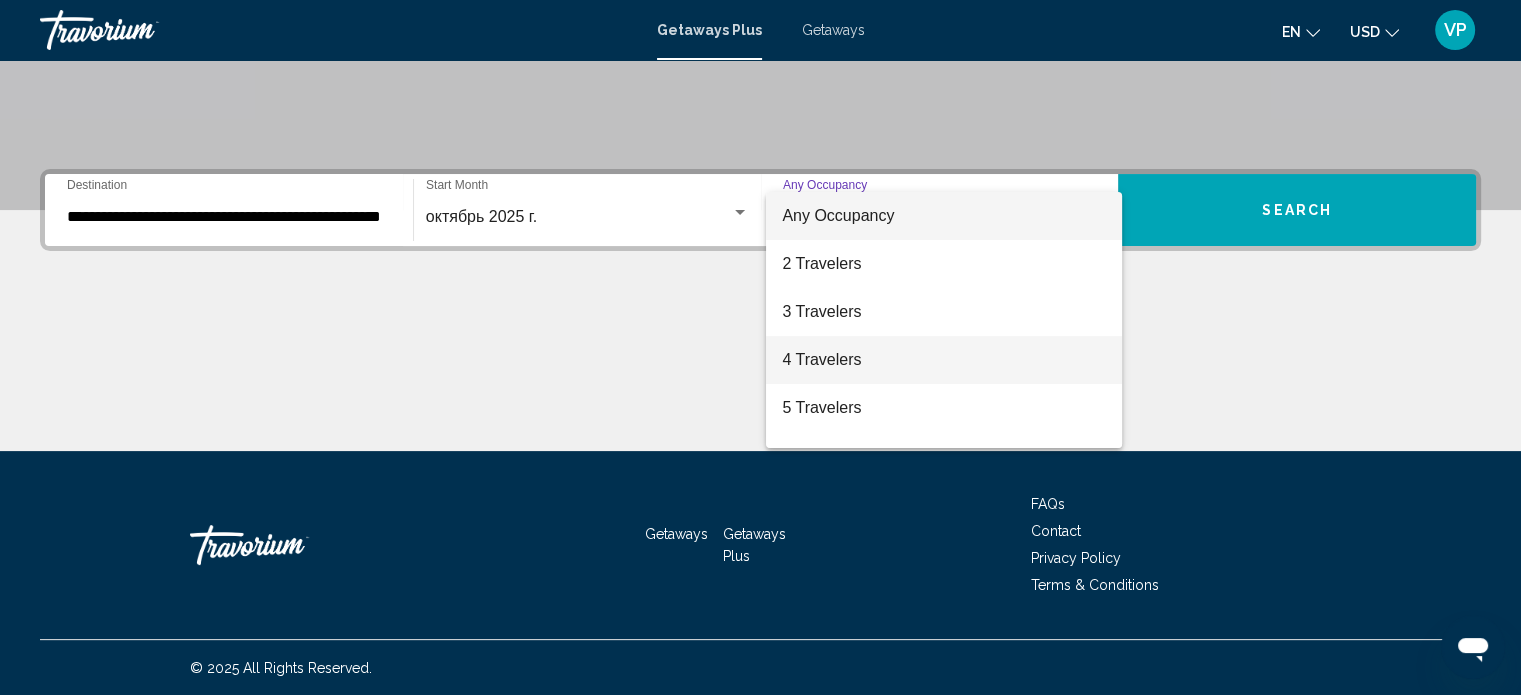 click on "4 Travelers" at bounding box center (944, 360) 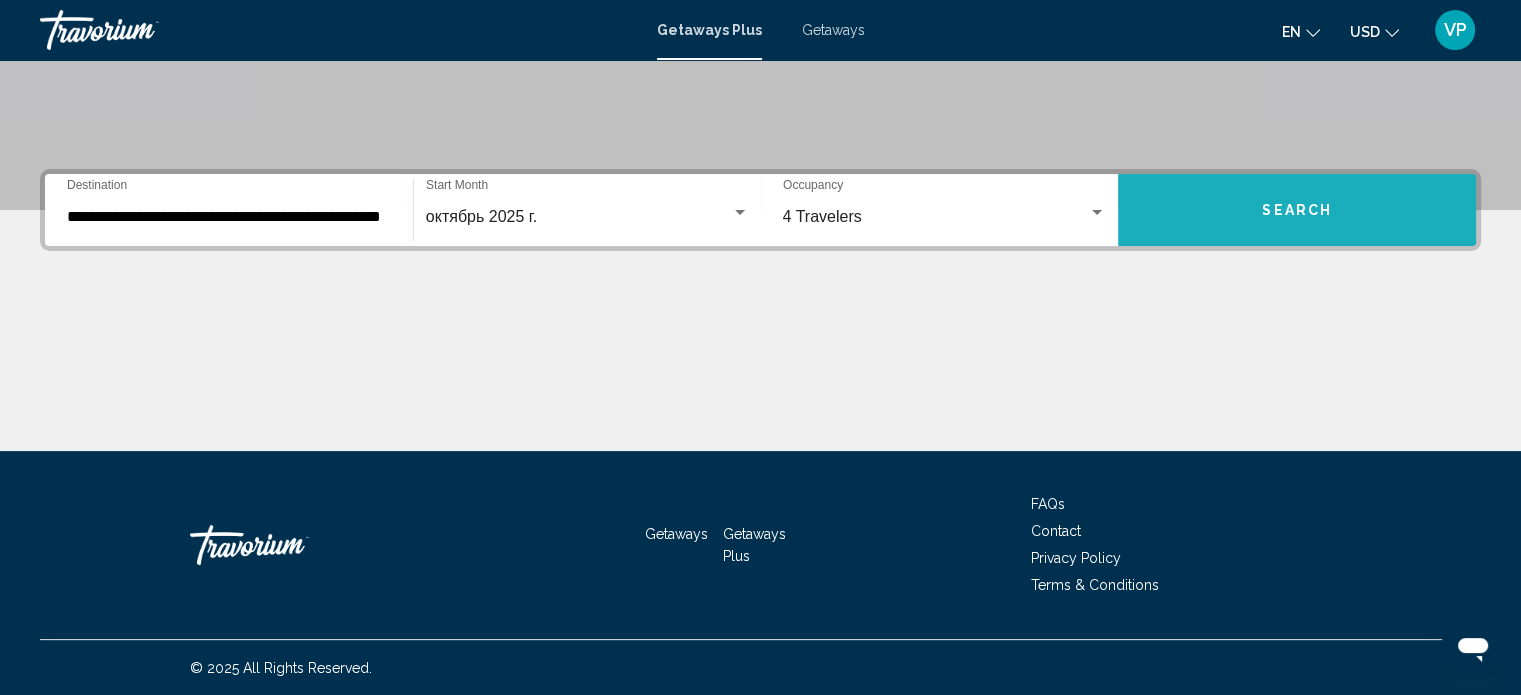 click on "Search" at bounding box center (1297, 210) 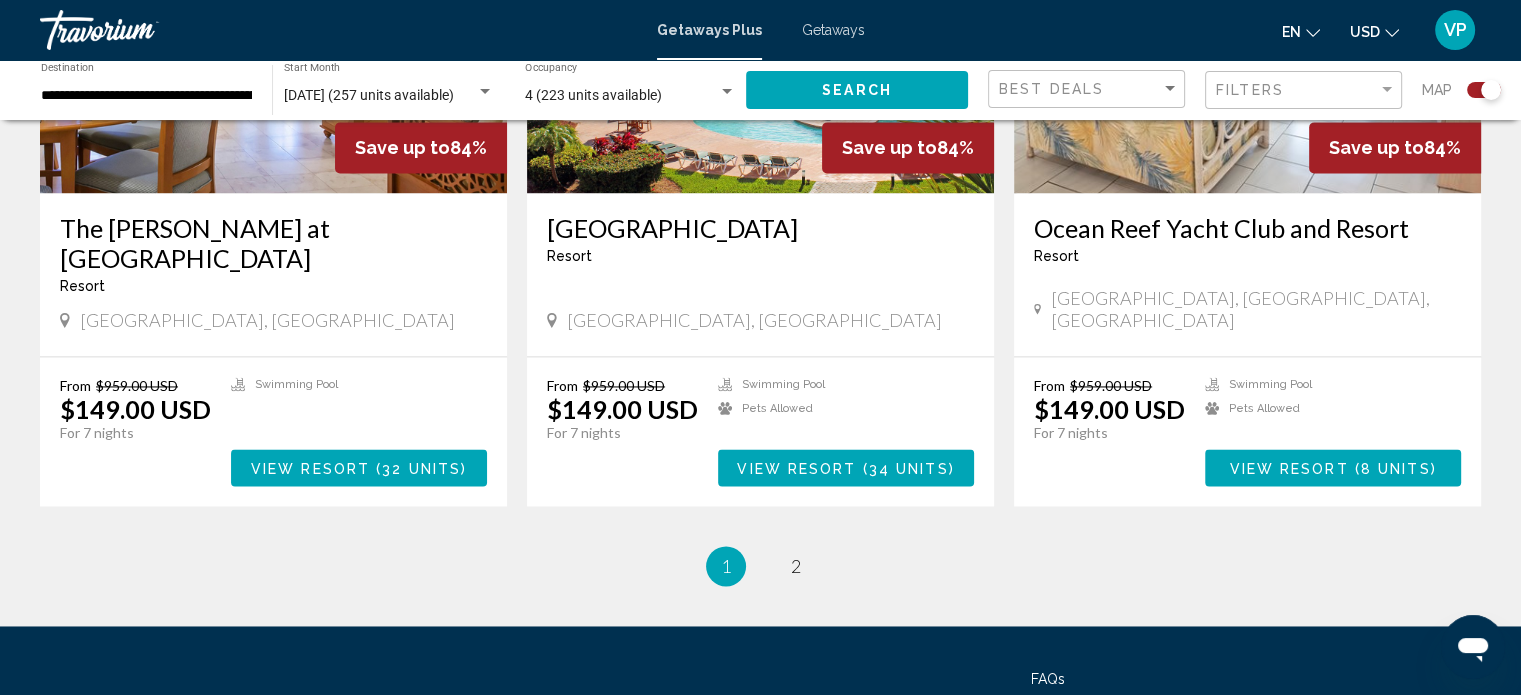 scroll, scrollTop: 3000, scrollLeft: 0, axis: vertical 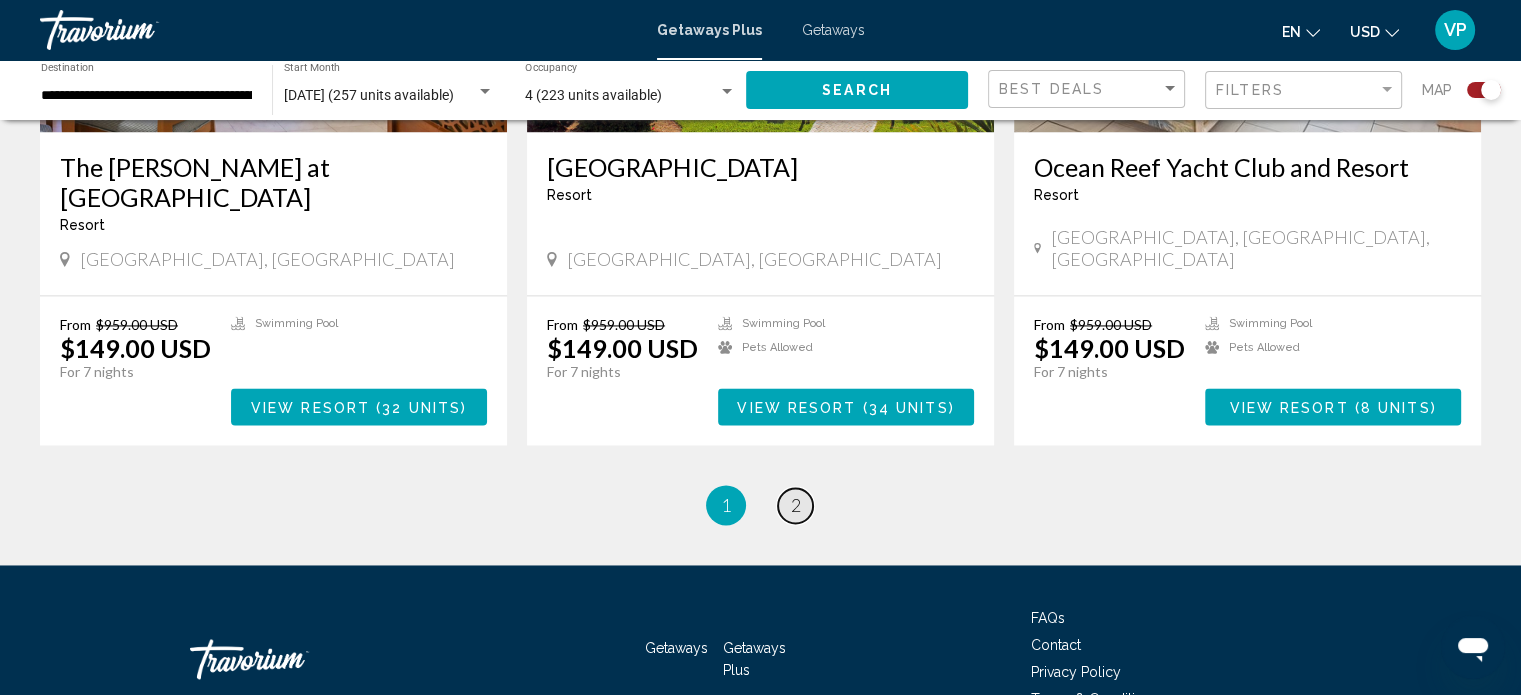 click on "2" at bounding box center [796, 505] 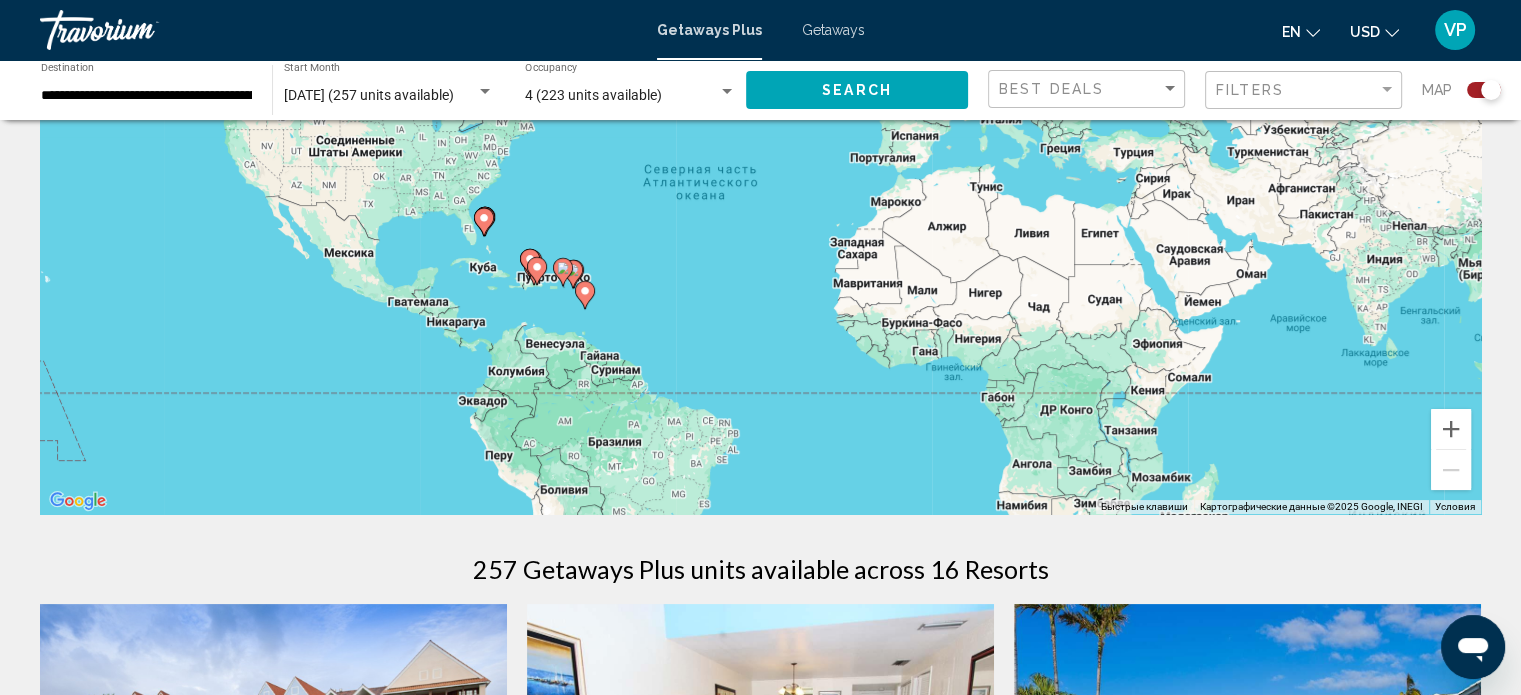 scroll, scrollTop: 0, scrollLeft: 0, axis: both 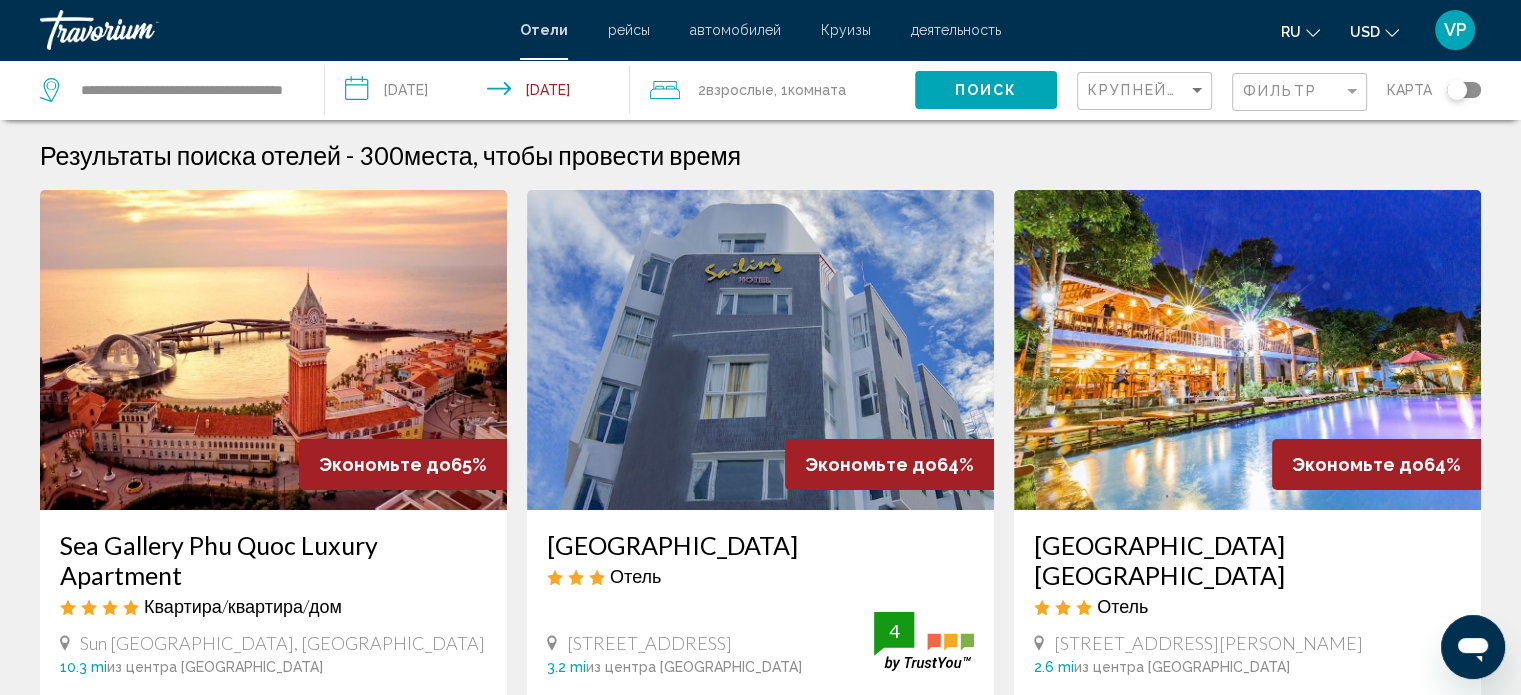 click on "автомобилей" at bounding box center (735, 30) 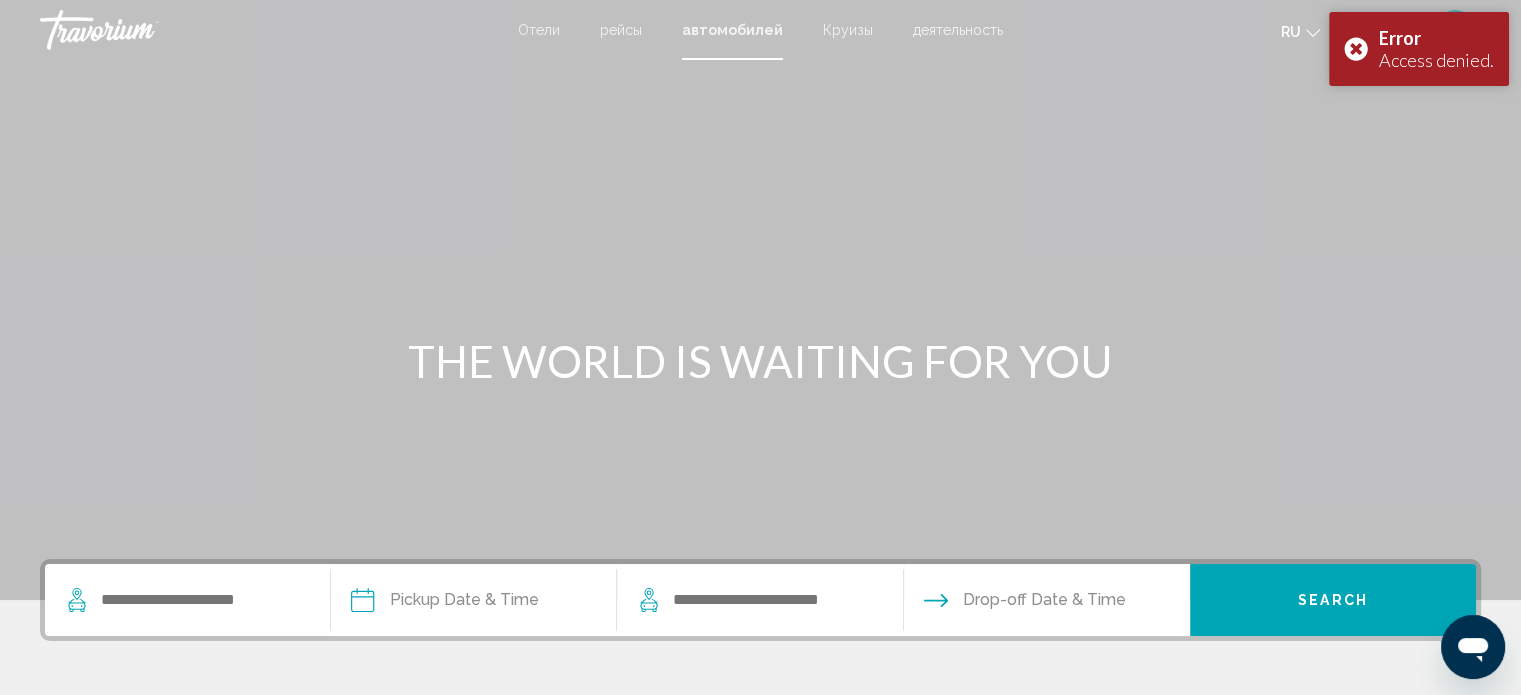 click on "Круизы" at bounding box center [848, 30] 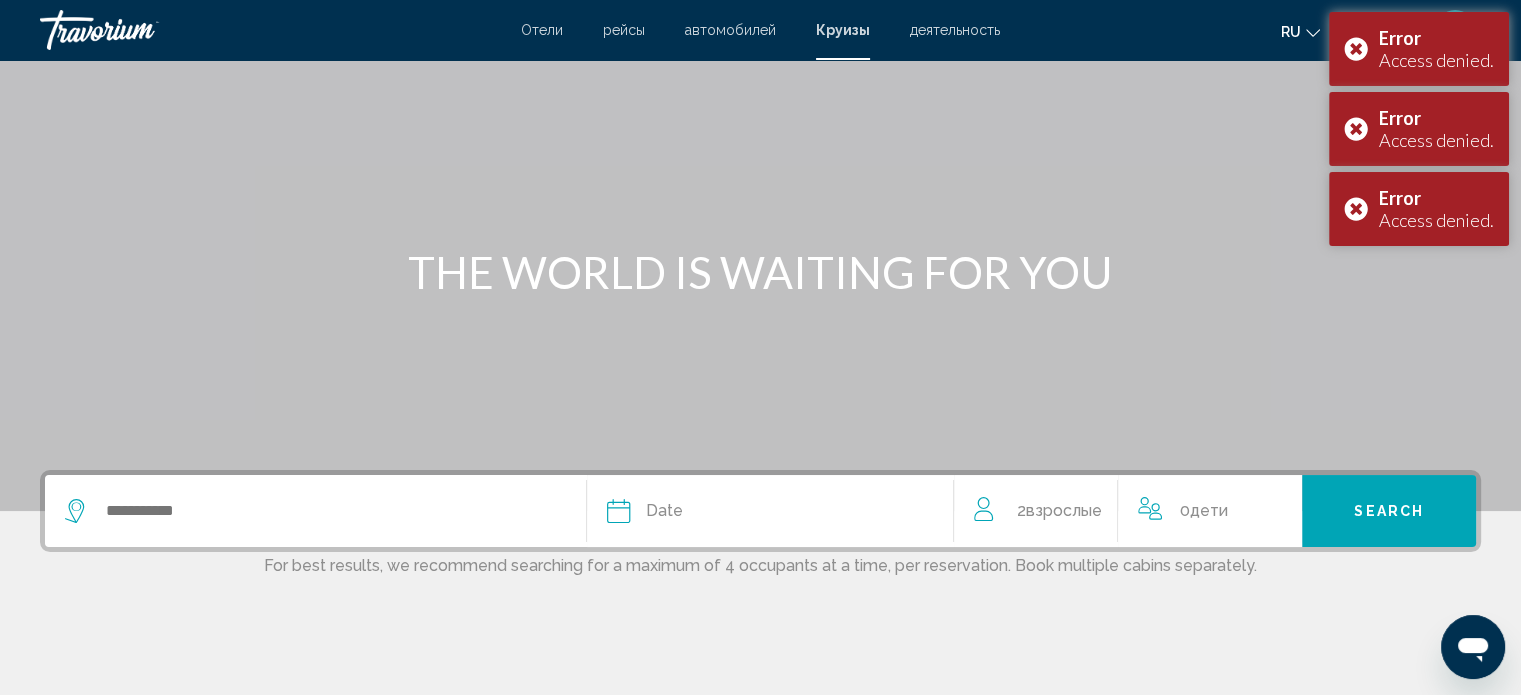 scroll, scrollTop: 200, scrollLeft: 0, axis: vertical 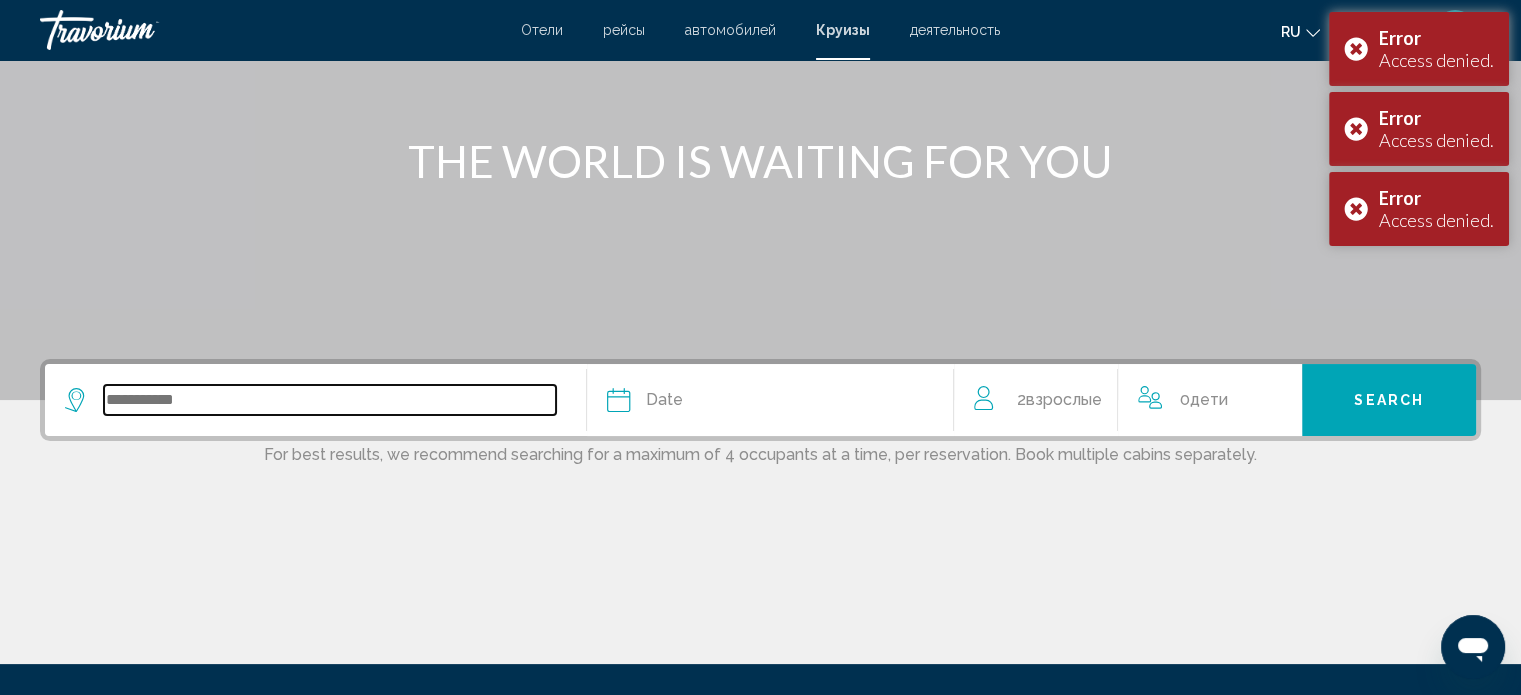 click at bounding box center (330, 400) 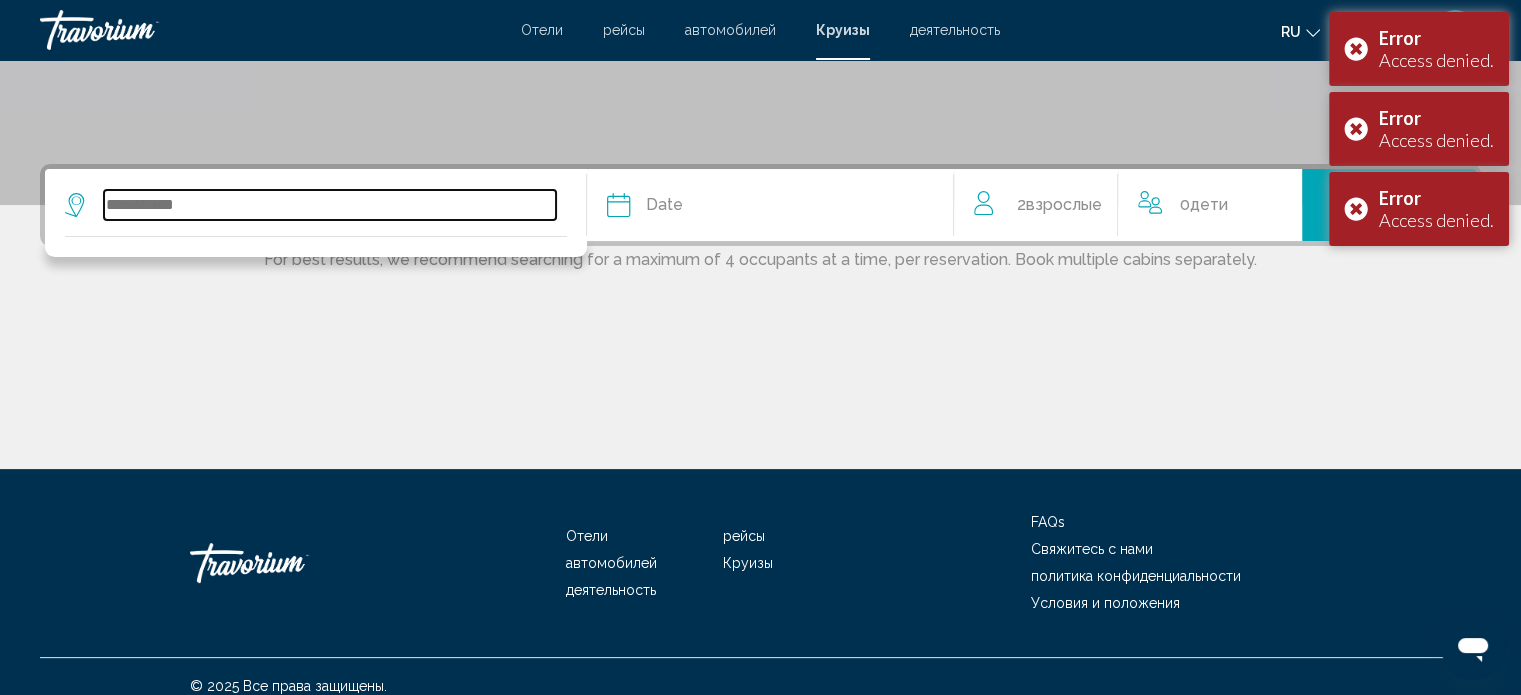 scroll, scrollTop: 413, scrollLeft: 0, axis: vertical 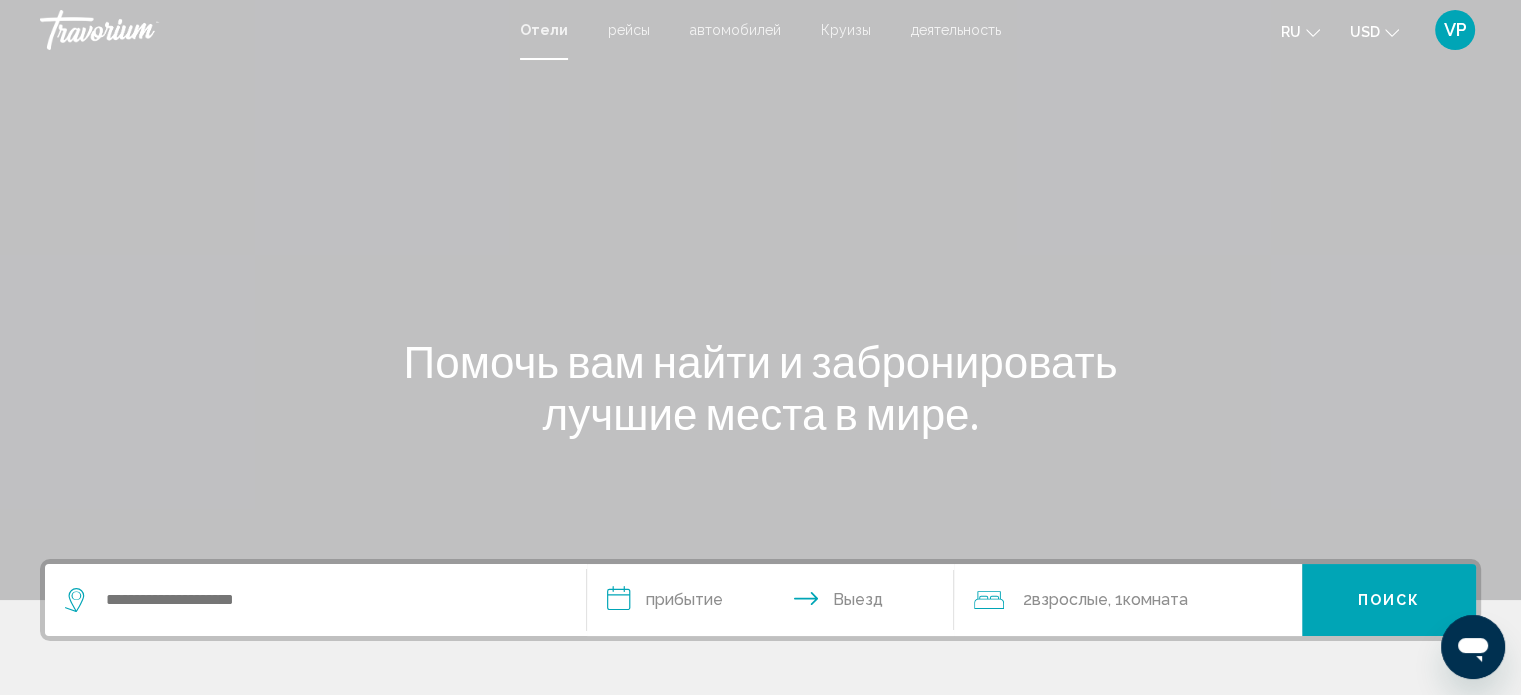 click on "Круизы" at bounding box center [846, 30] 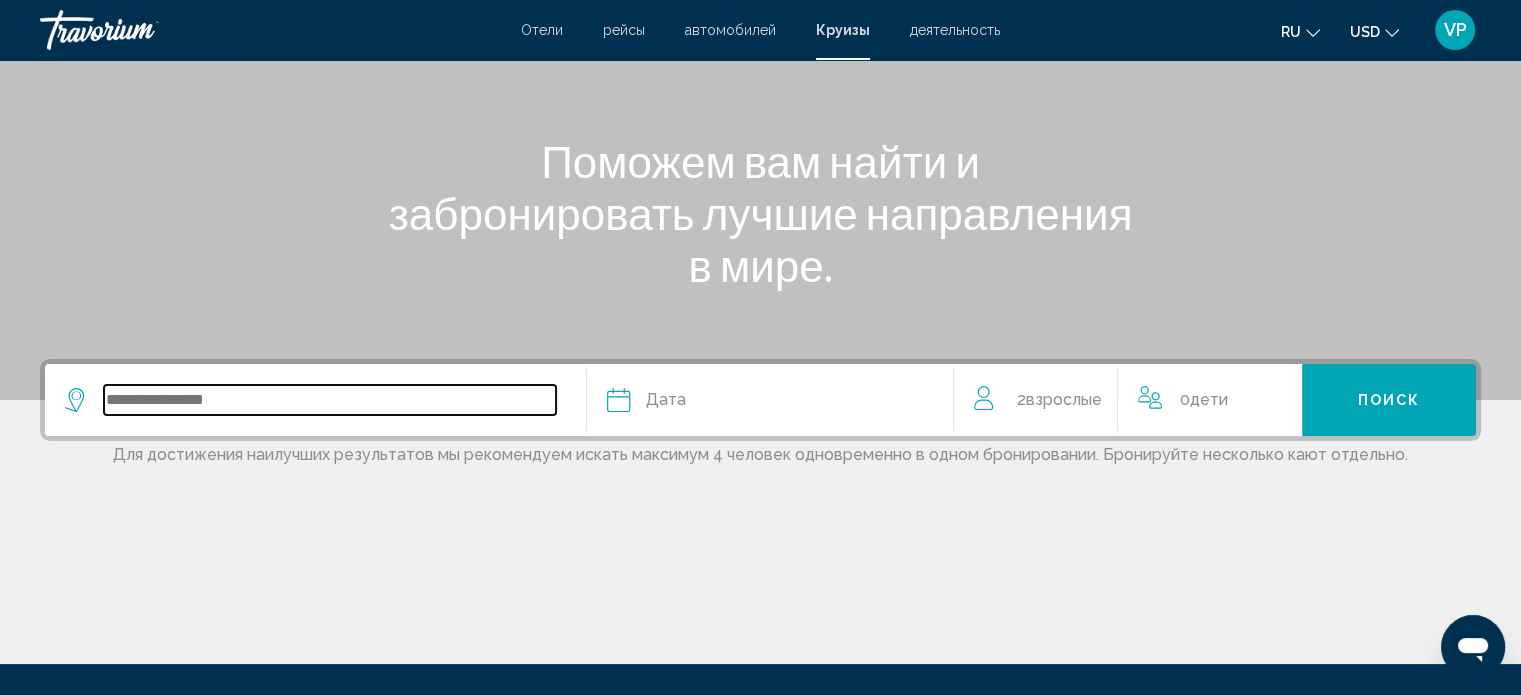 click at bounding box center (330, 400) 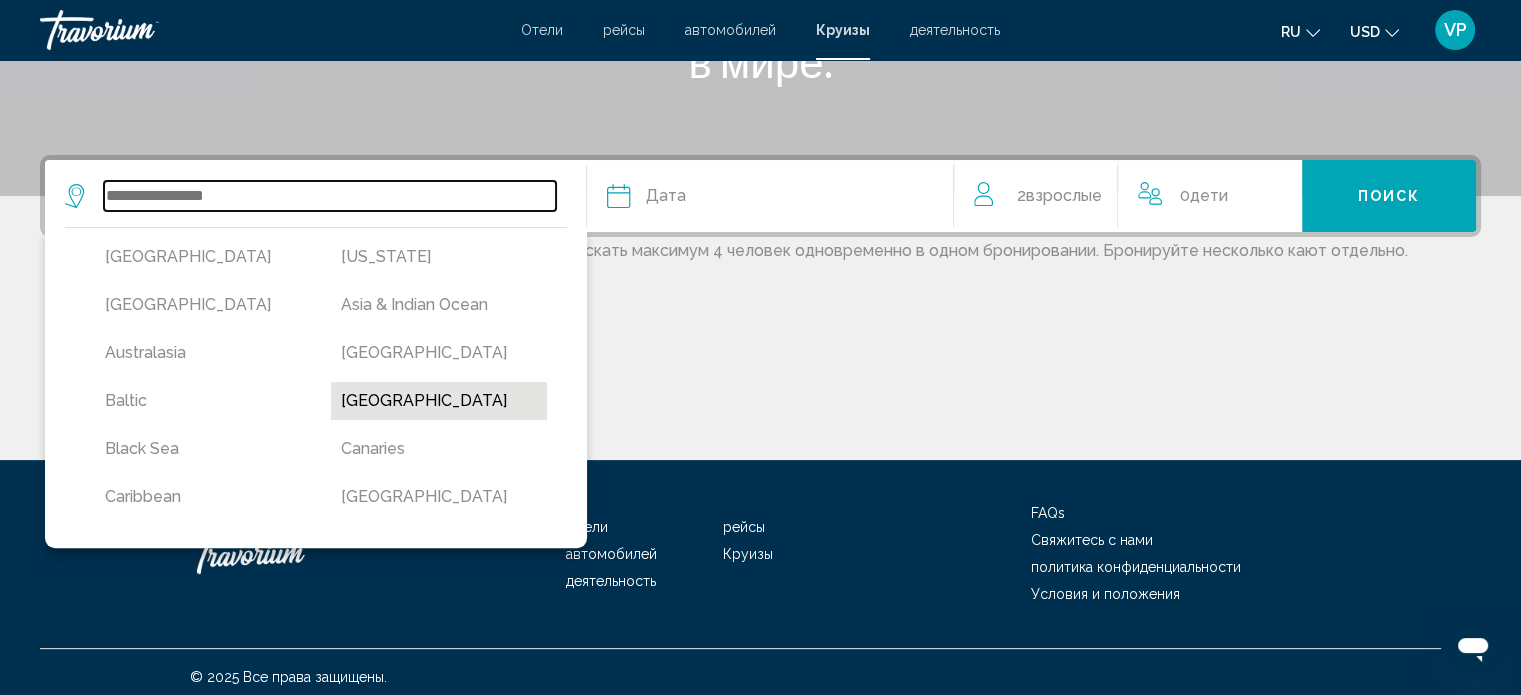 scroll, scrollTop: 413, scrollLeft: 0, axis: vertical 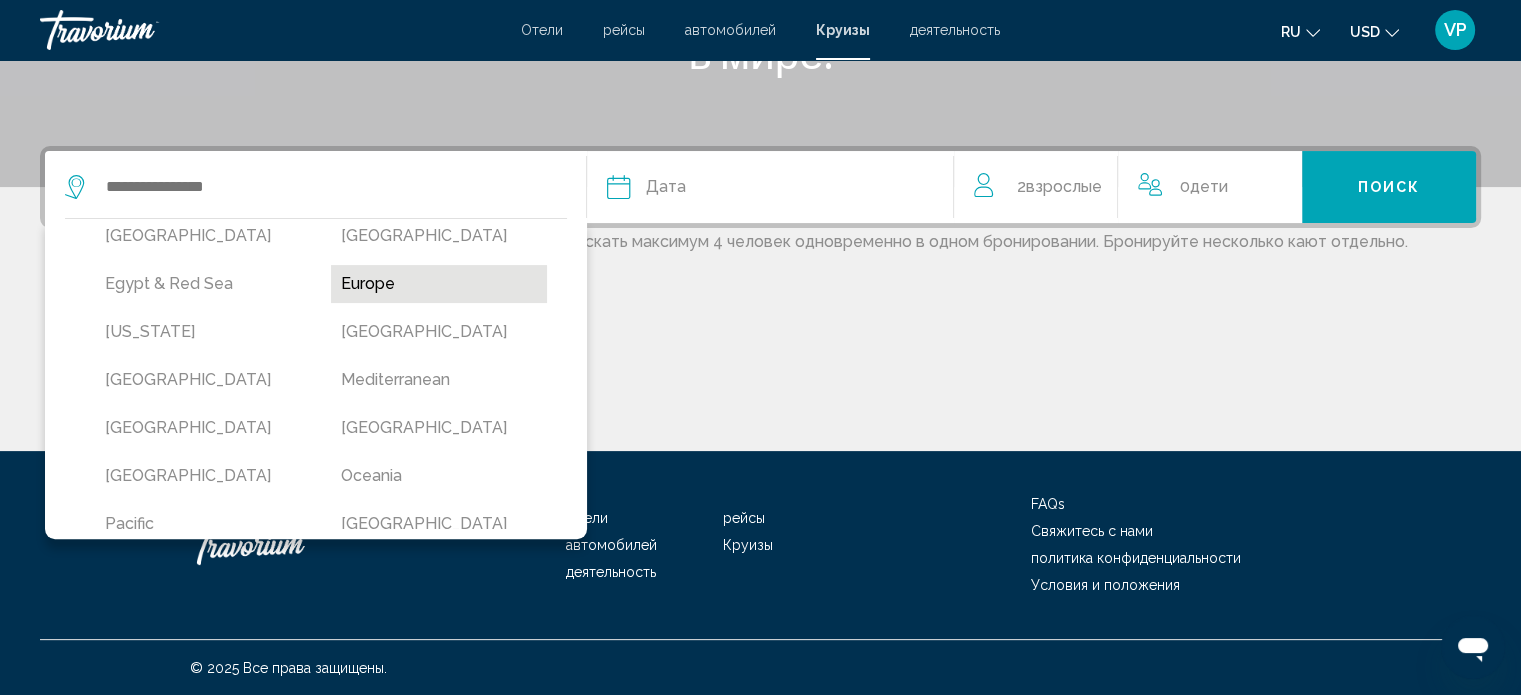 click on "Europe" at bounding box center [439, 284] 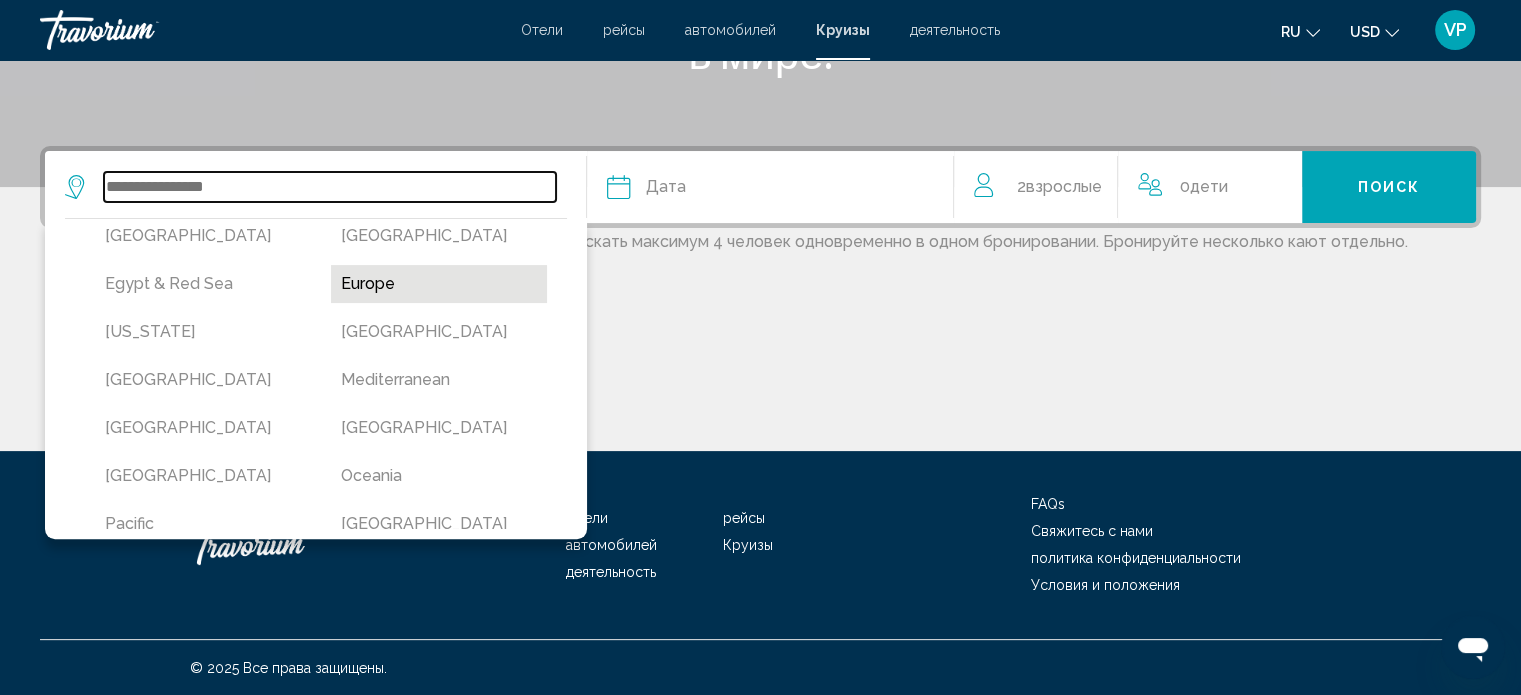 type on "******" 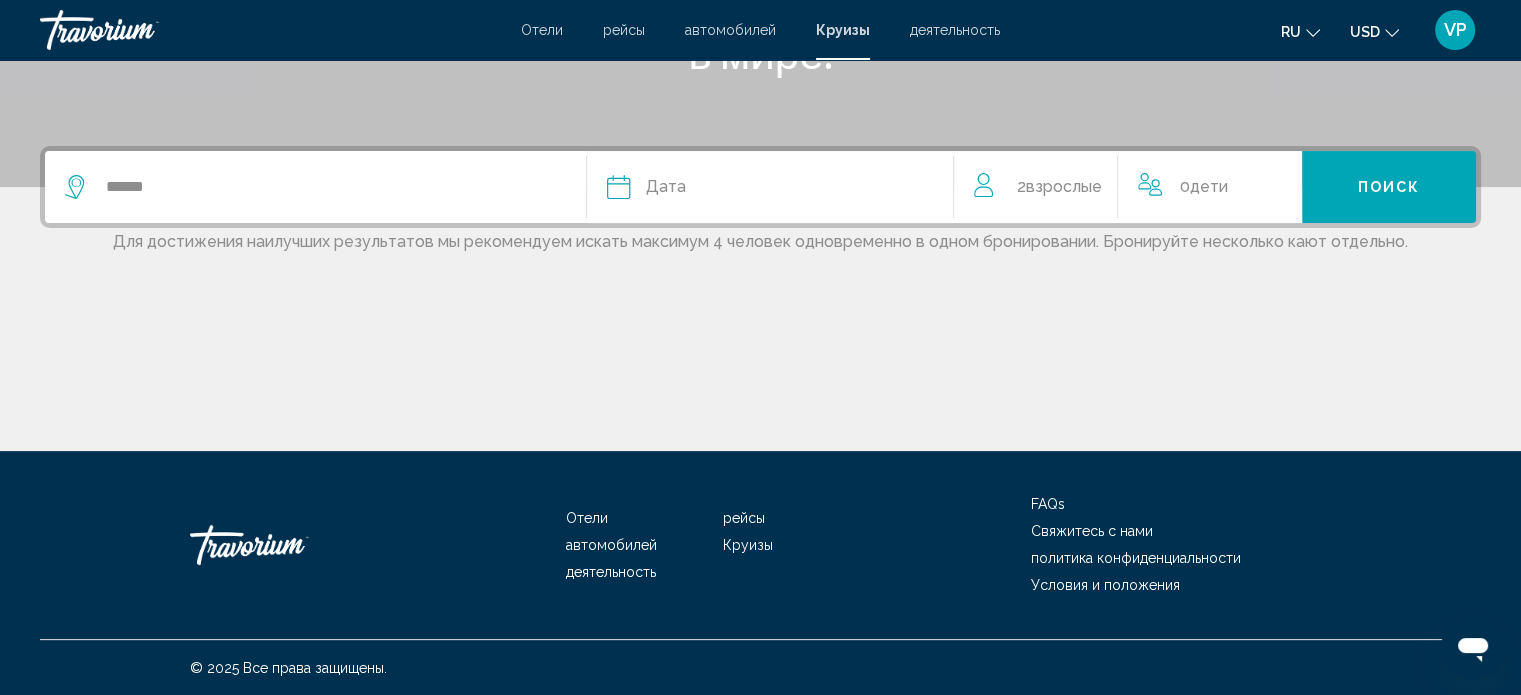 click on "Дата" 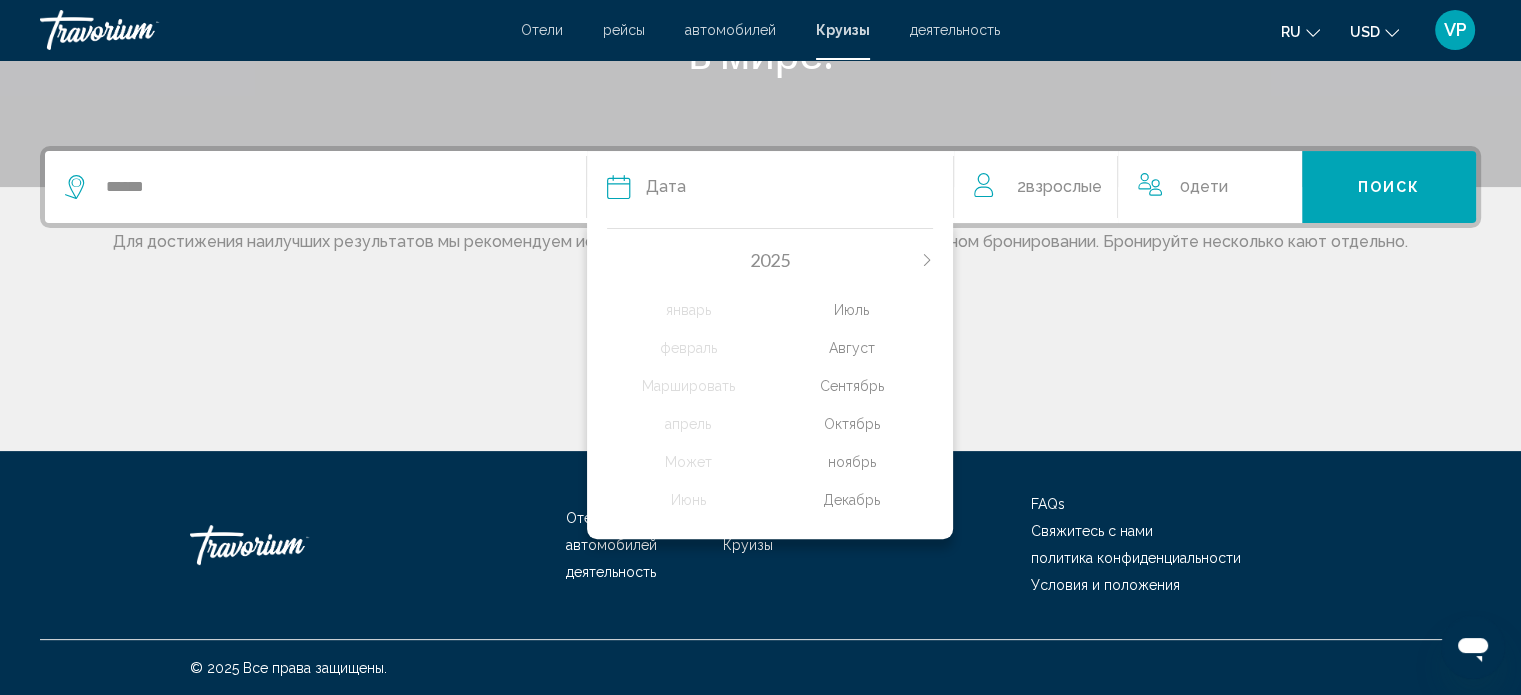 click on "Сентябрь" 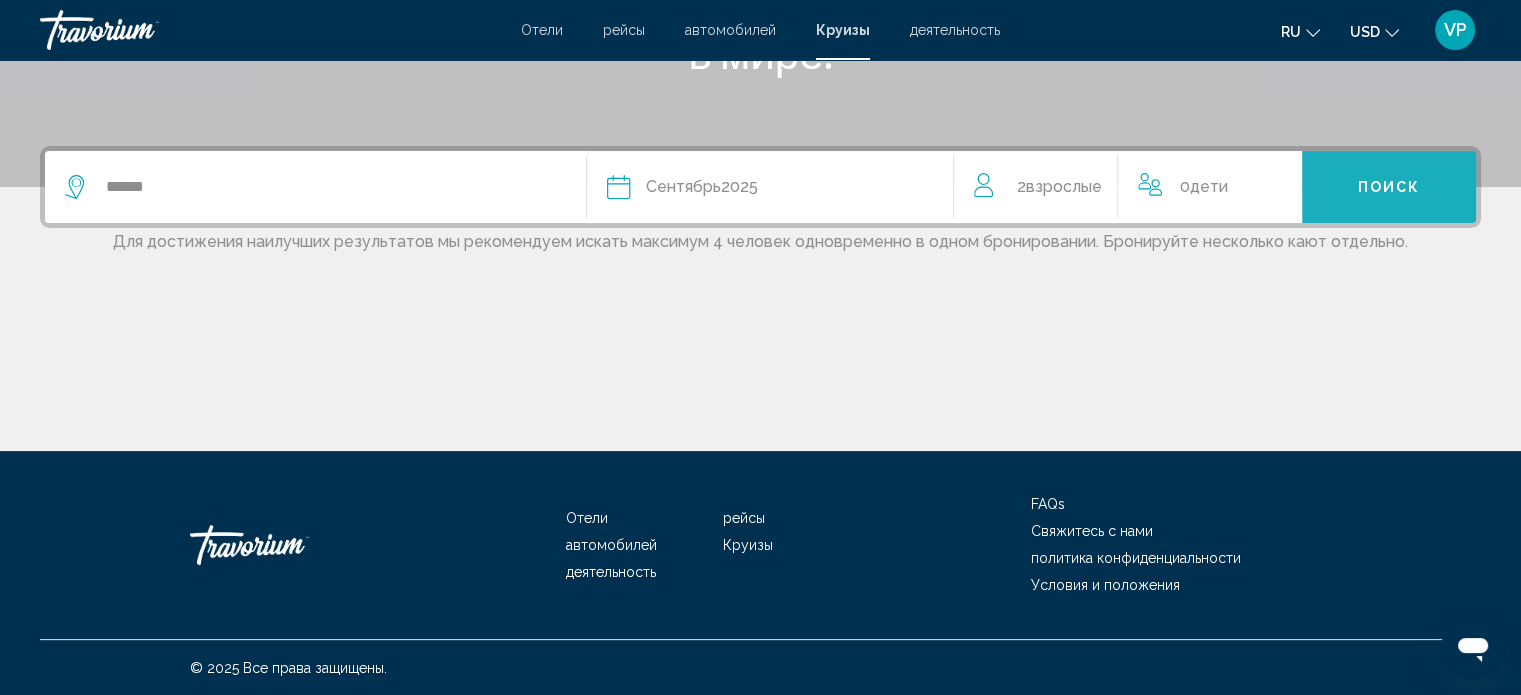 click on "Поиск" at bounding box center [1389, 187] 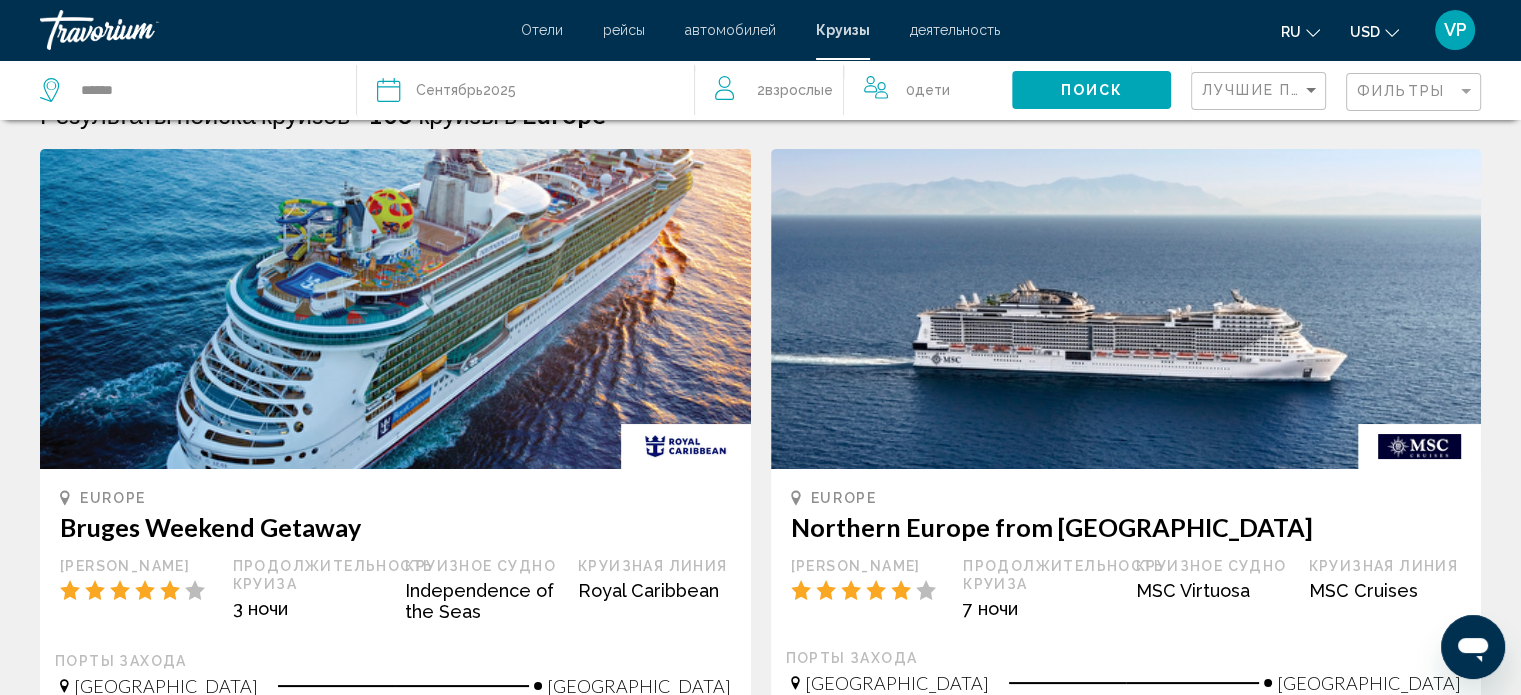 scroll, scrollTop: 100, scrollLeft: 0, axis: vertical 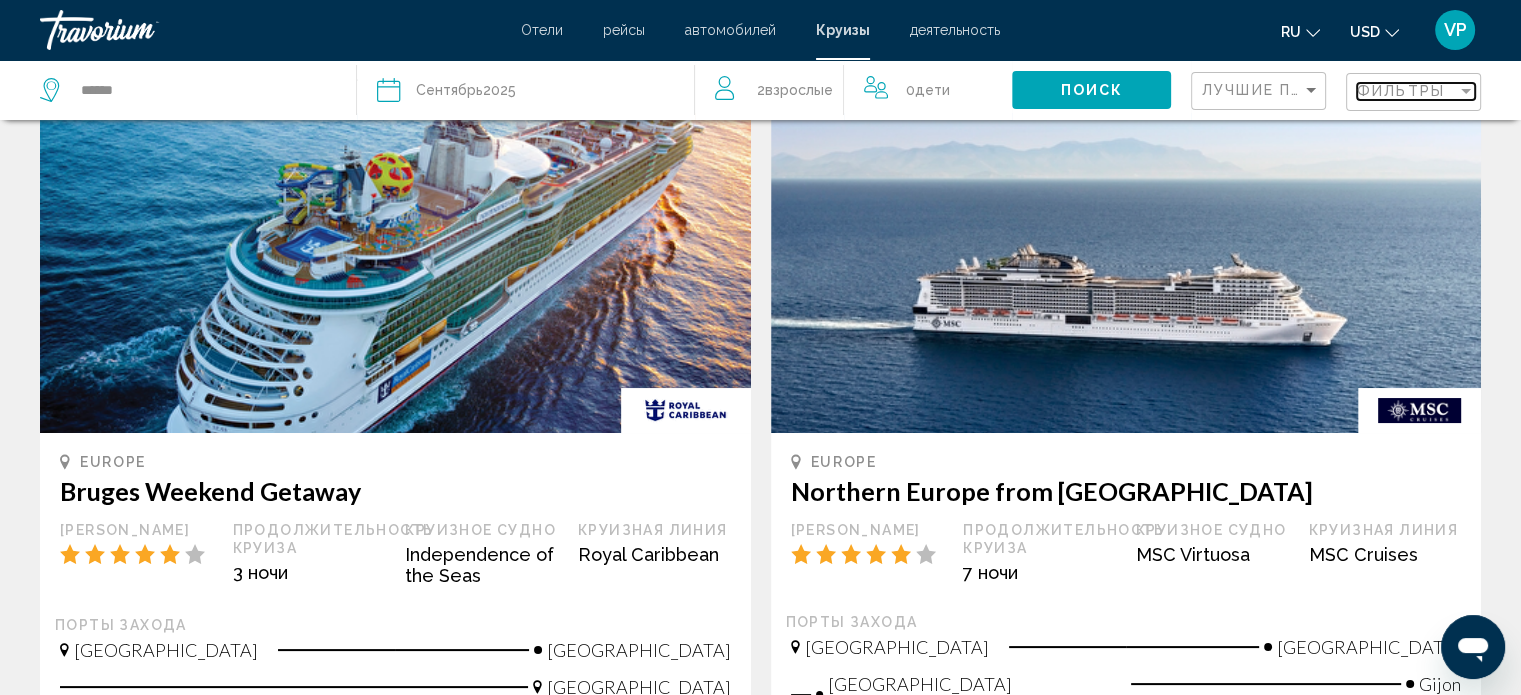 click on "Фильтры" at bounding box center [1401, 91] 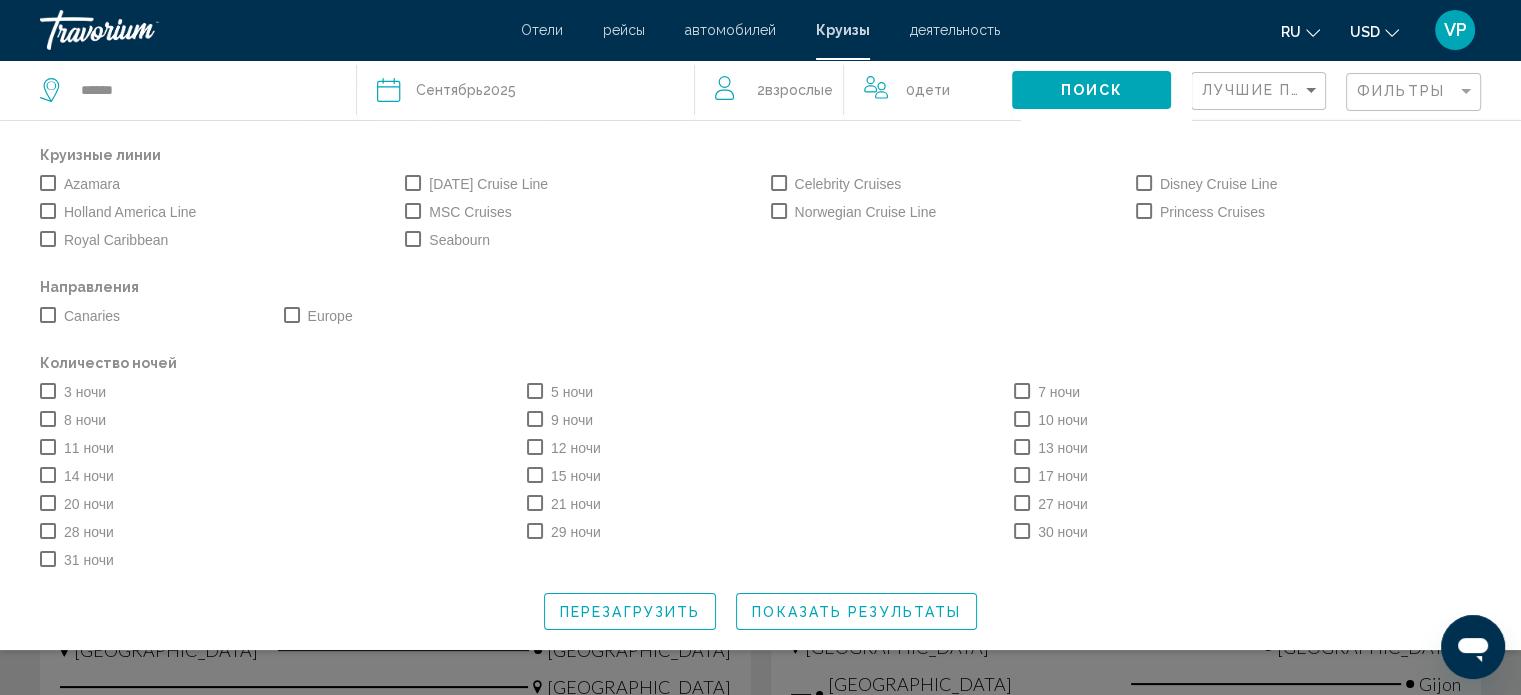 click at bounding box center [1022, 391] 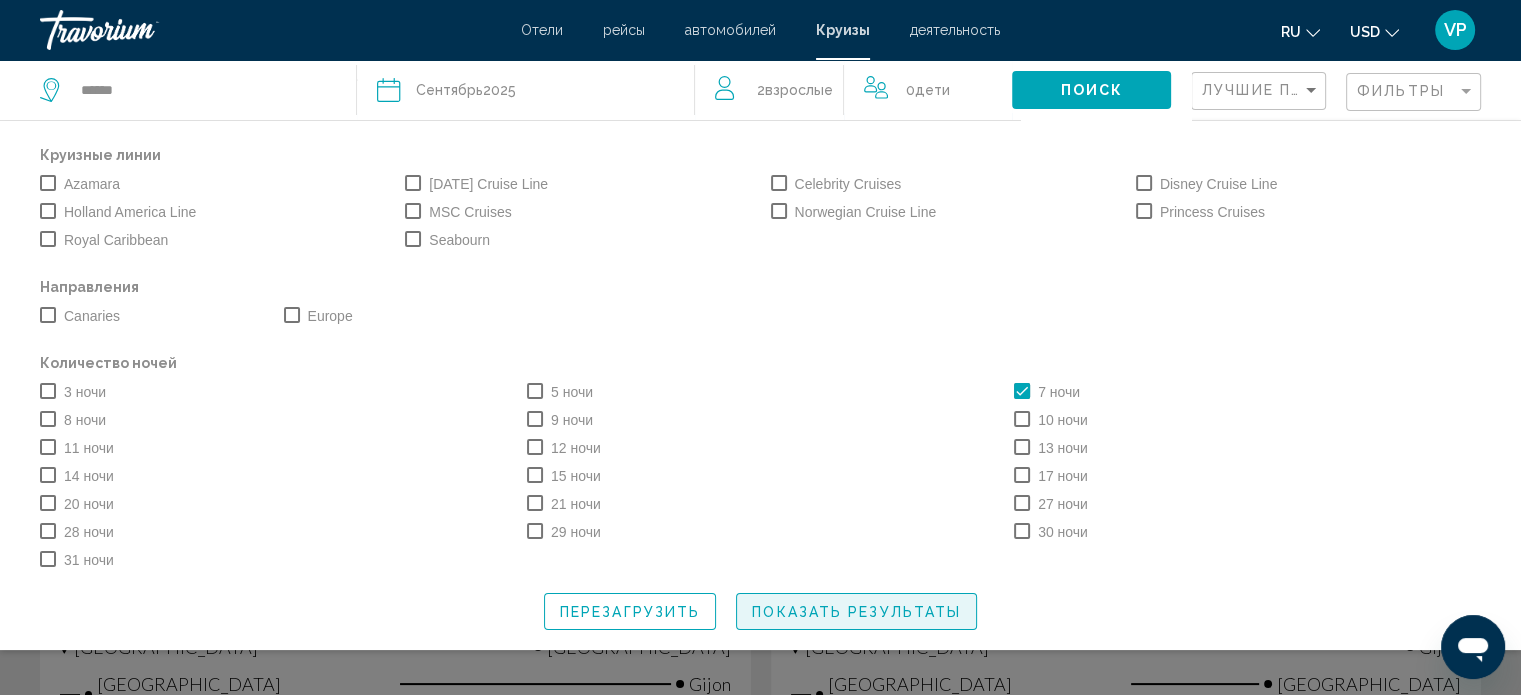 click on "Показать результаты" 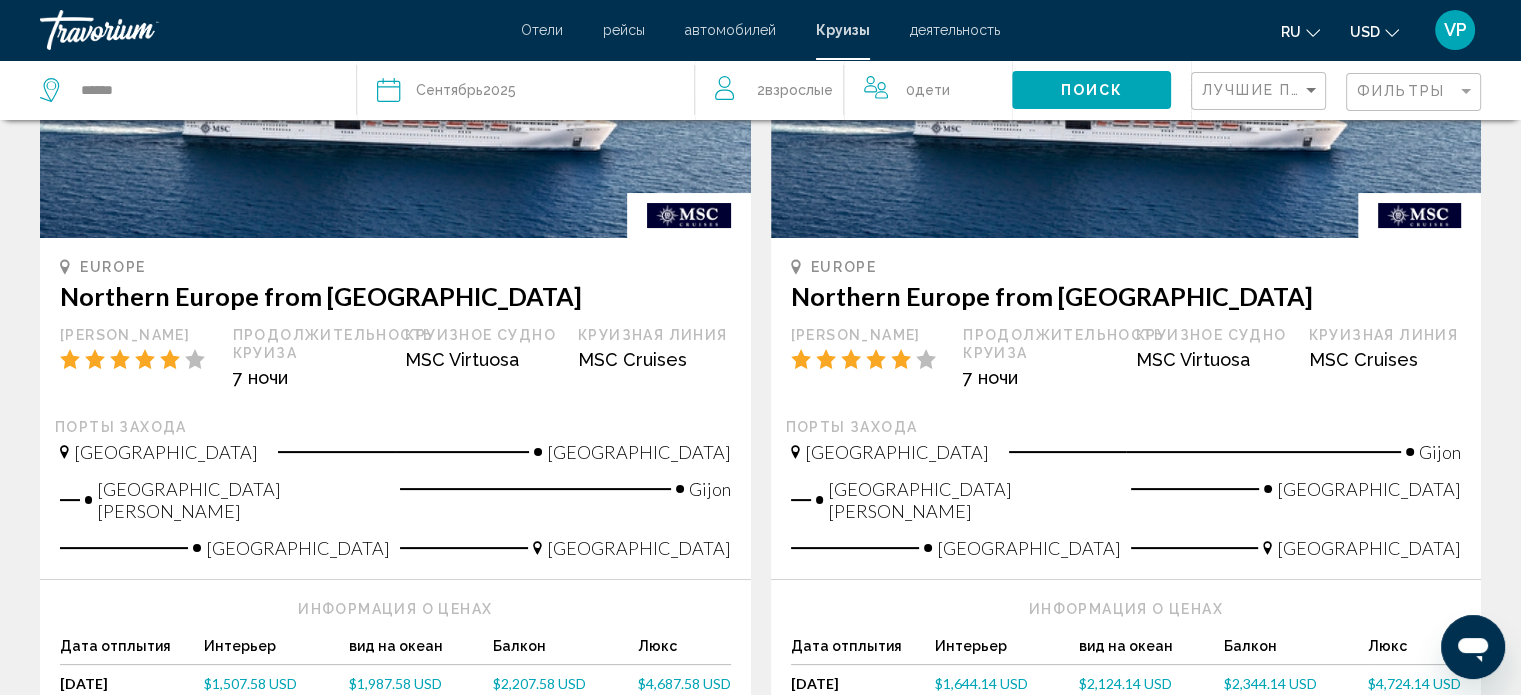 scroll, scrollTop: 300, scrollLeft: 0, axis: vertical 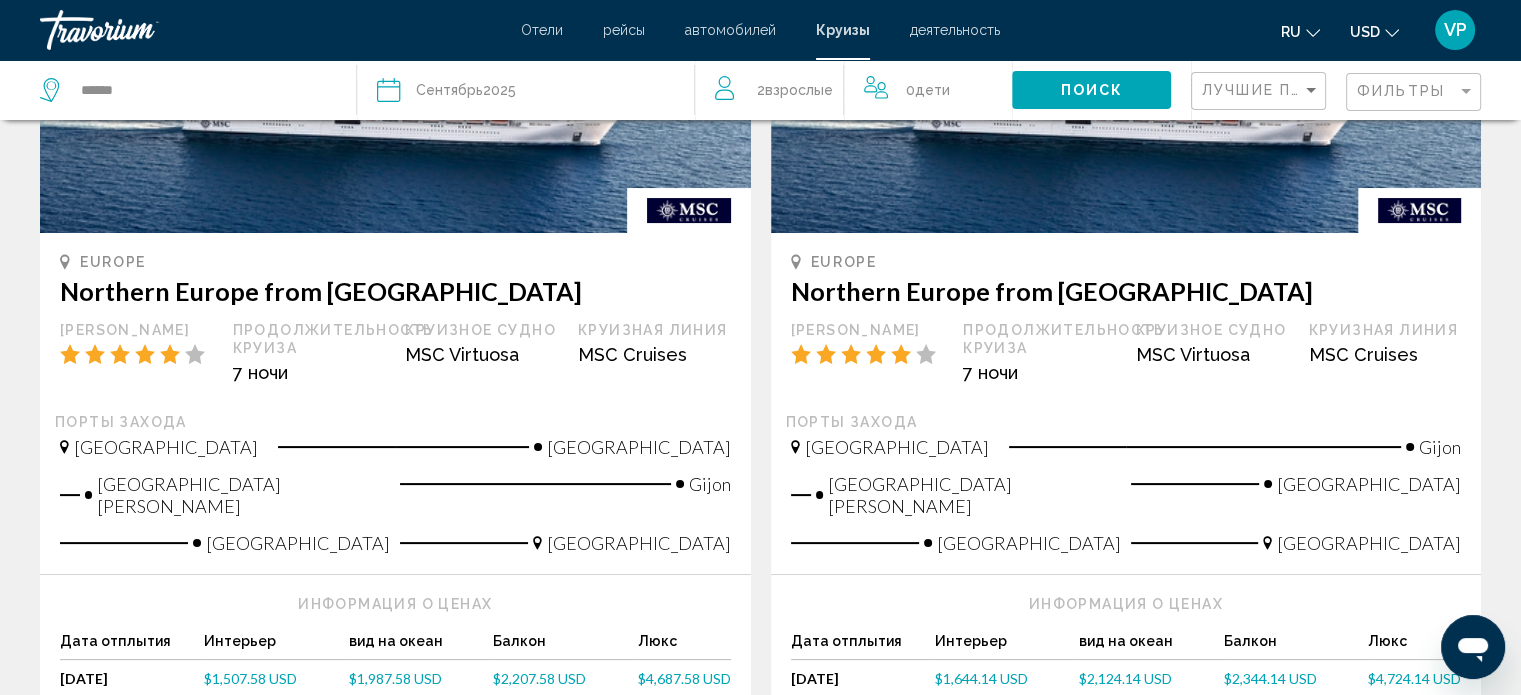 click on "$1,507.58 USD" at bounding box center (250, 678) 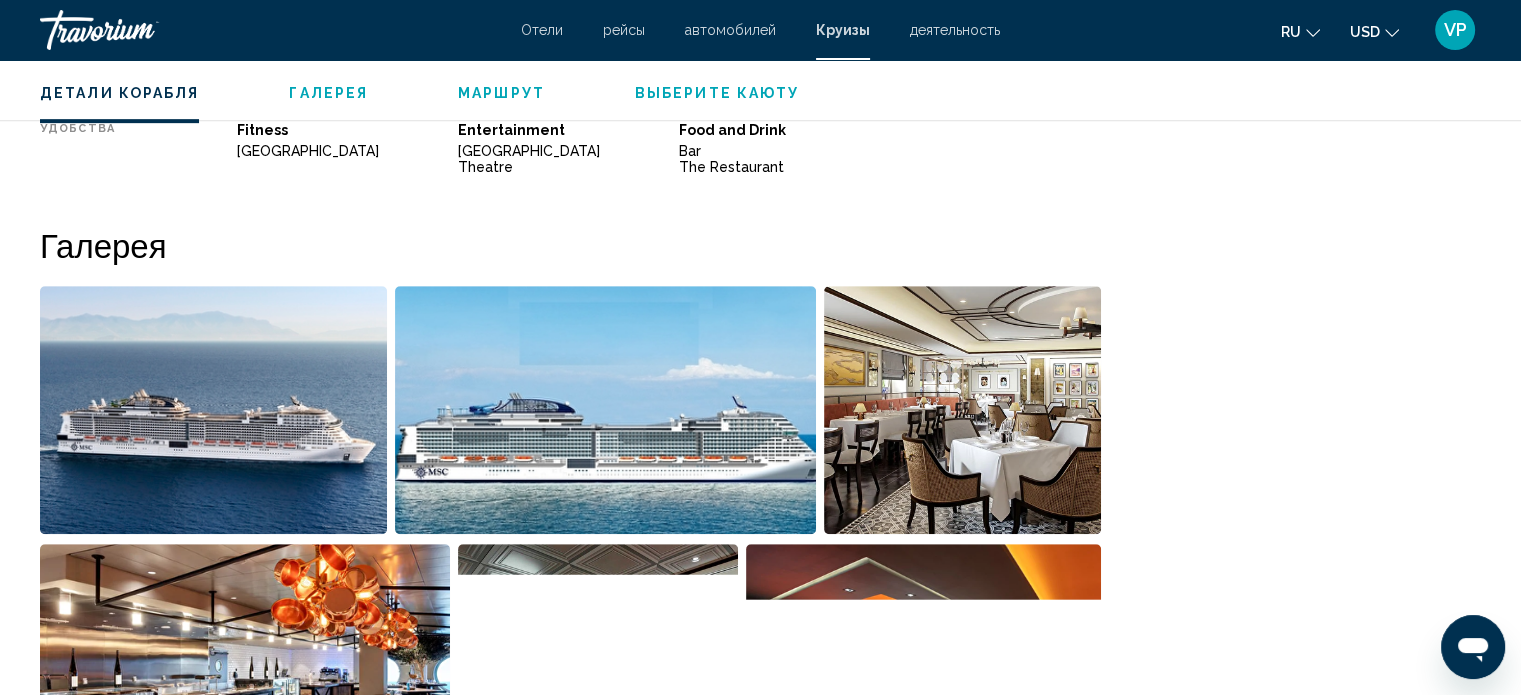 scroll, scrollTop: 1012, scrollLeft: 0, axis: vertical 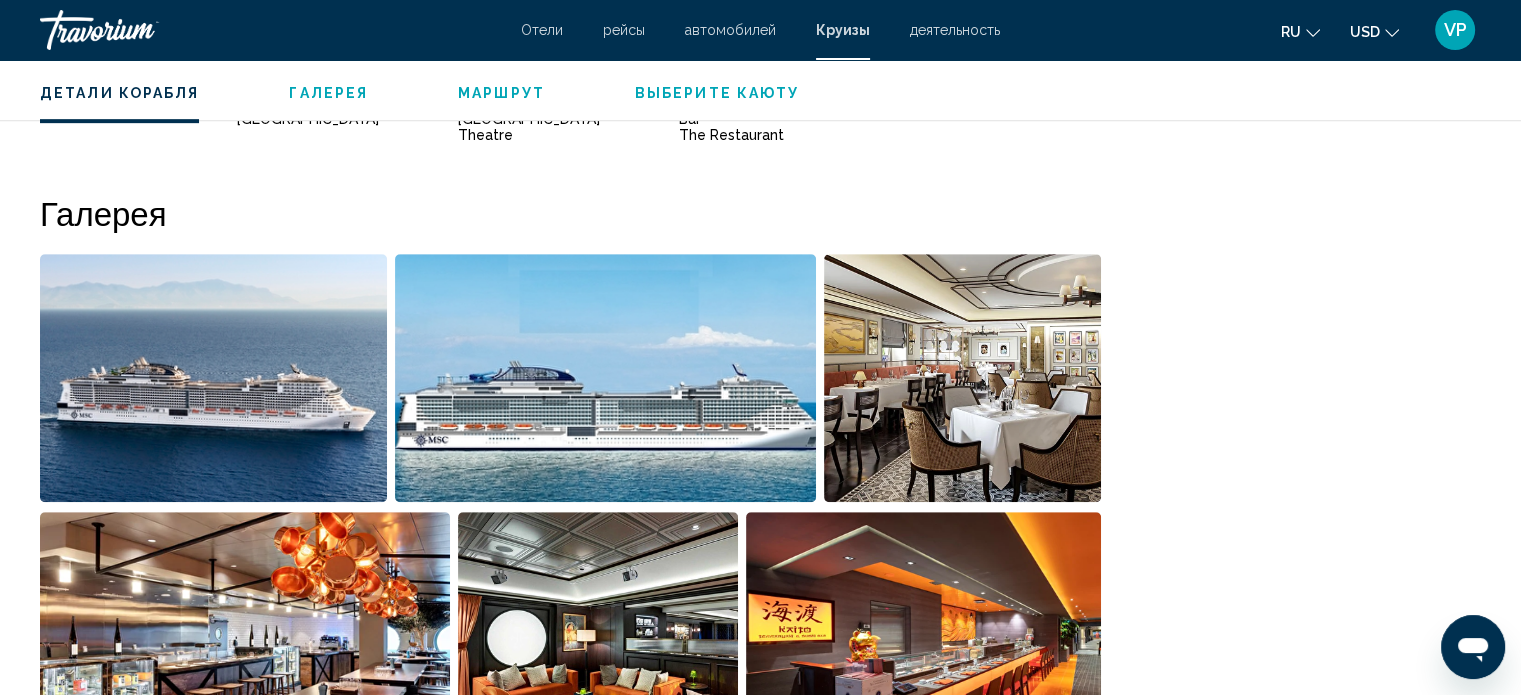 click at bounding box center (213, 378) 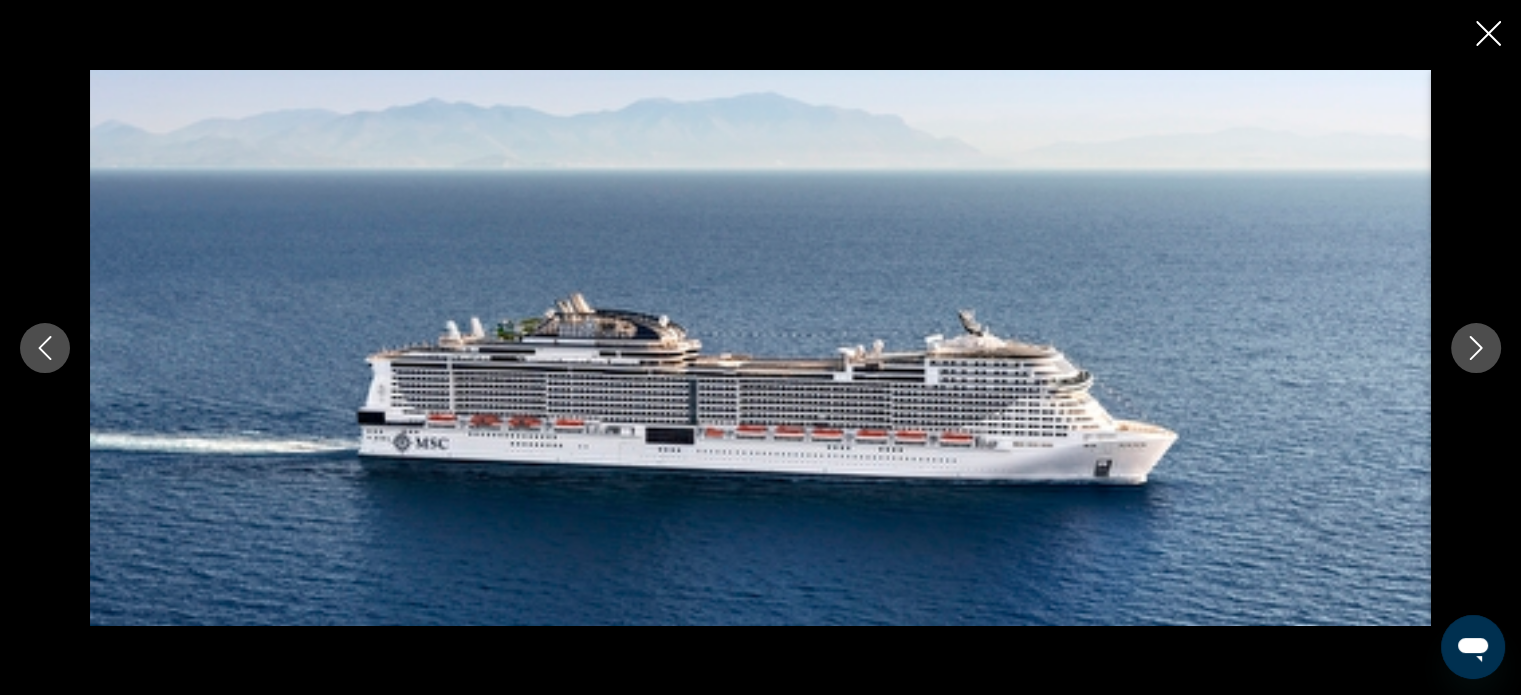 click at bounding box center [1476, 348] 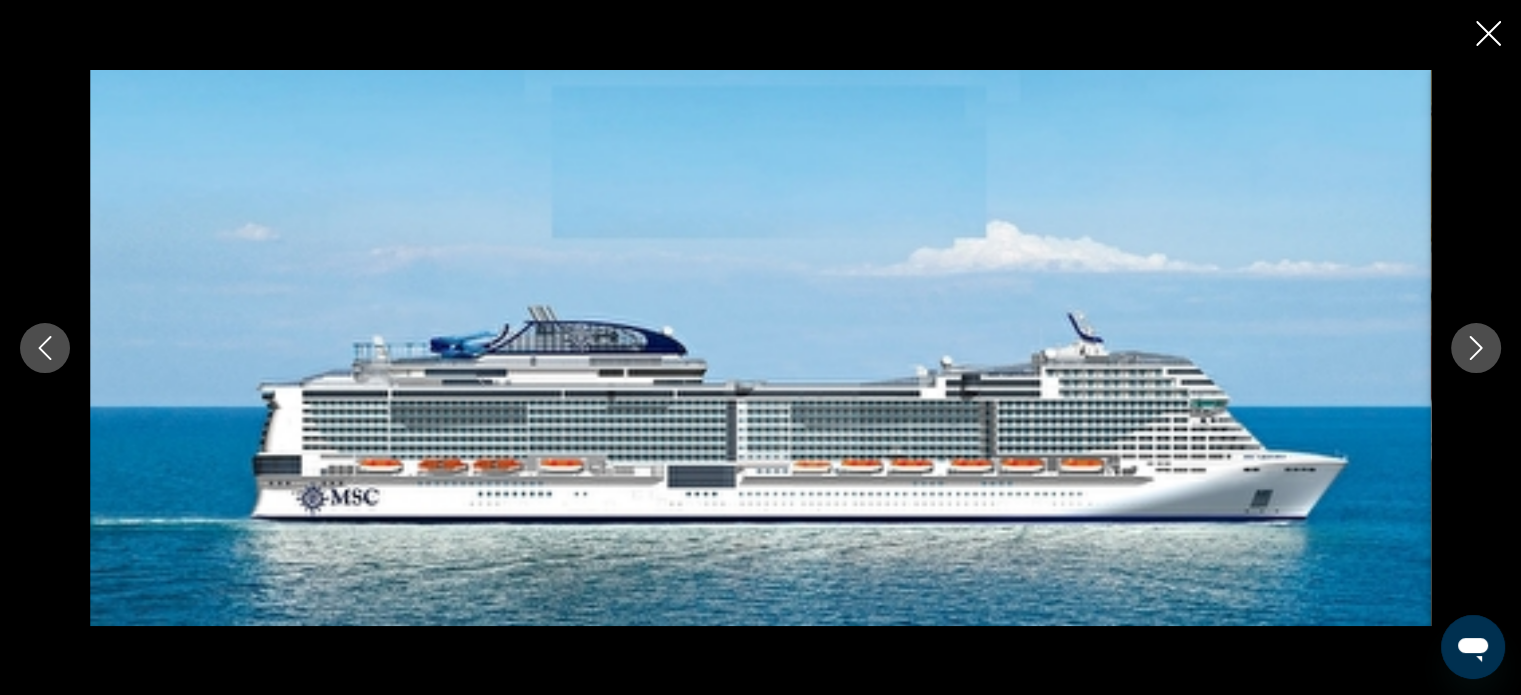 click at bounding box center (1476, 348) 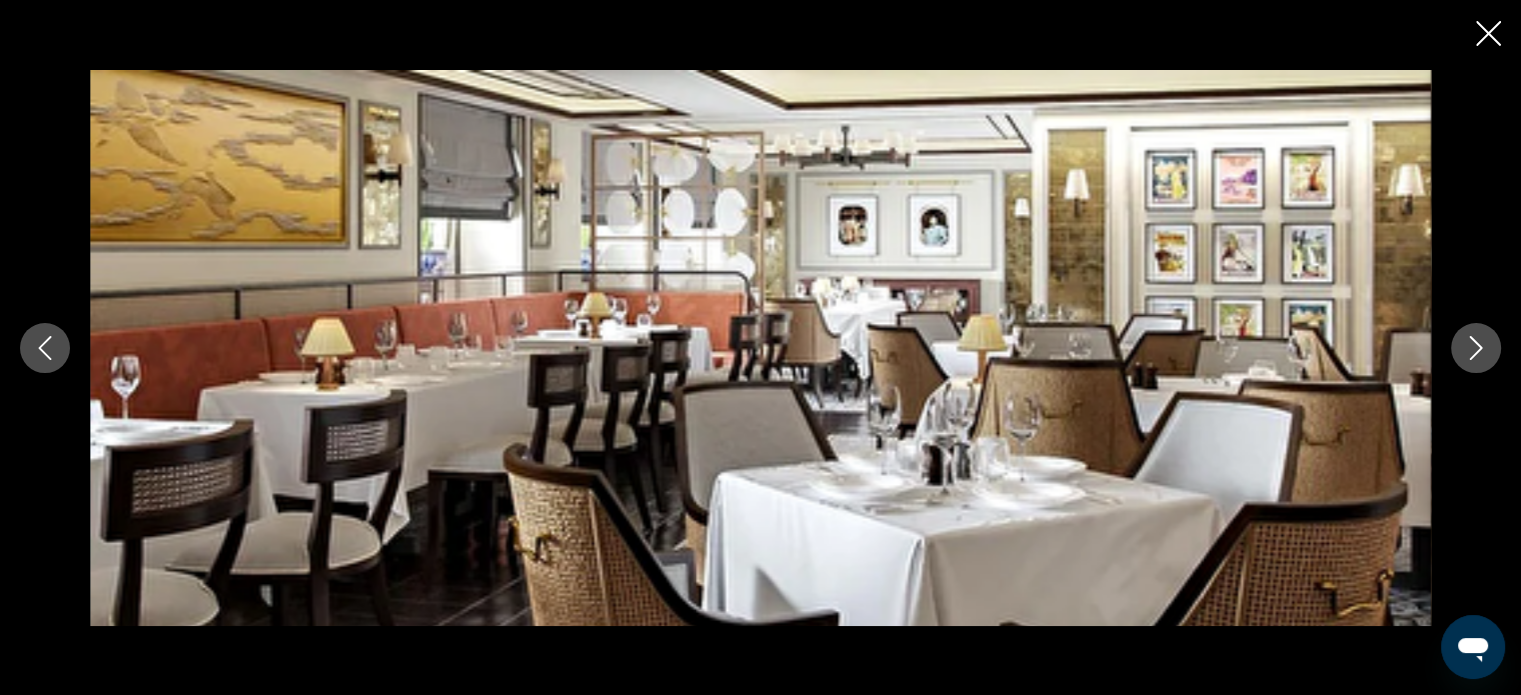 drag, startPoint x: 1482, startPoint y: 33, endPoint x: 1453, endPoint y: 62, distance: 41.01219 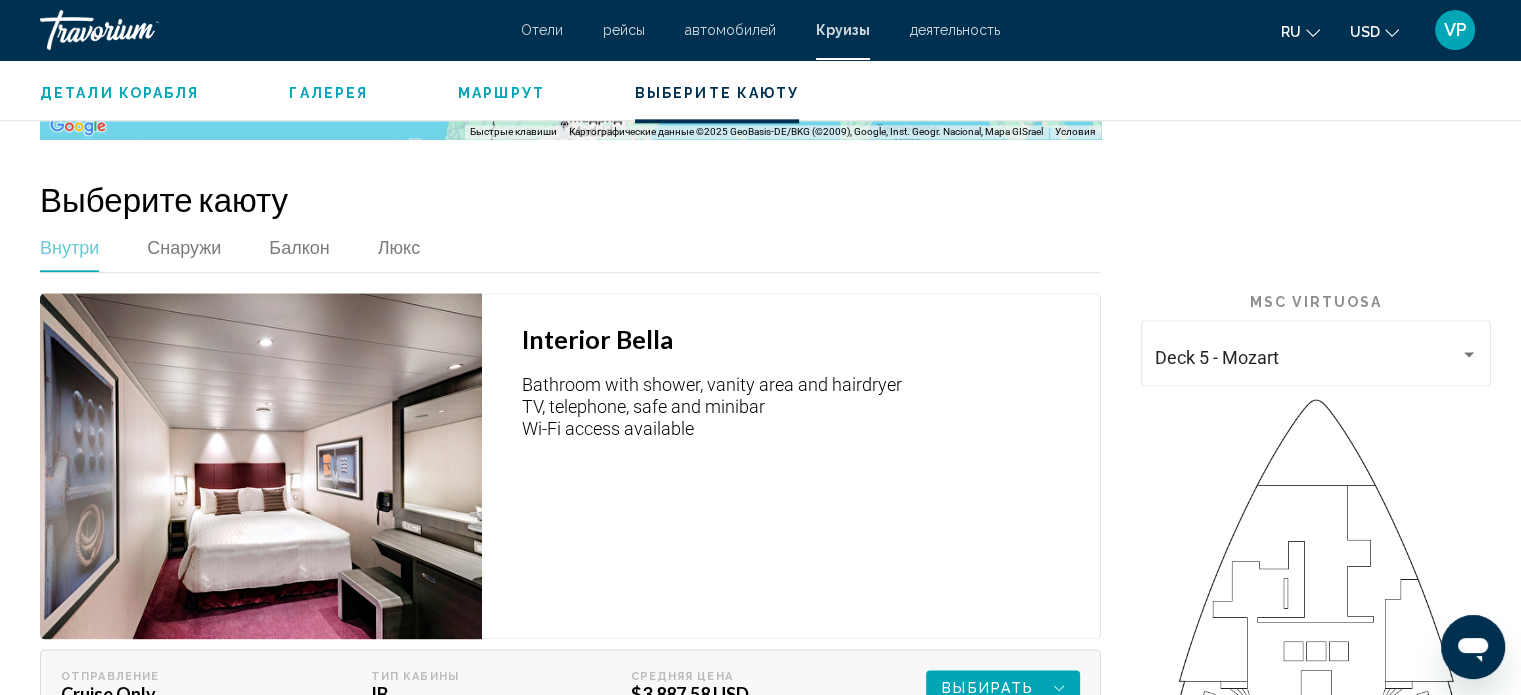 scroll, scrollTop: 2412, scrollLeft: 0, axis: vertical 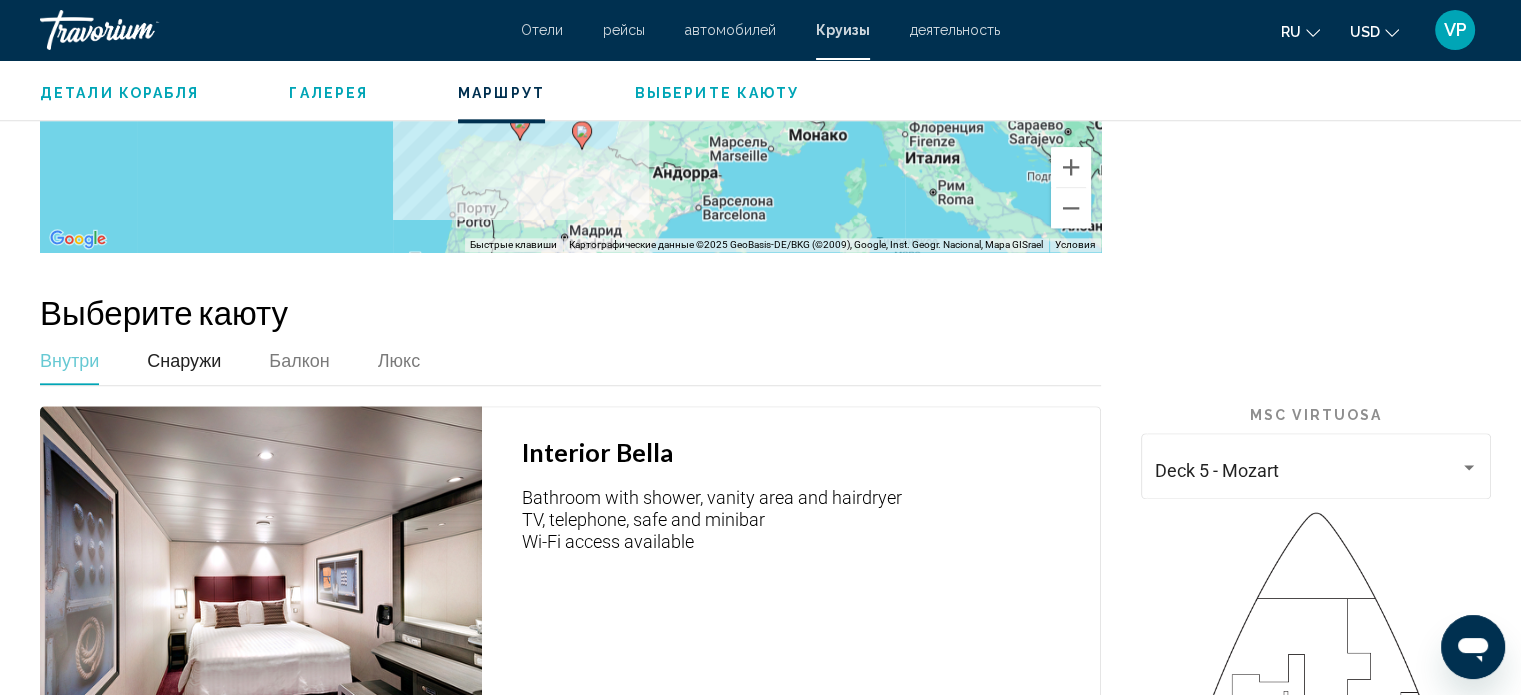 click on "Снаружи" at bounding box center [184, 360] 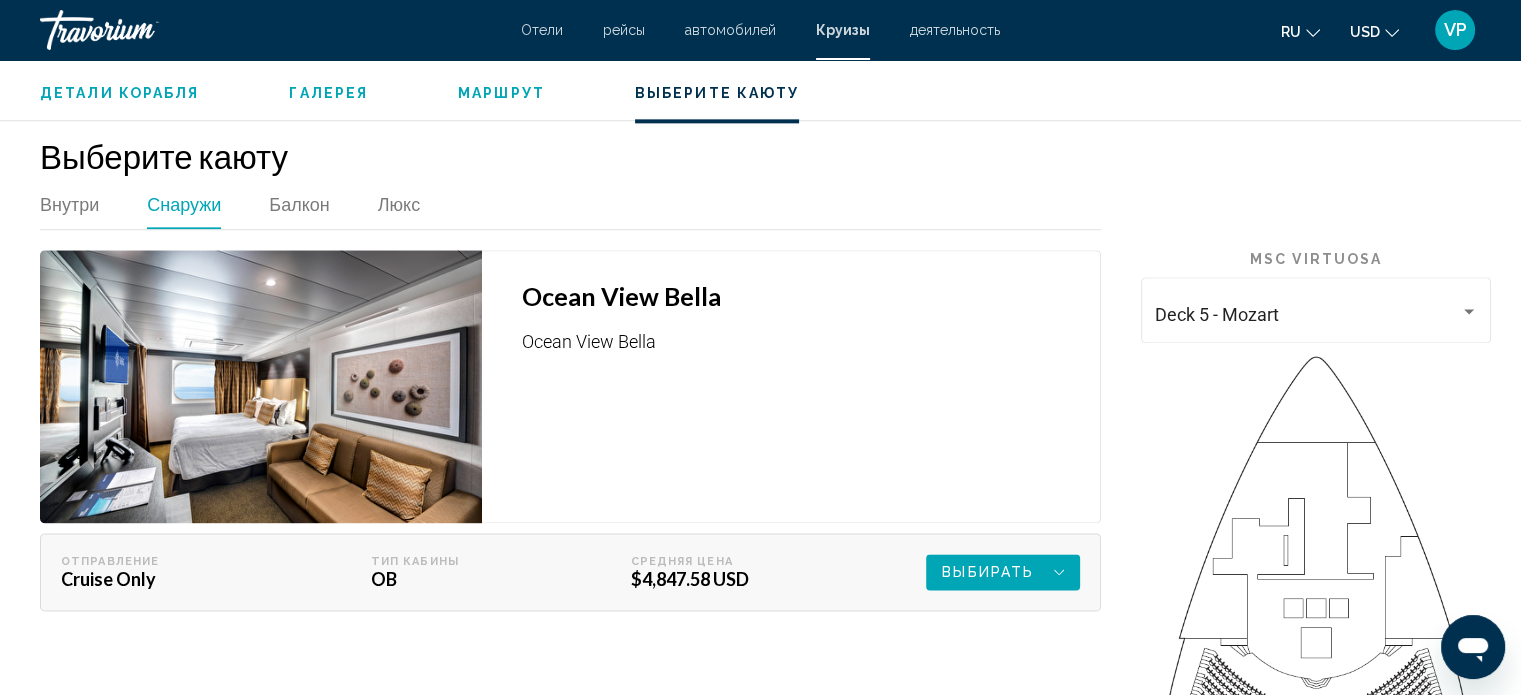 scroll, scrollTop: 2512, scrollLeft: 0, axis: vertical 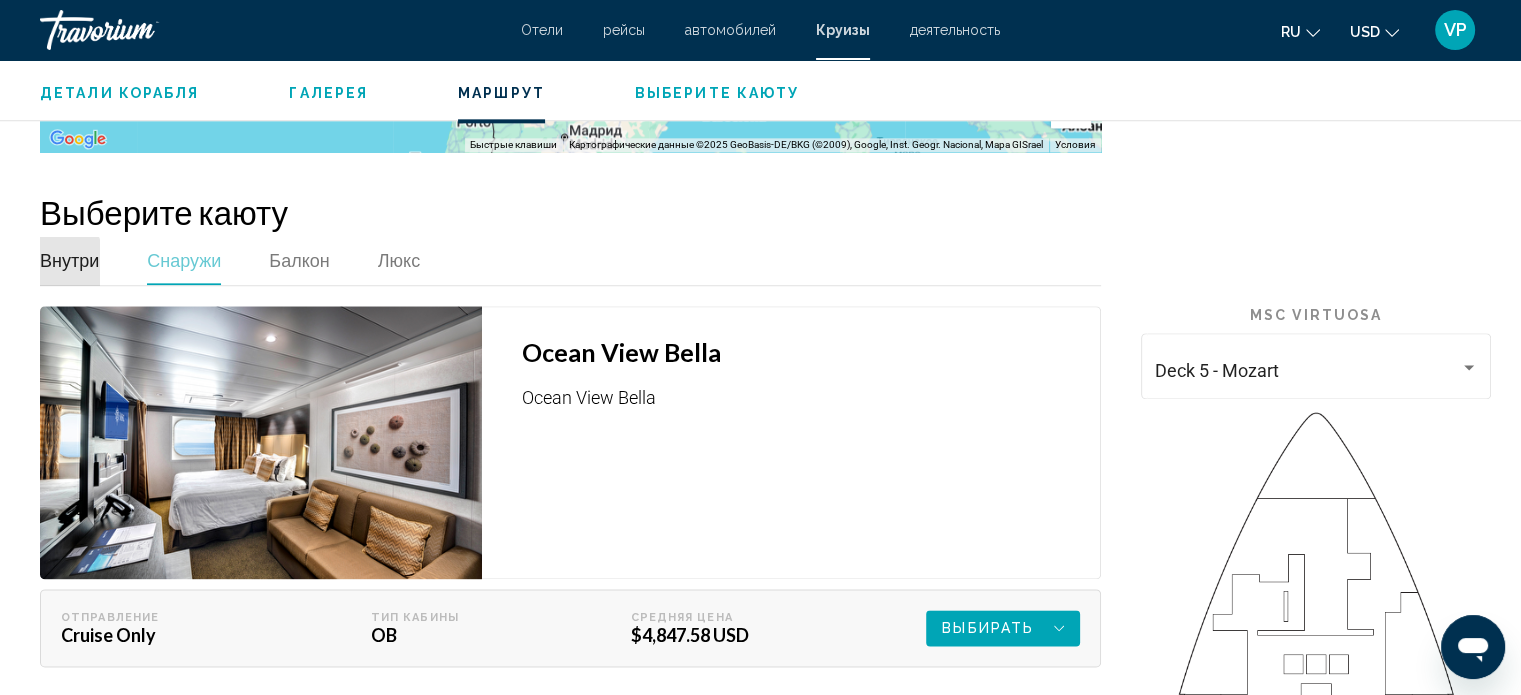 click on "Внутри" at bounding box center [69, 260] 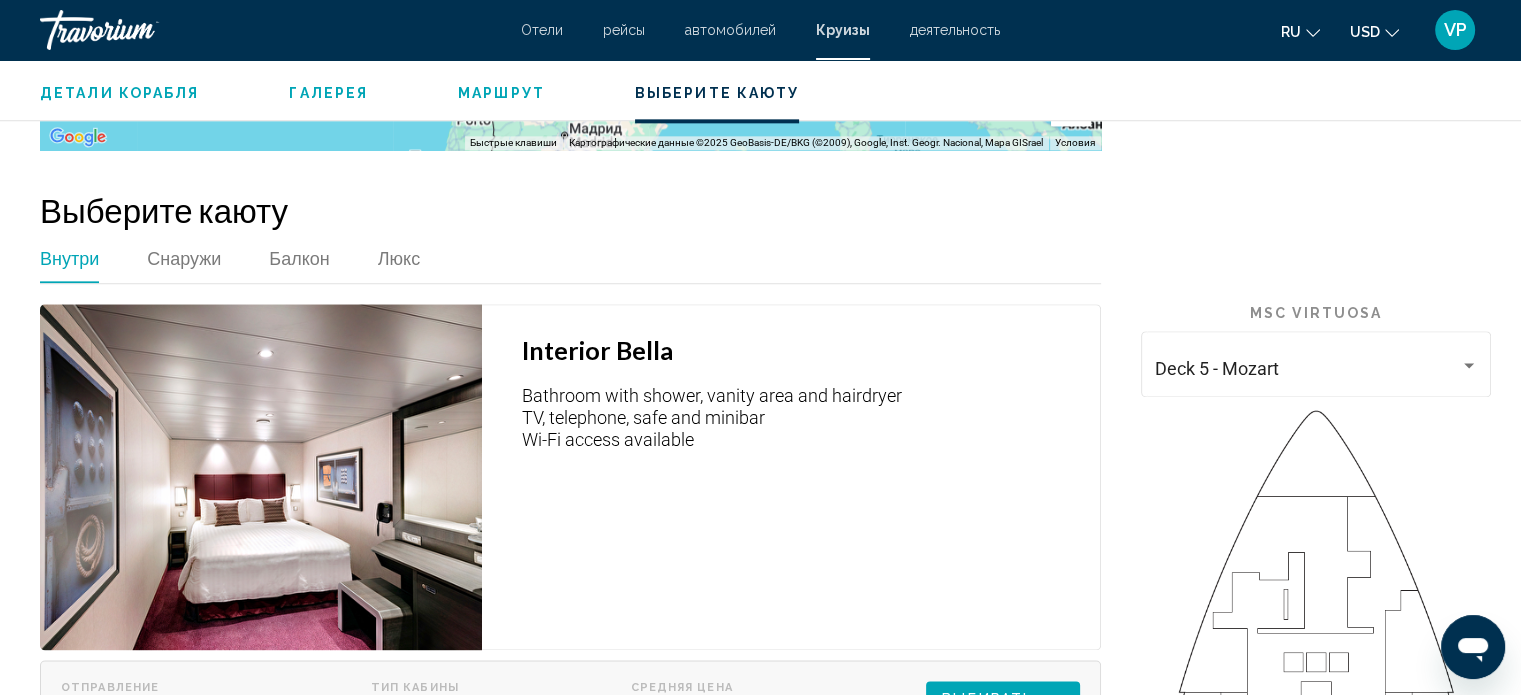 scroll, scrollTop: 2512, scrollLeft: 0, axis: vertical 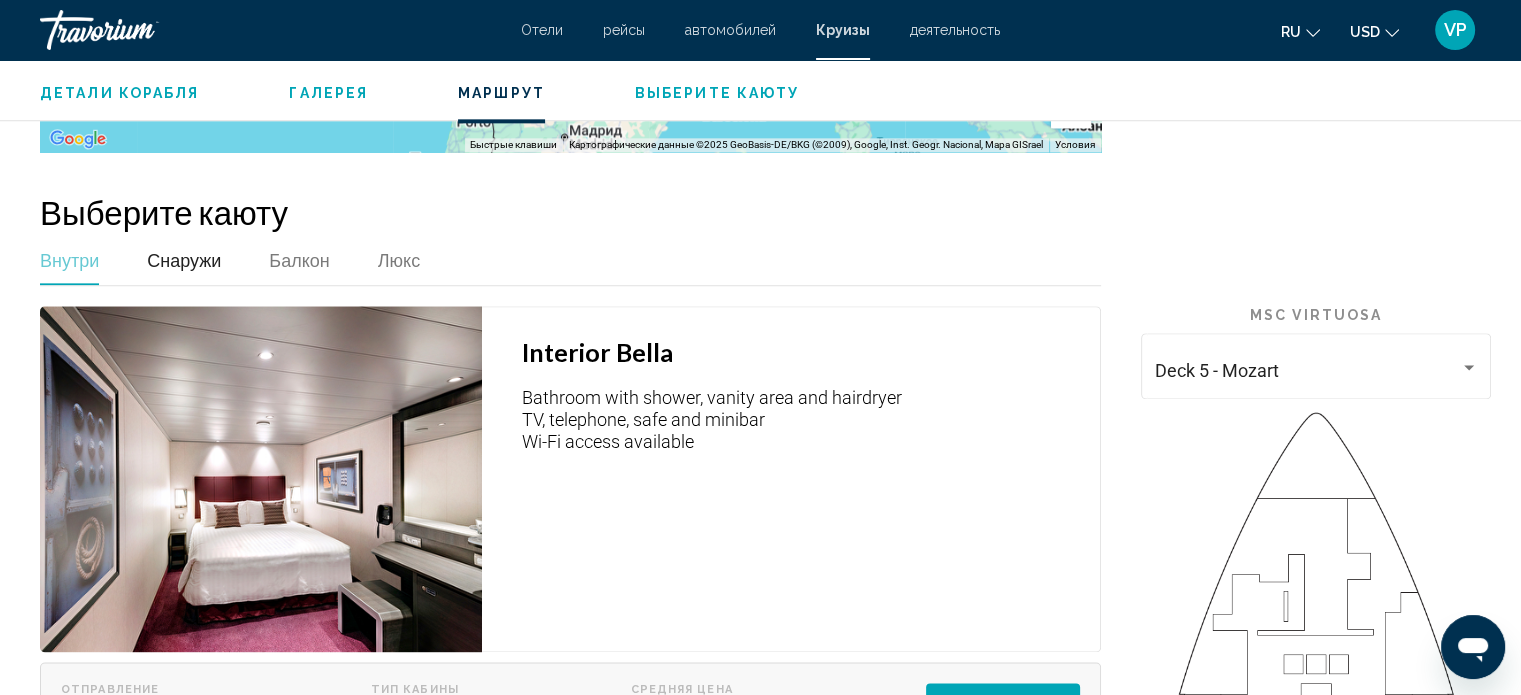 click on "Снаружи" at bounding box center [184, 260] 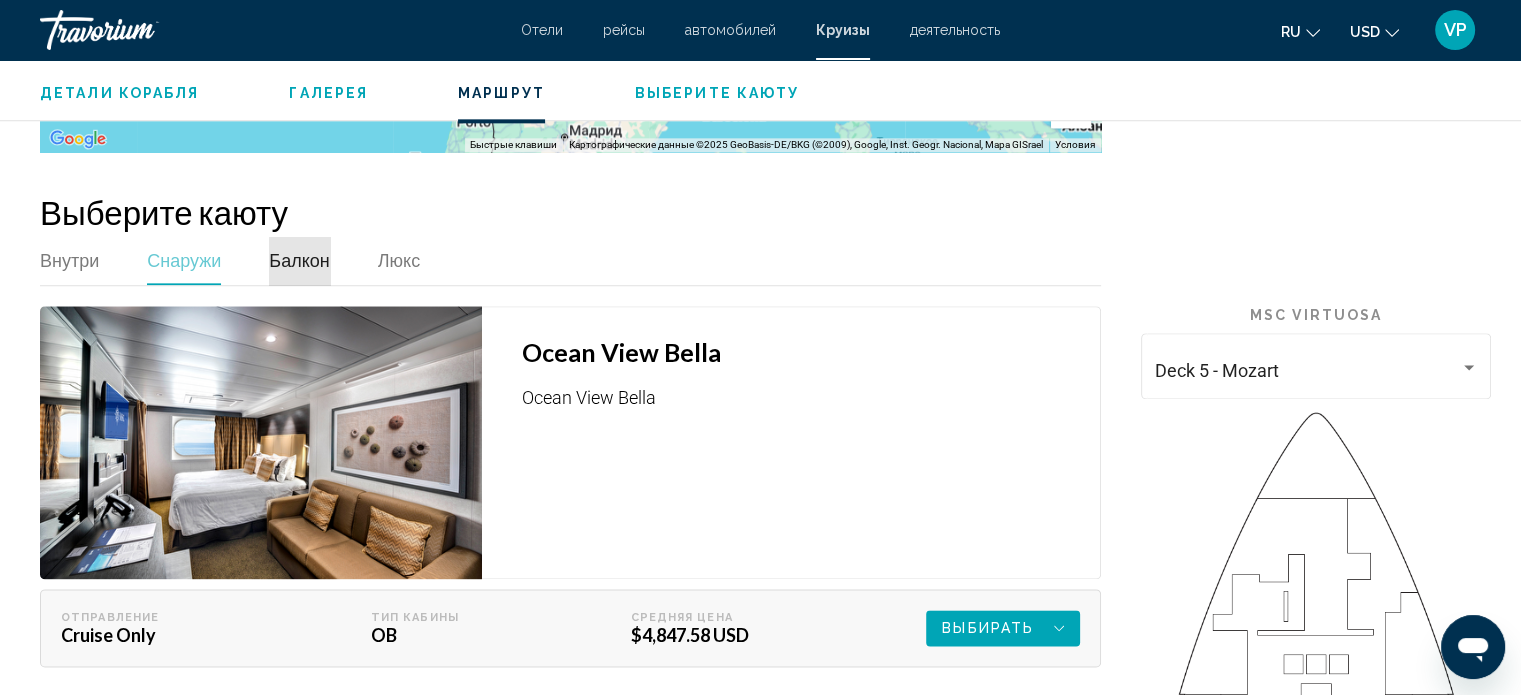 click on "Балкон" at bounding box center [299, 260] 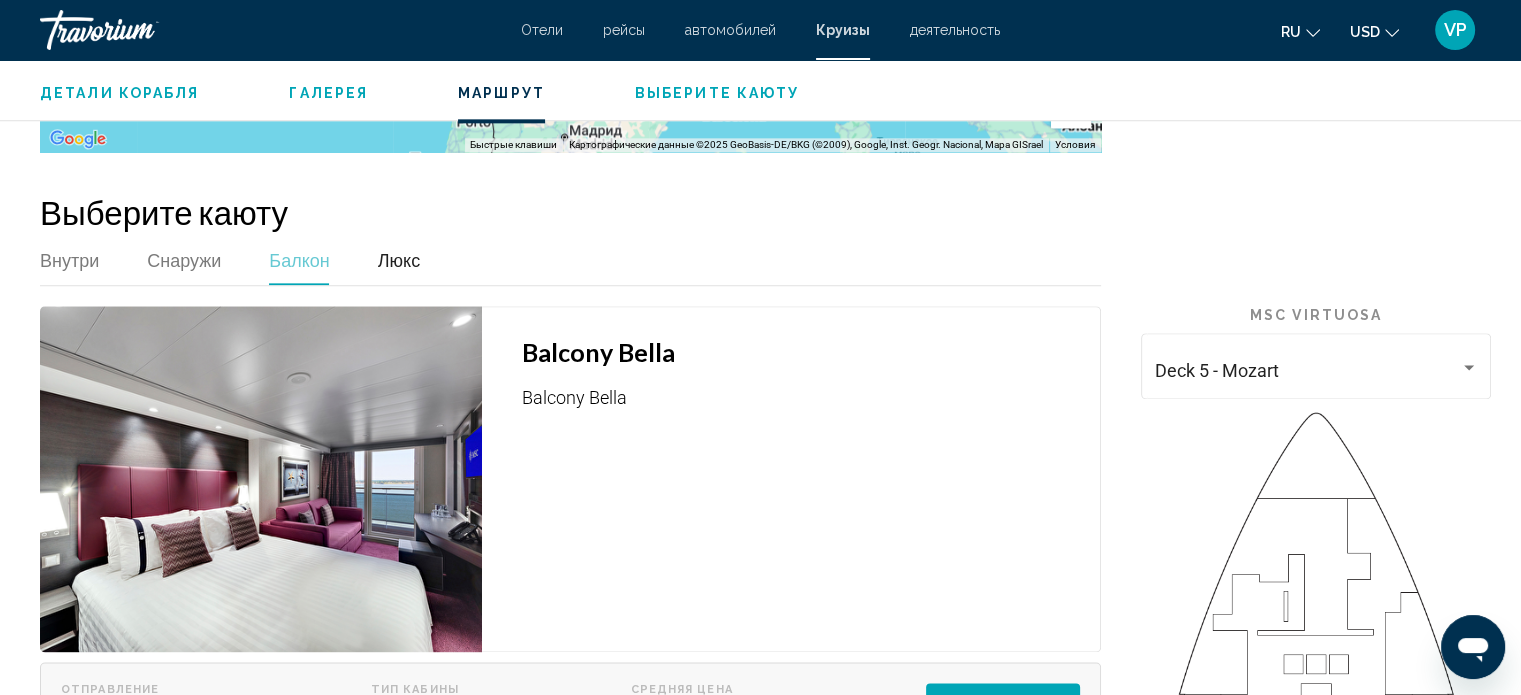 click on "Люкс" at bounding box center [399, 260] 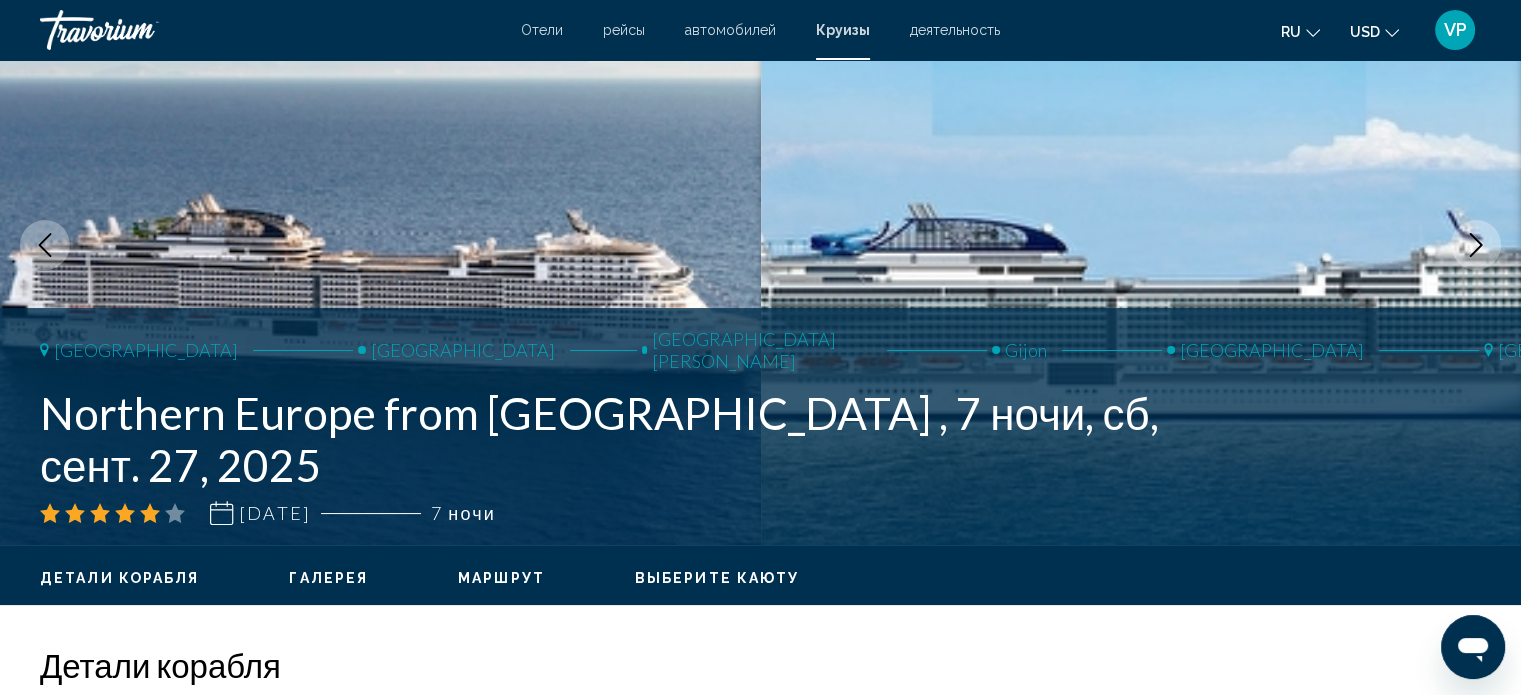 scroll, scrollTop: 0, scrollLeft: 0, axis: both 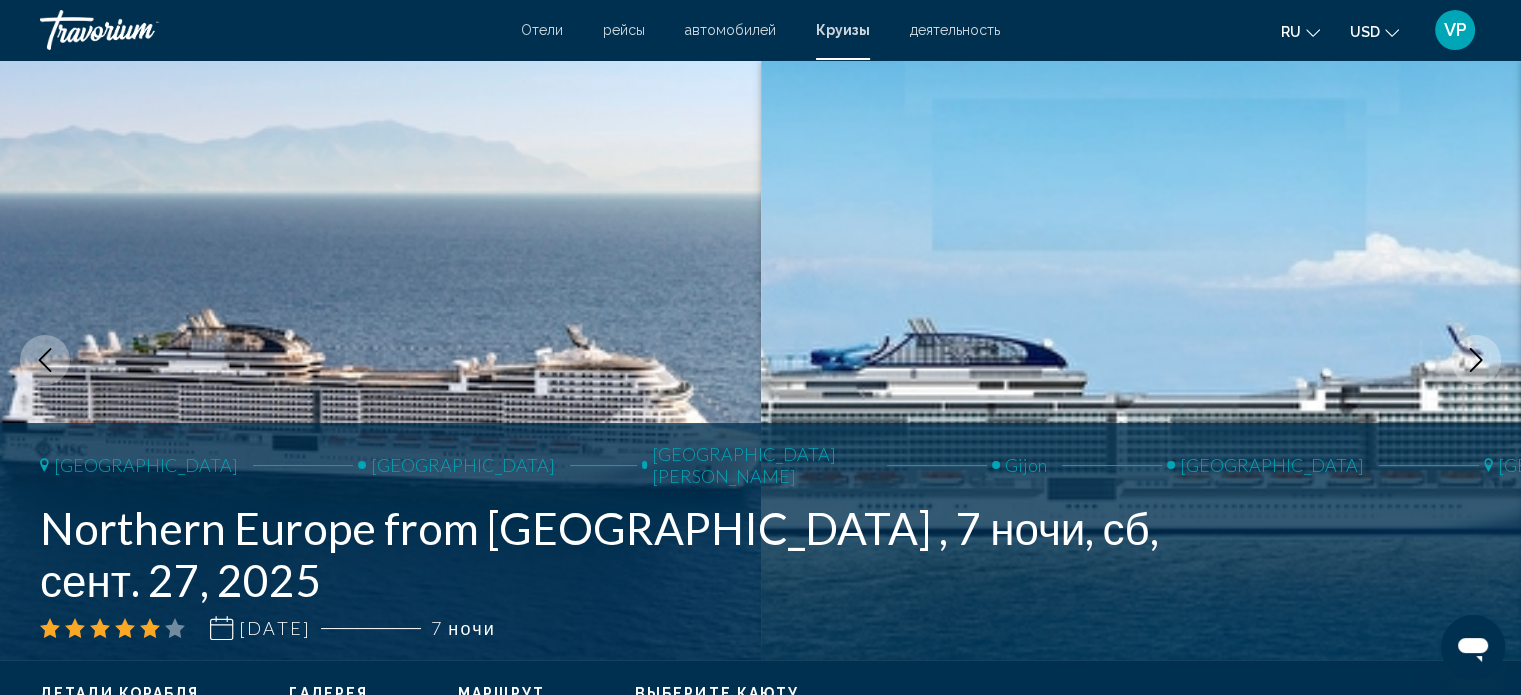 click on "деятельность" at bounding box center [955, 30] 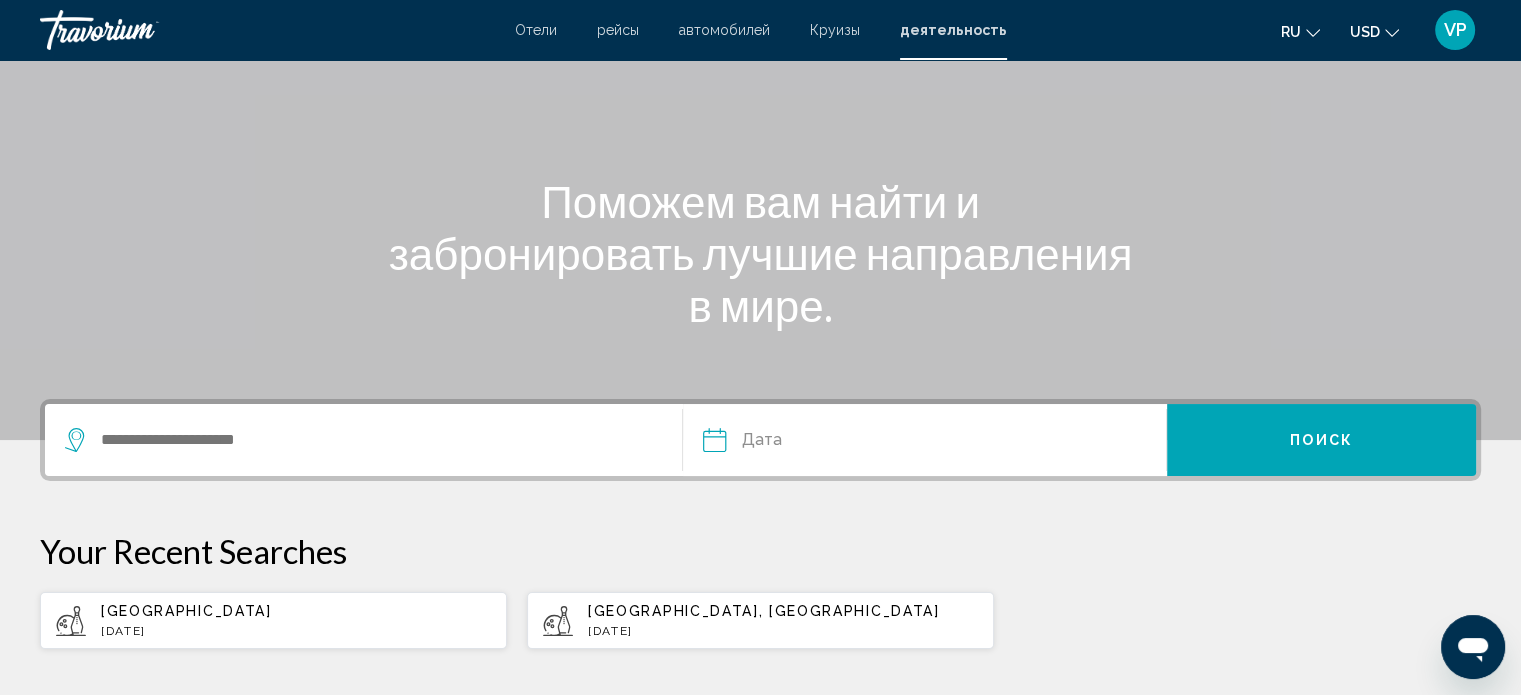scroll, scrollTop: 300, scrollLeft: 0, axis: vertical 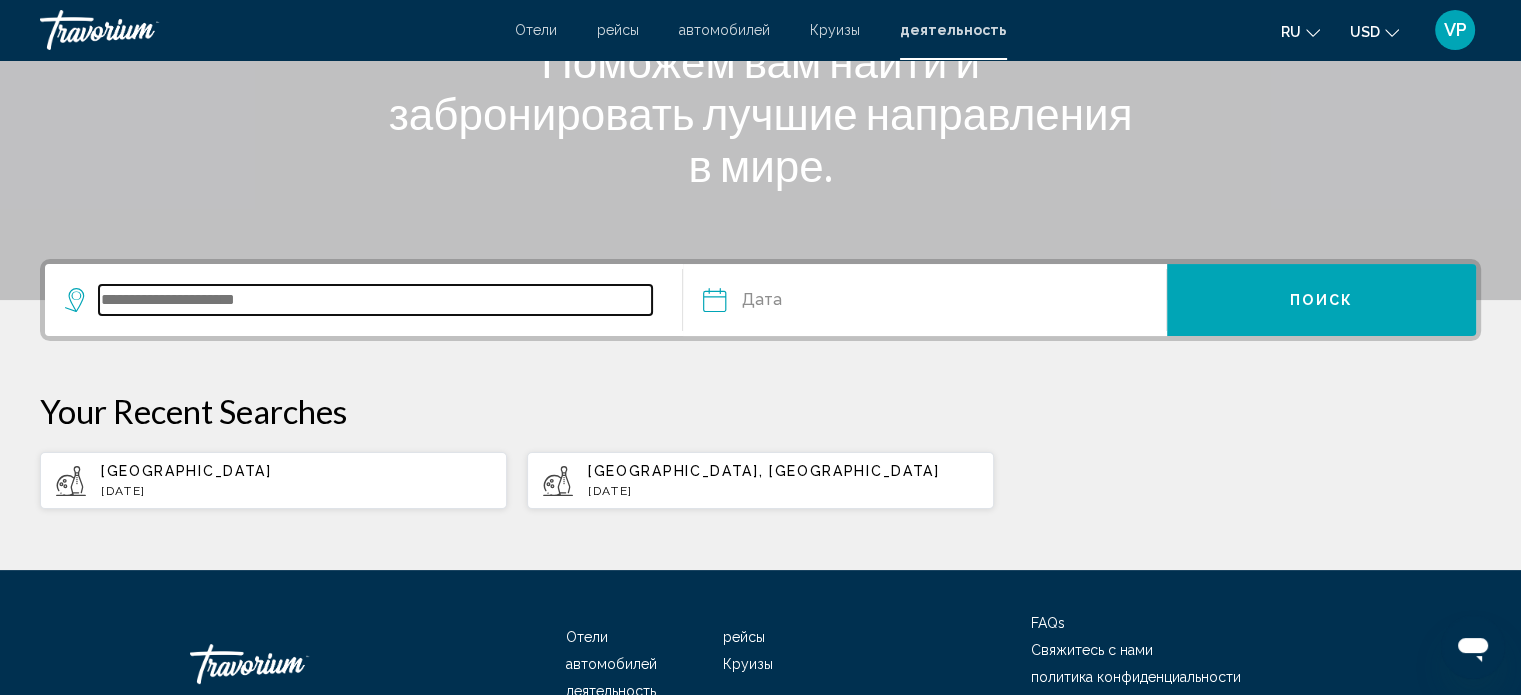 click at bounding box center [375, 300] 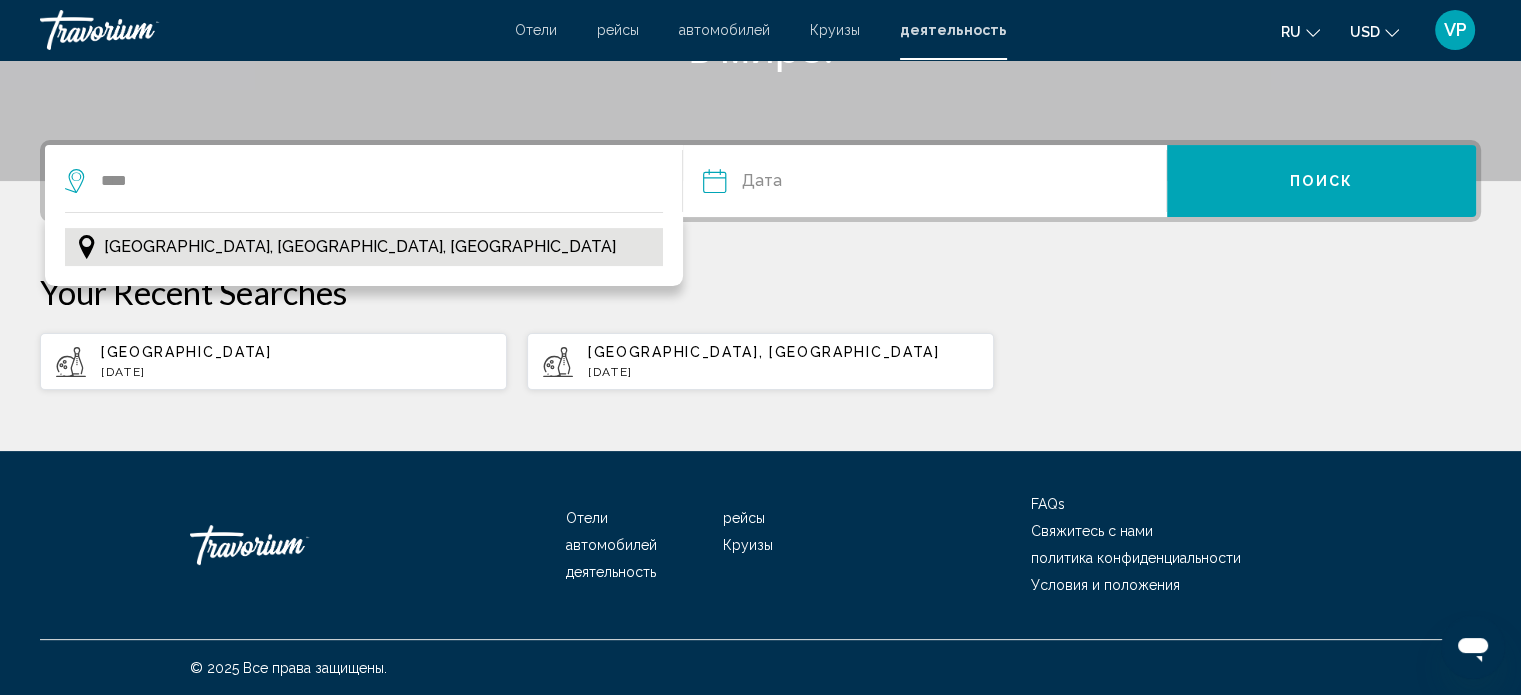click on "[GEOGRAPHIC_DATA], [GEOGRAPHIC_DATA], [GEOGRAPHIC_DATA]" at bounding box center [360, 247] 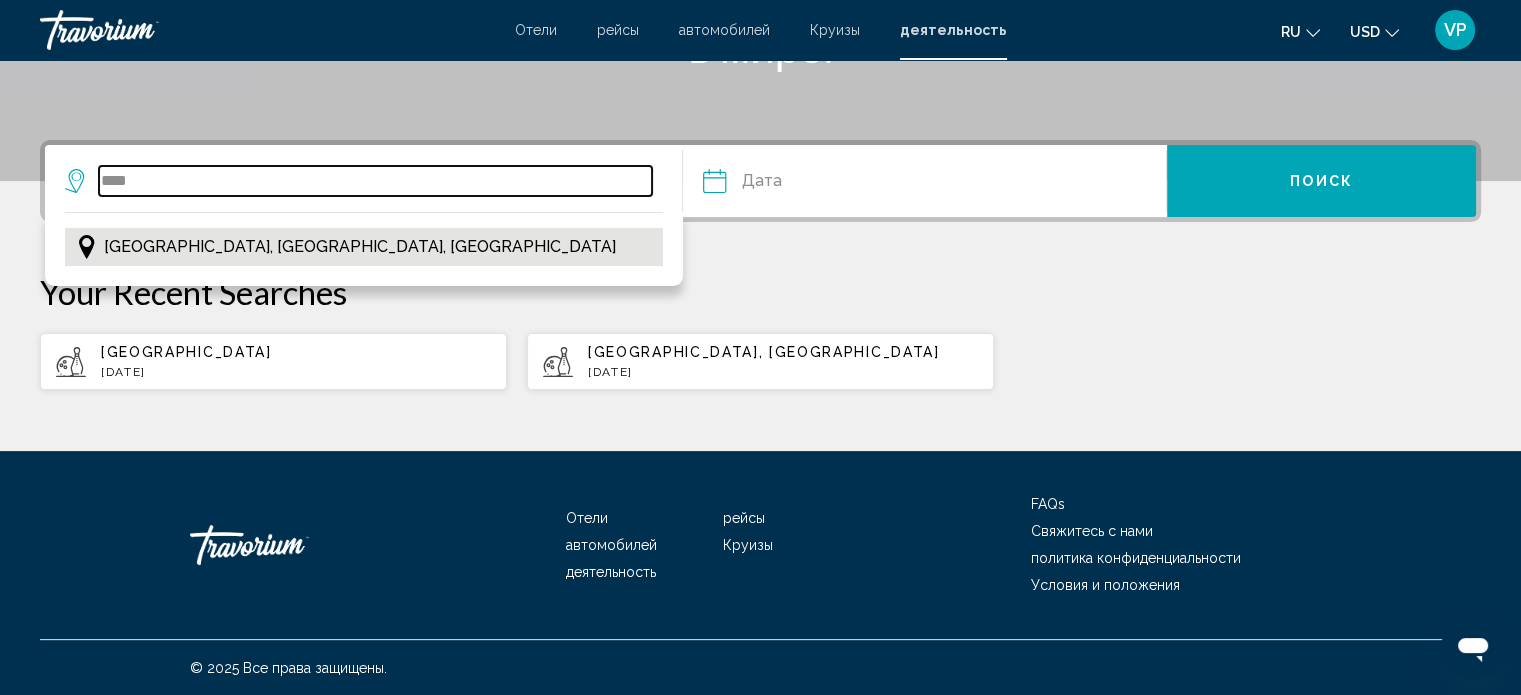 type on "**********" 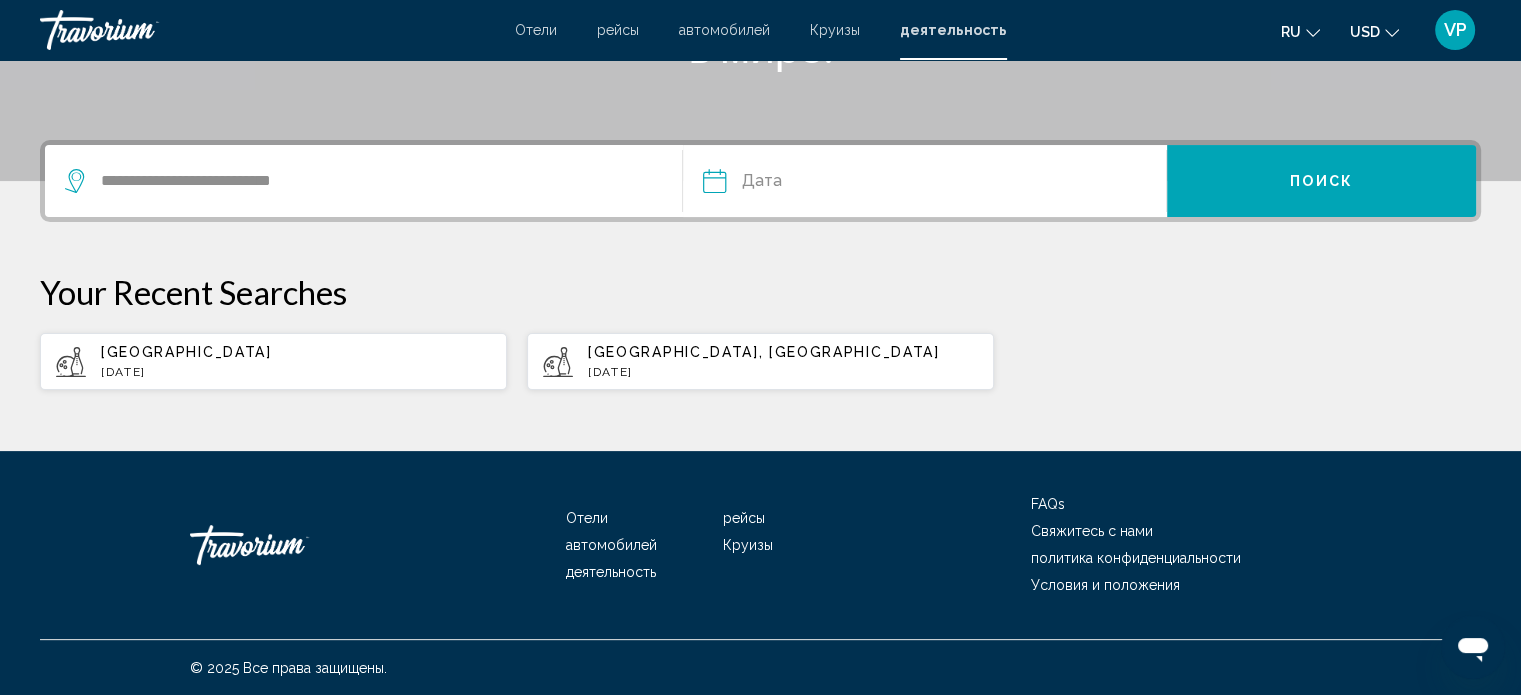 click at bounding box center (817, 184) 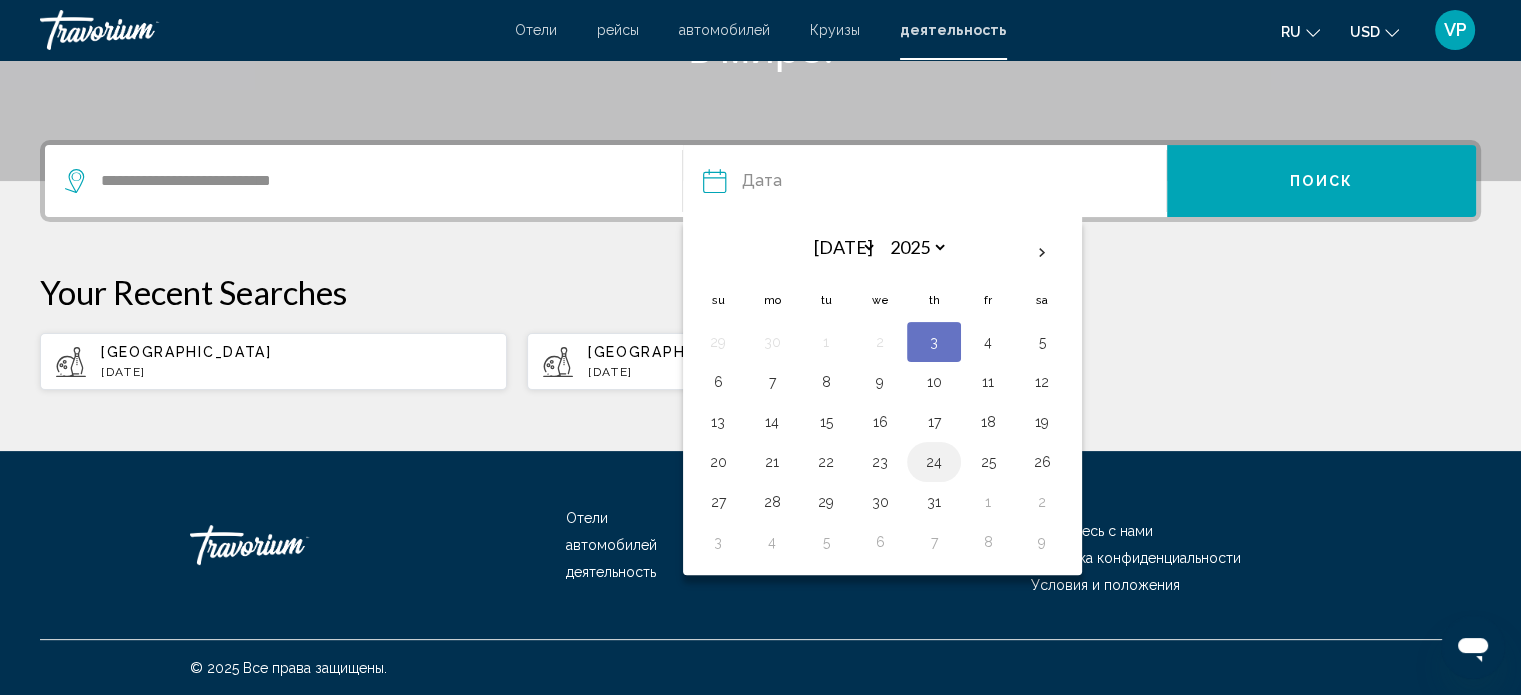 click on "24" at bounding box center (934, 462) 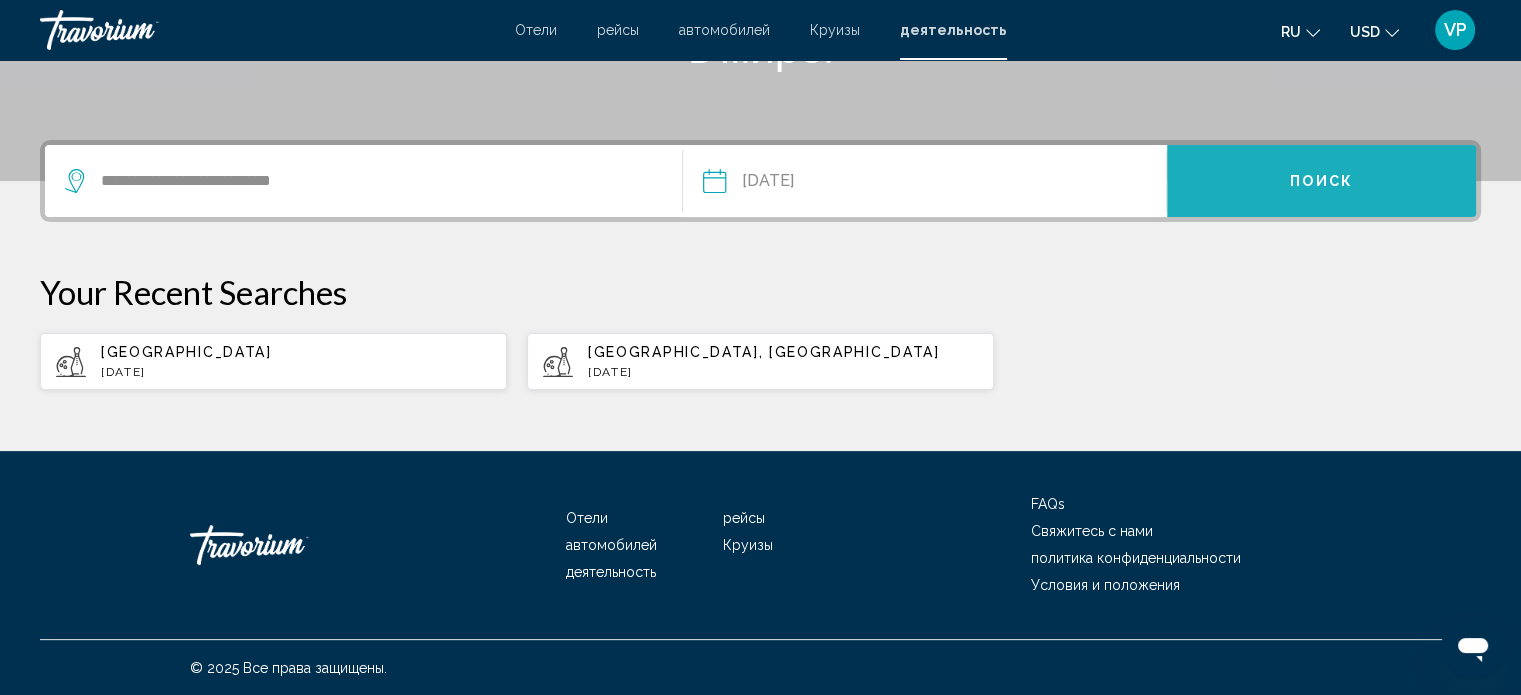 click on "Поиск" at bounding box center (1321, 181) 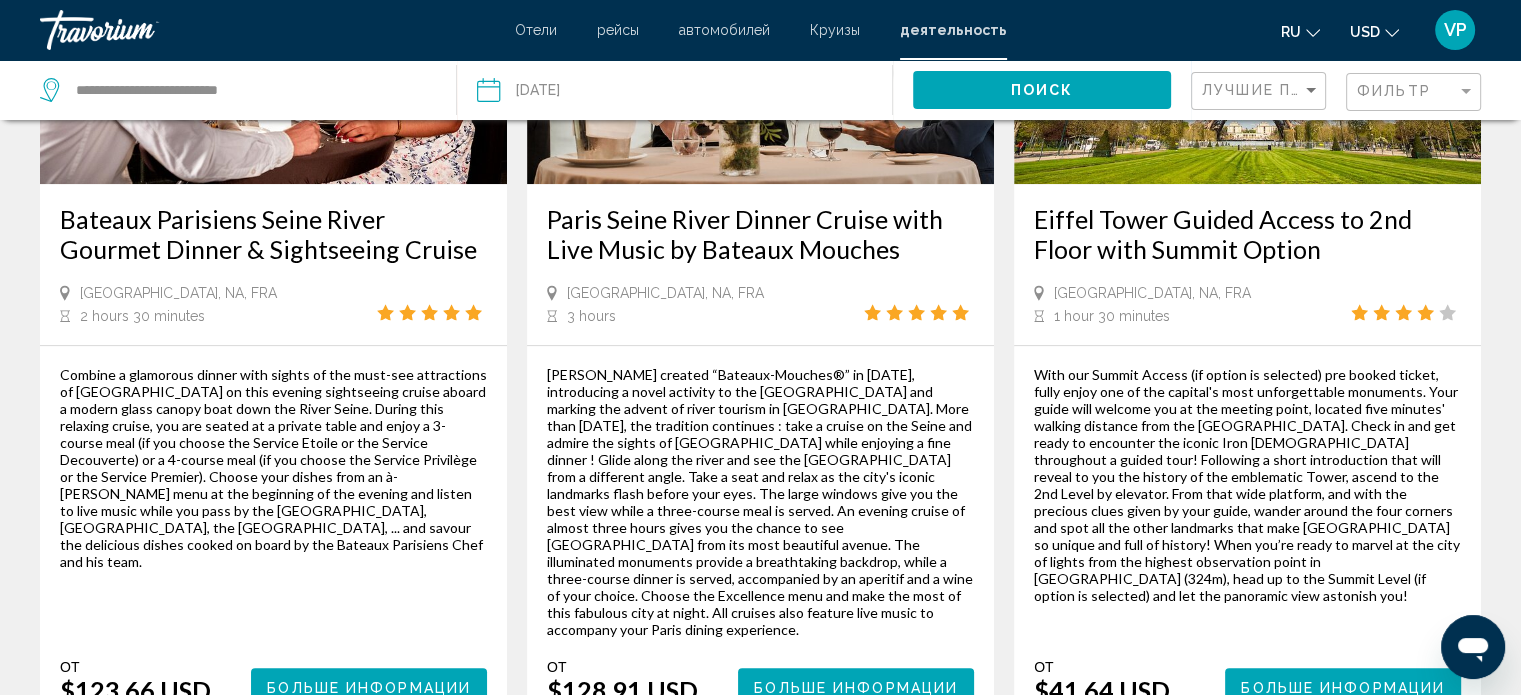 scroll, scrollTop: 900, scrollLeft: 0, axis: vertical 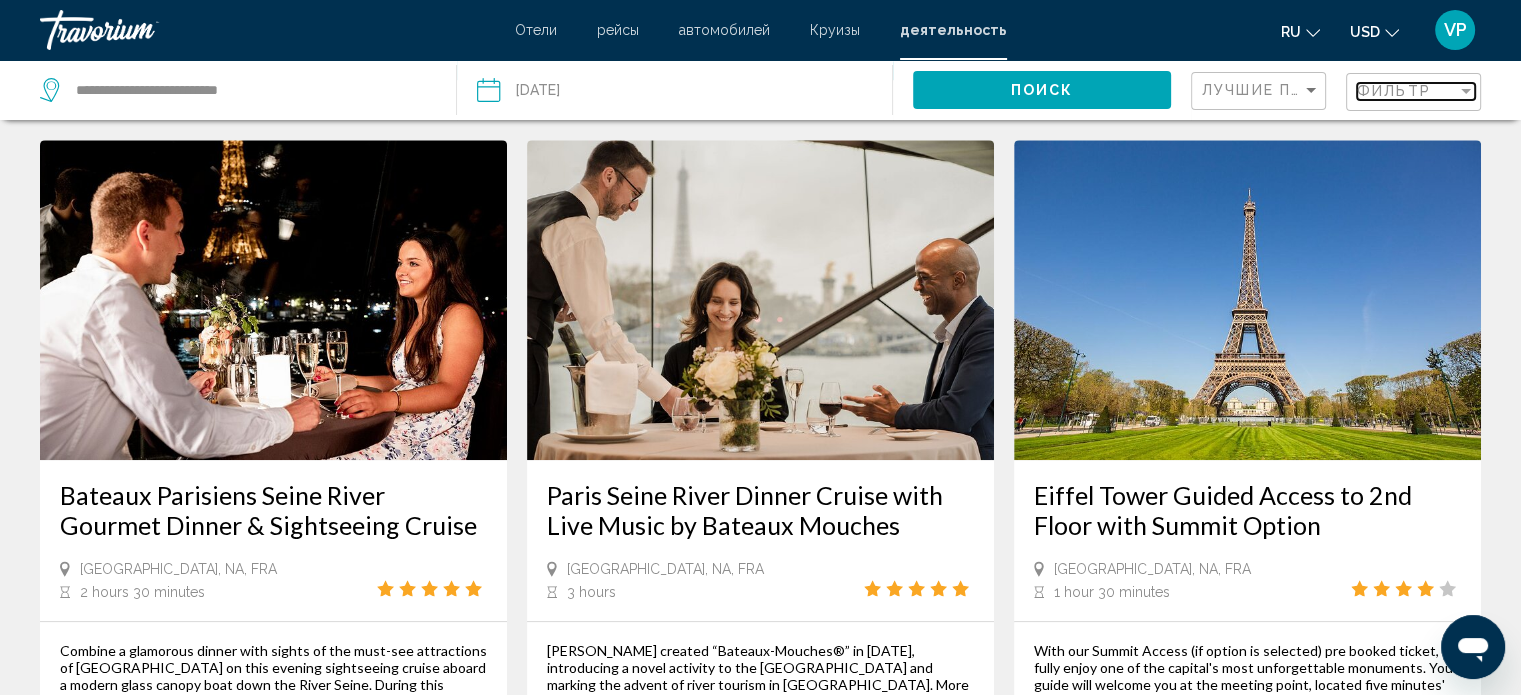 click on "Фильтр" at bounding box center [1407, 91] 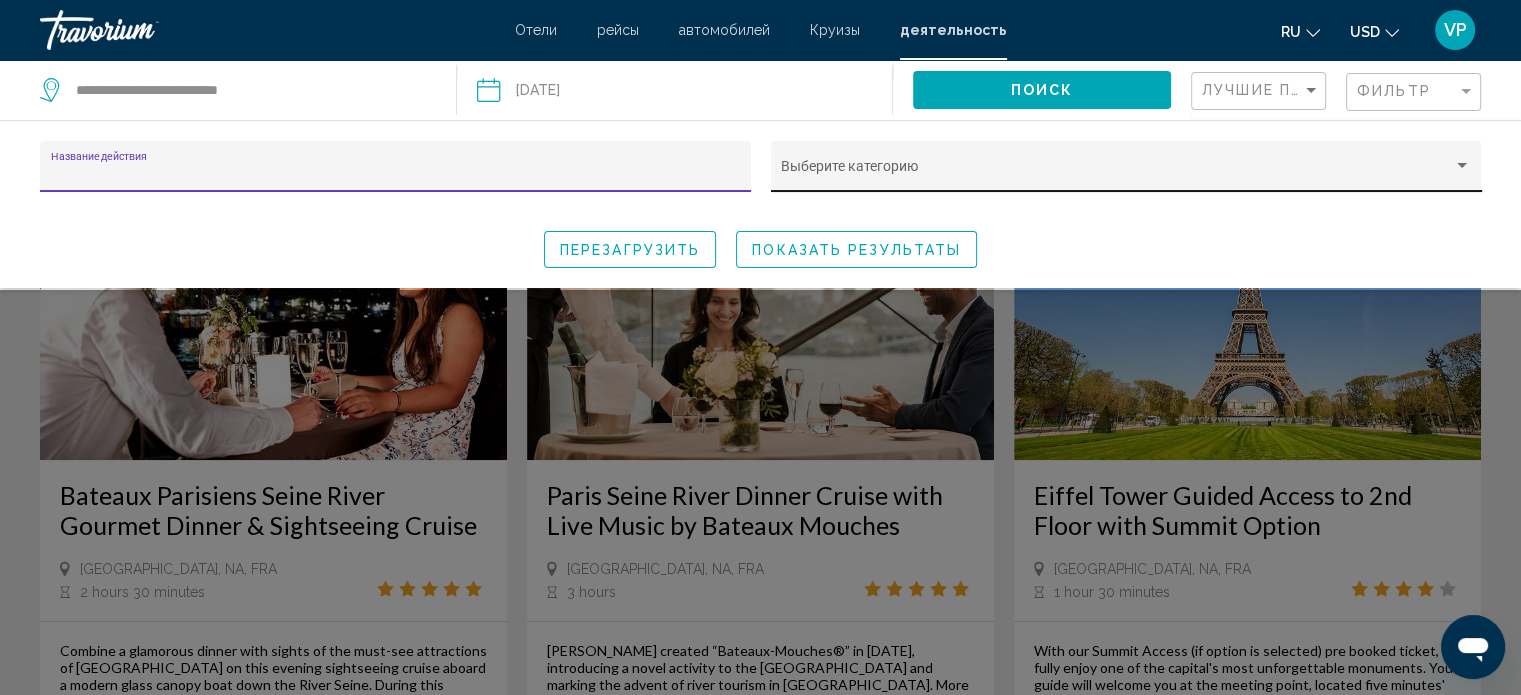 click at bounding box center [1117, 174] 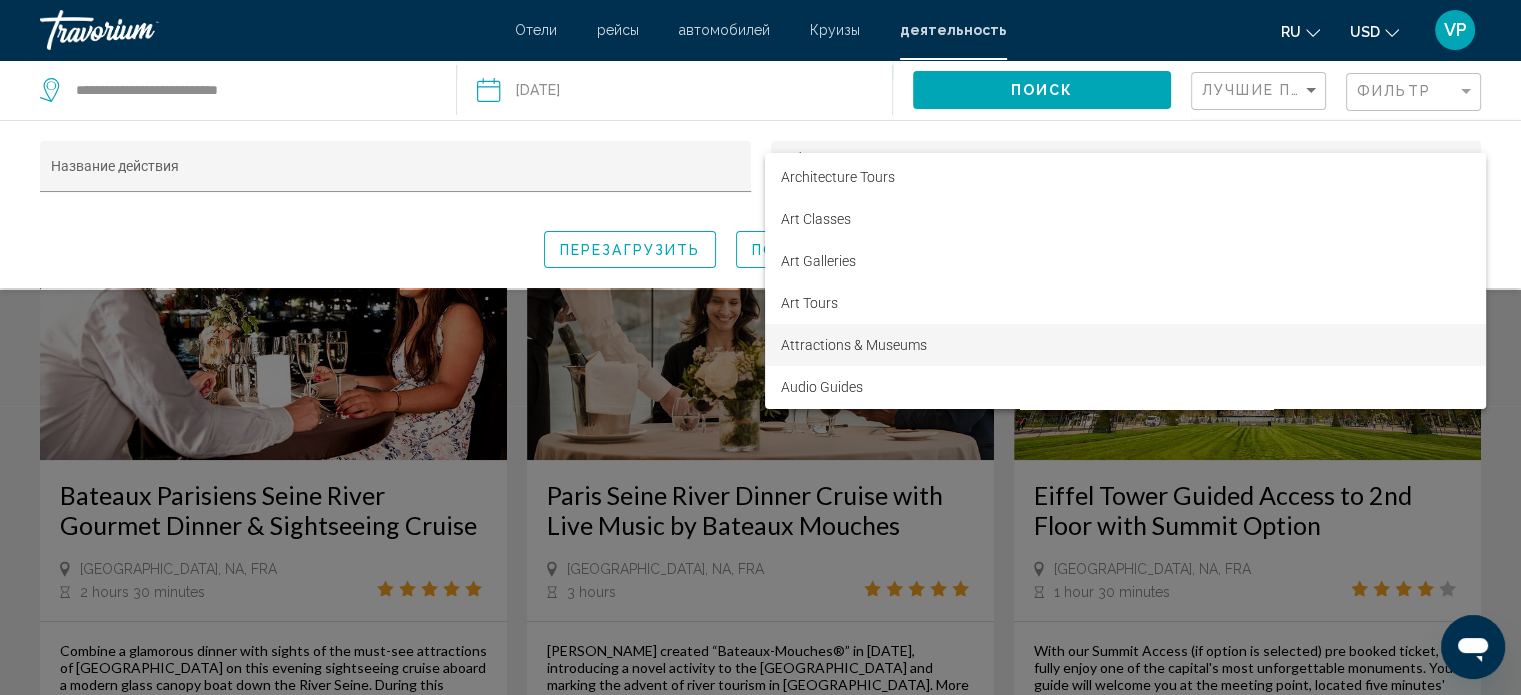 scroll, scrollTop: 300, scrollLeft: 0, axis: vertical 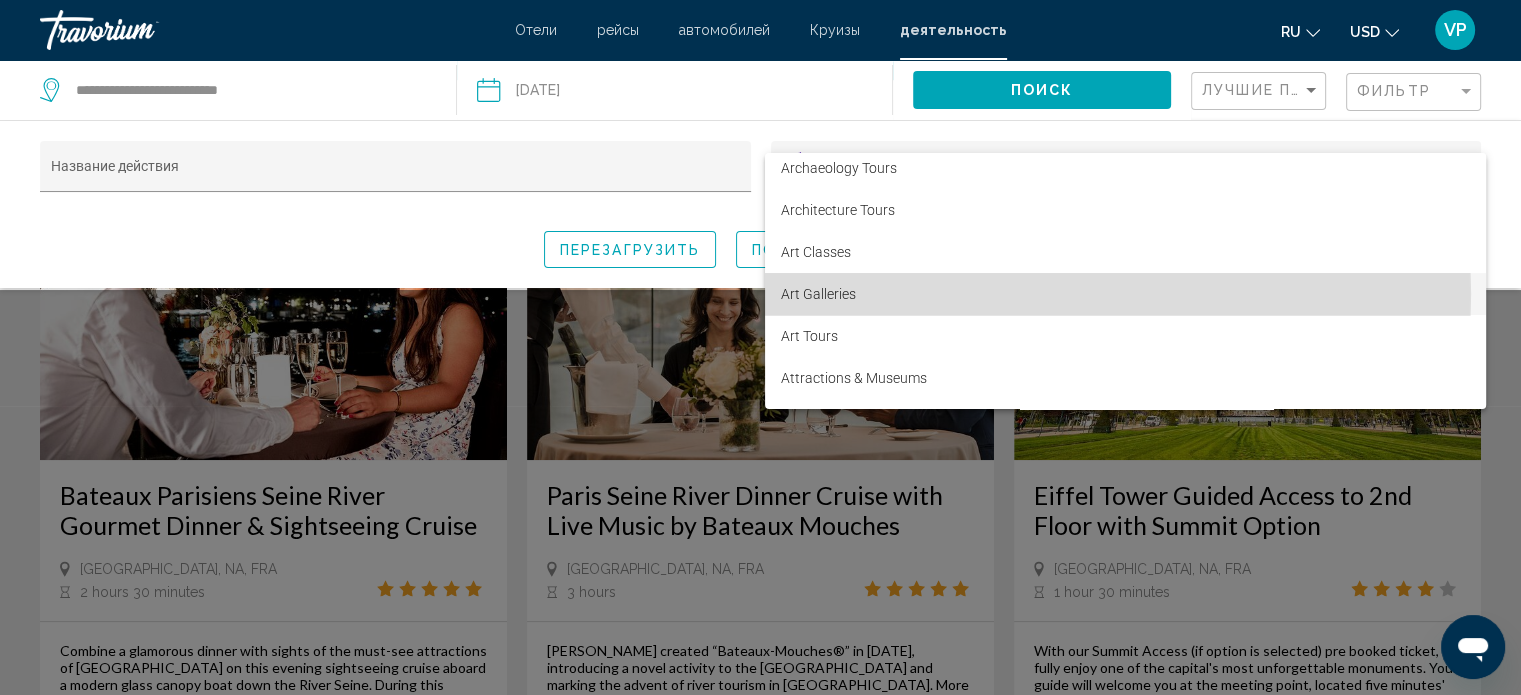click on "Art Galleries" at bounding box center (1125, 294) 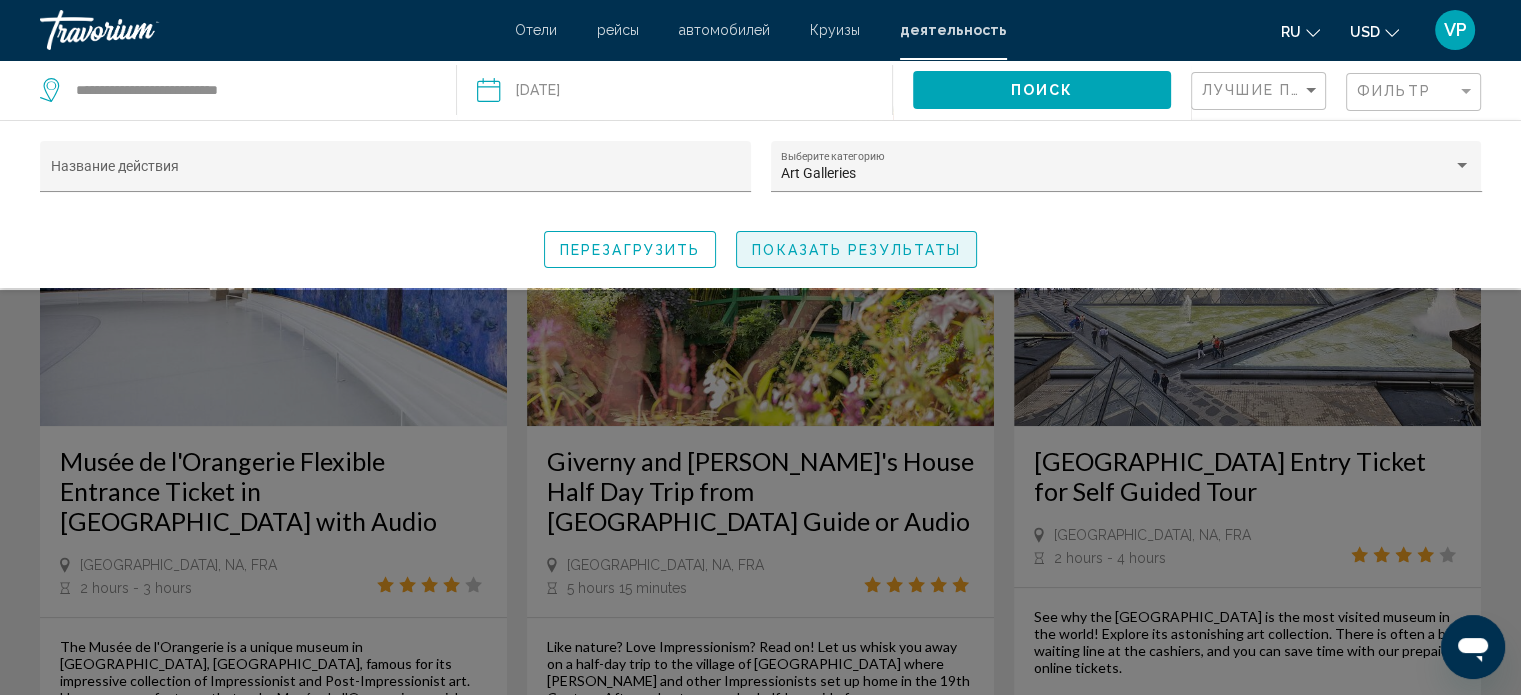 click on "Показать результаты" 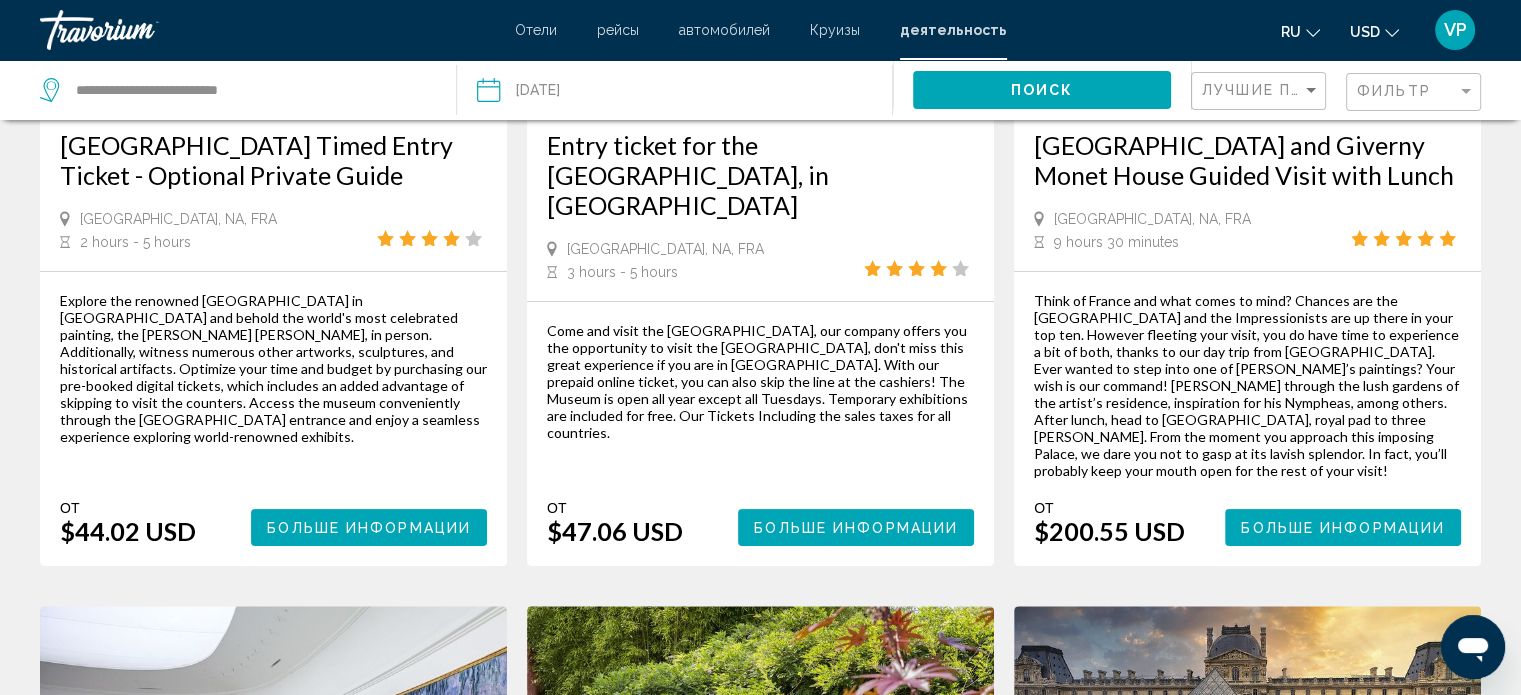 scroll, scrollTop: 0, scrollLeft: 0, axis: both 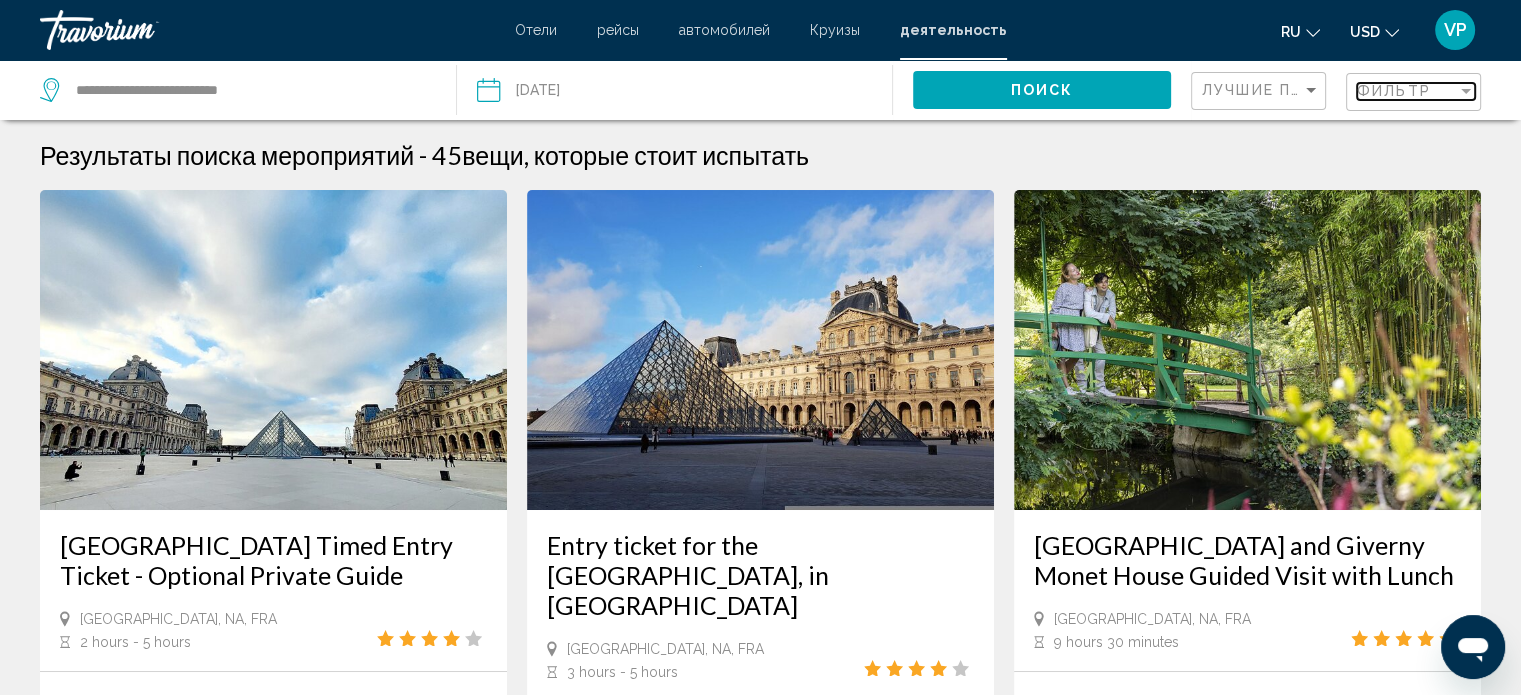click on "Фильтр" at bounding box center (1394, 91) 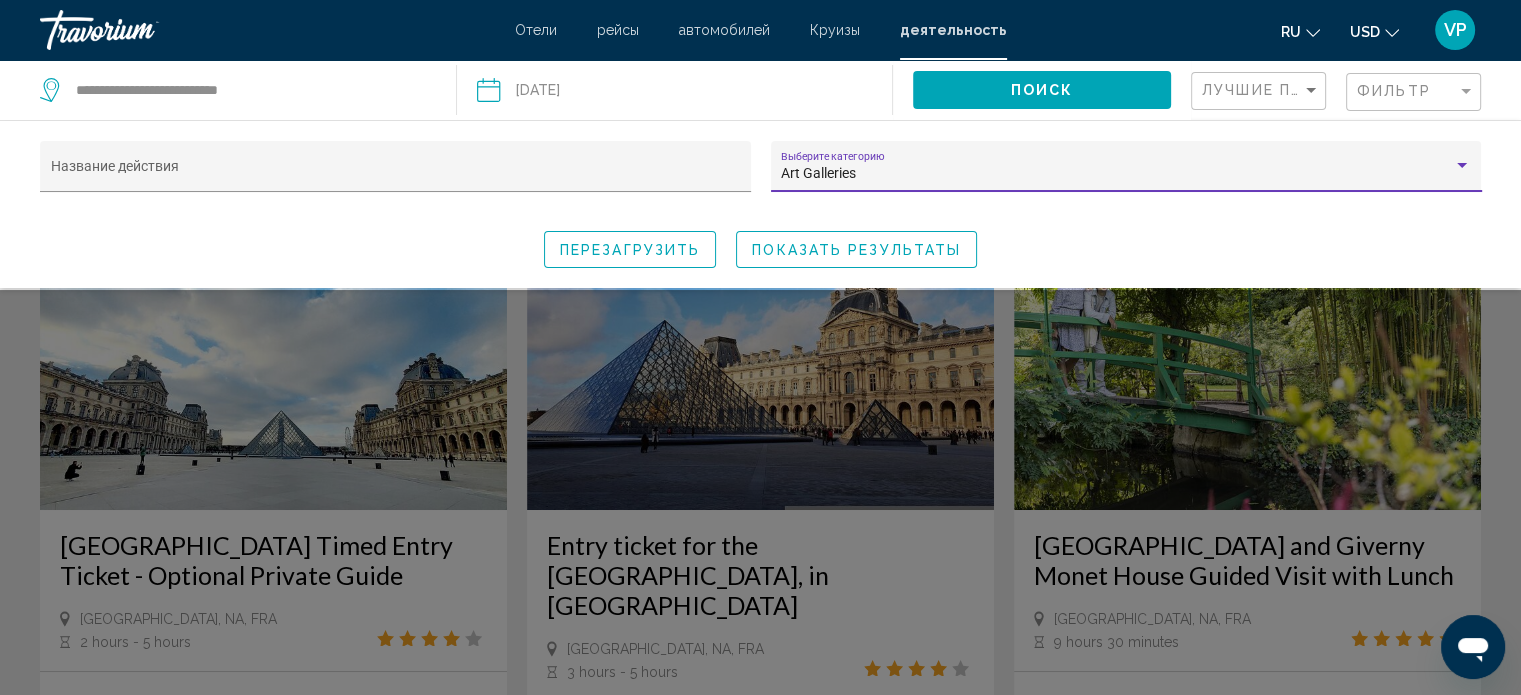 click on "Art Galleries" at bounding box center (1117, 174) 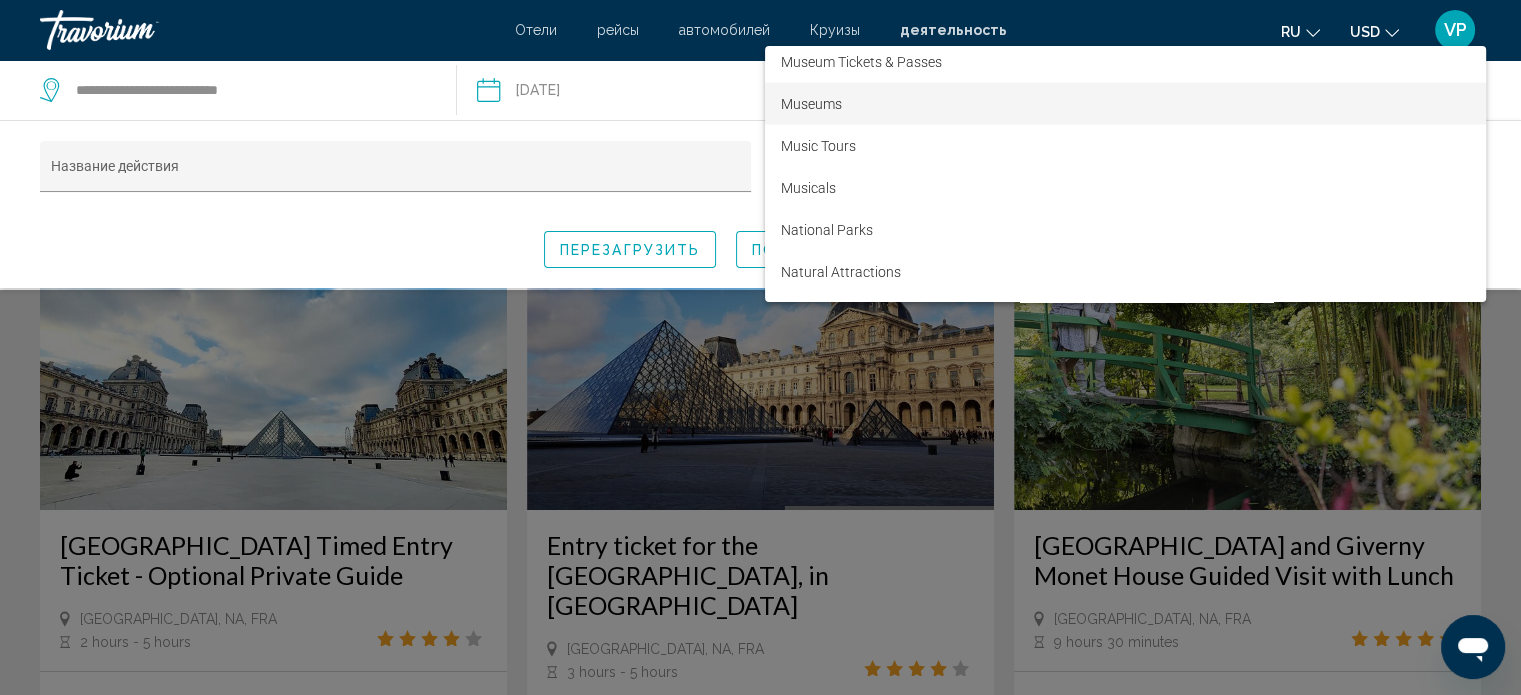 scroll, scrollTop: 3812, scrollLeft: 0, axis: vertical 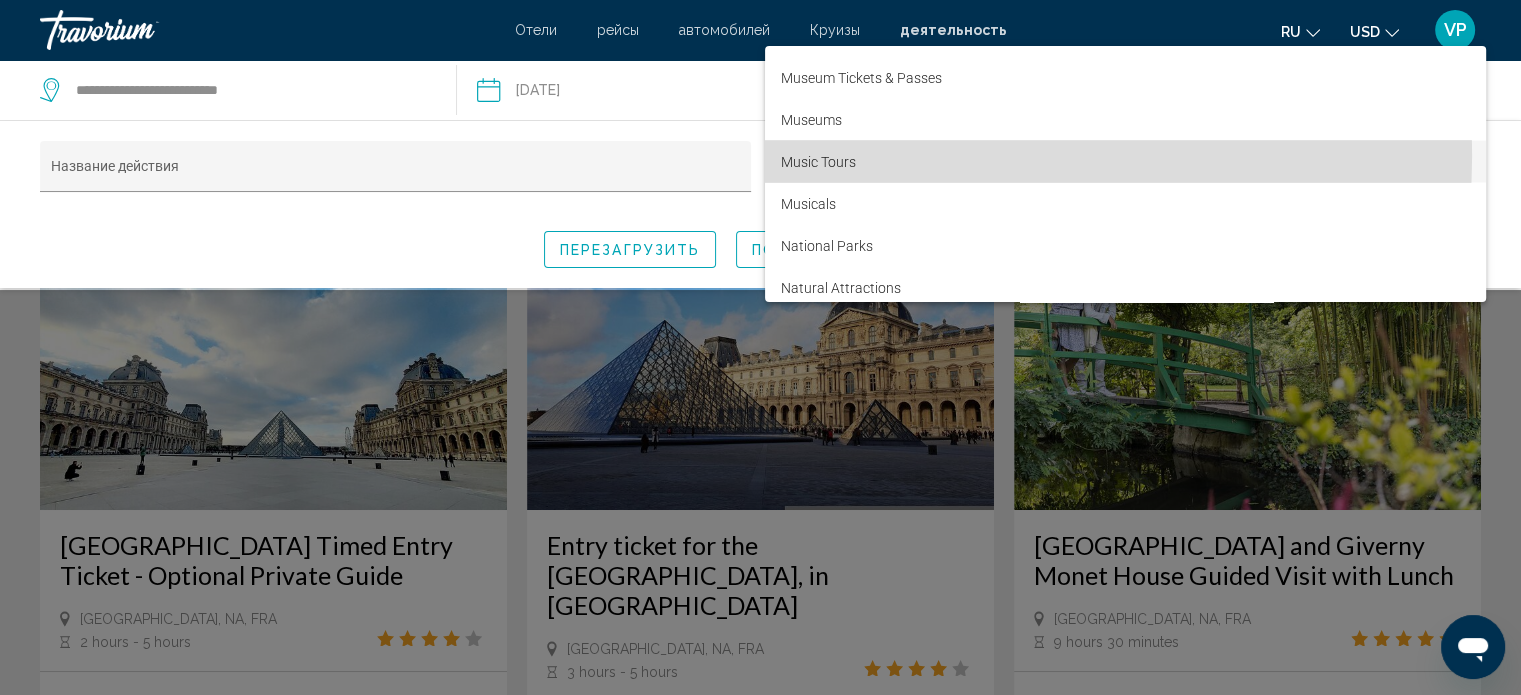 click on "Music Tours" at bounding box center [1125, 161] 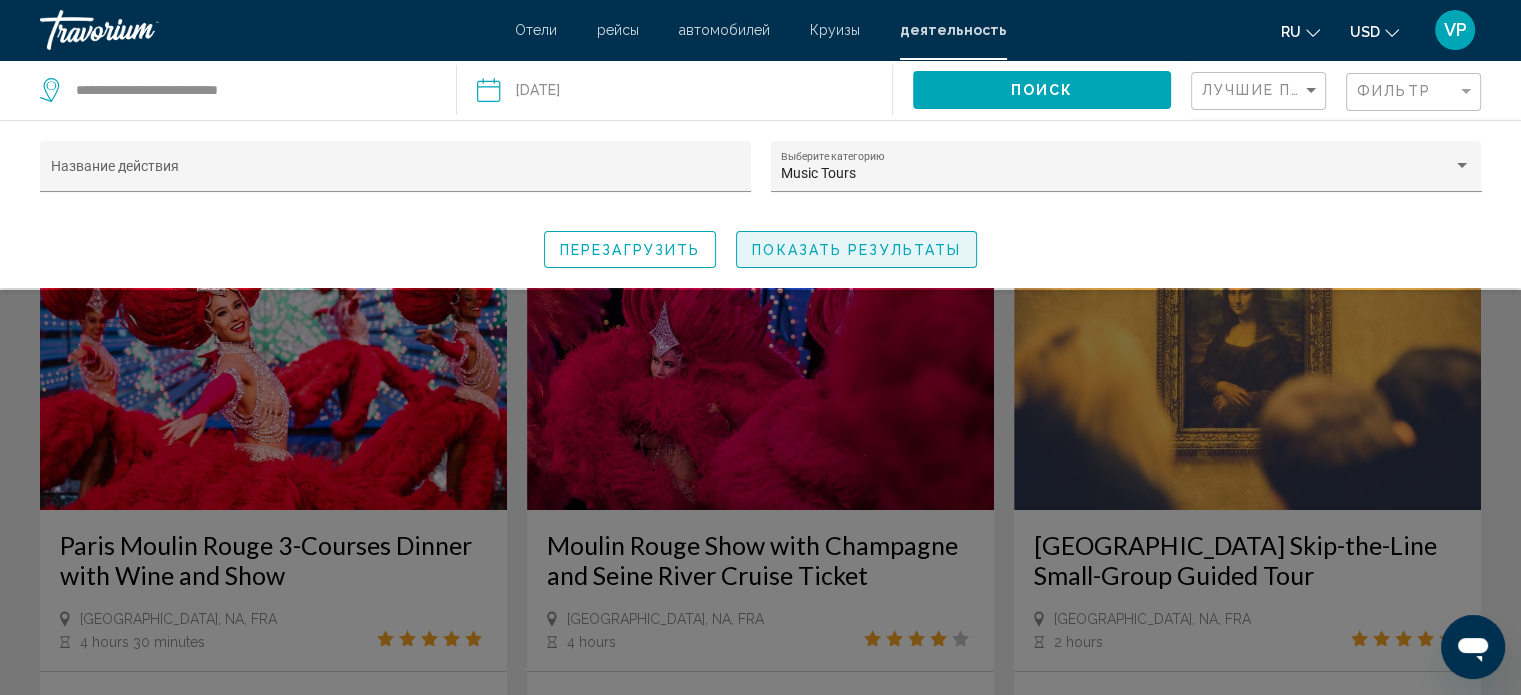 click on "Показать результаты" 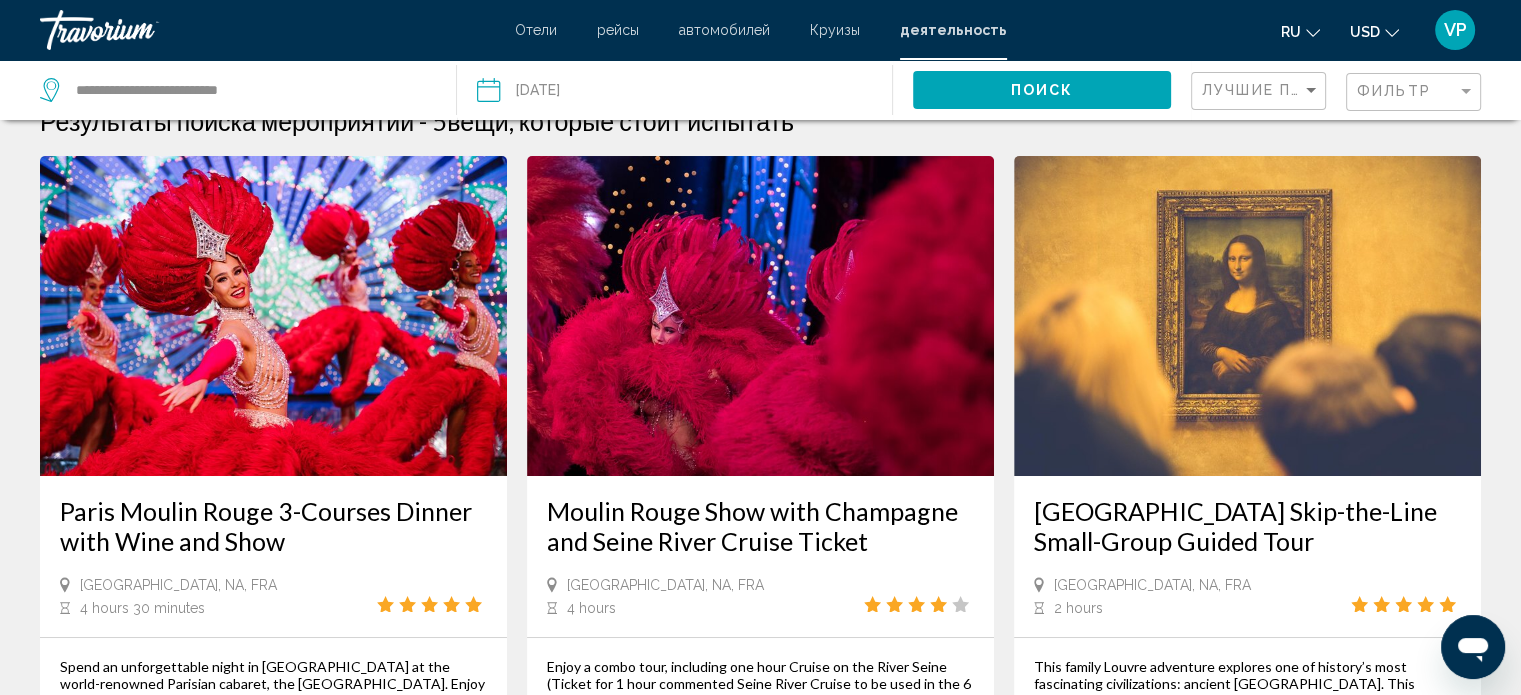 scroll, scrollTop: 0, scrollLeft: 0, axis: both 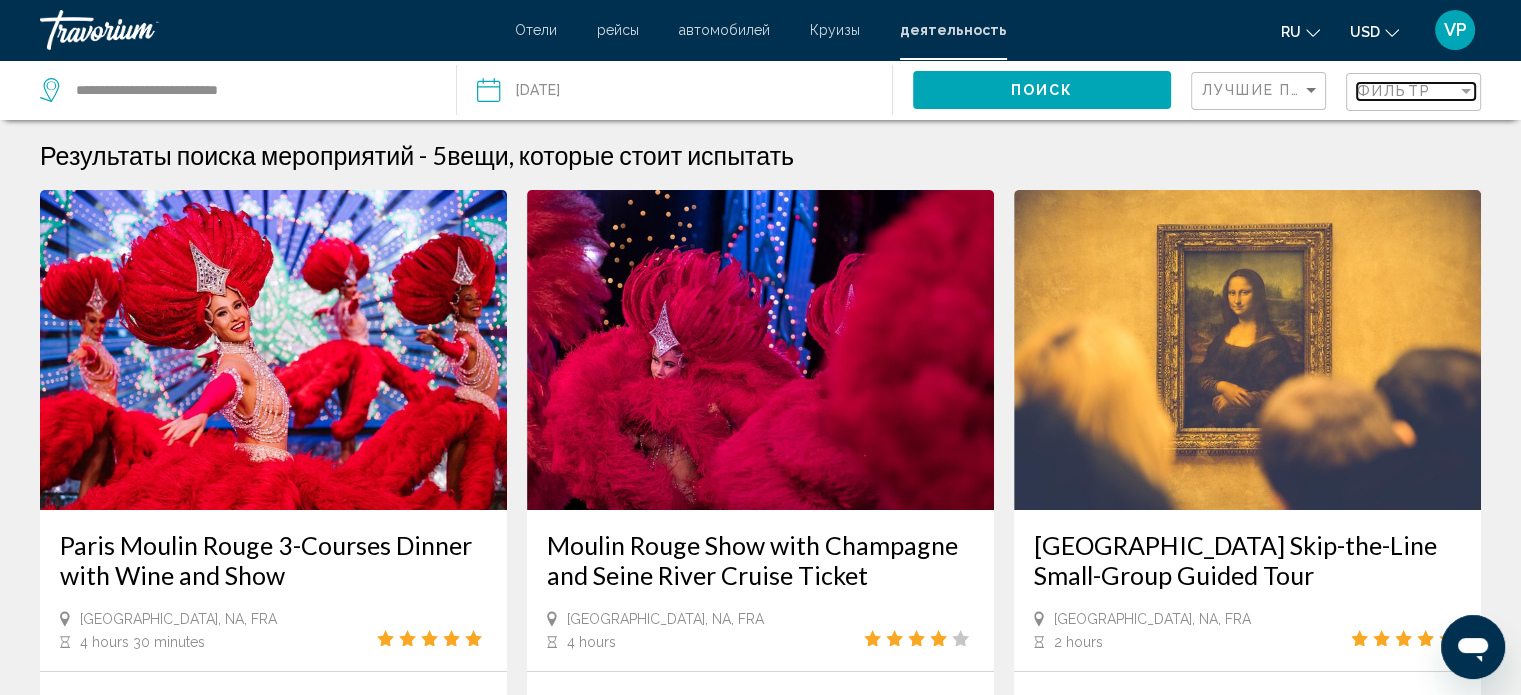 click on "Фильтр" at bounding box center [1394, 91] 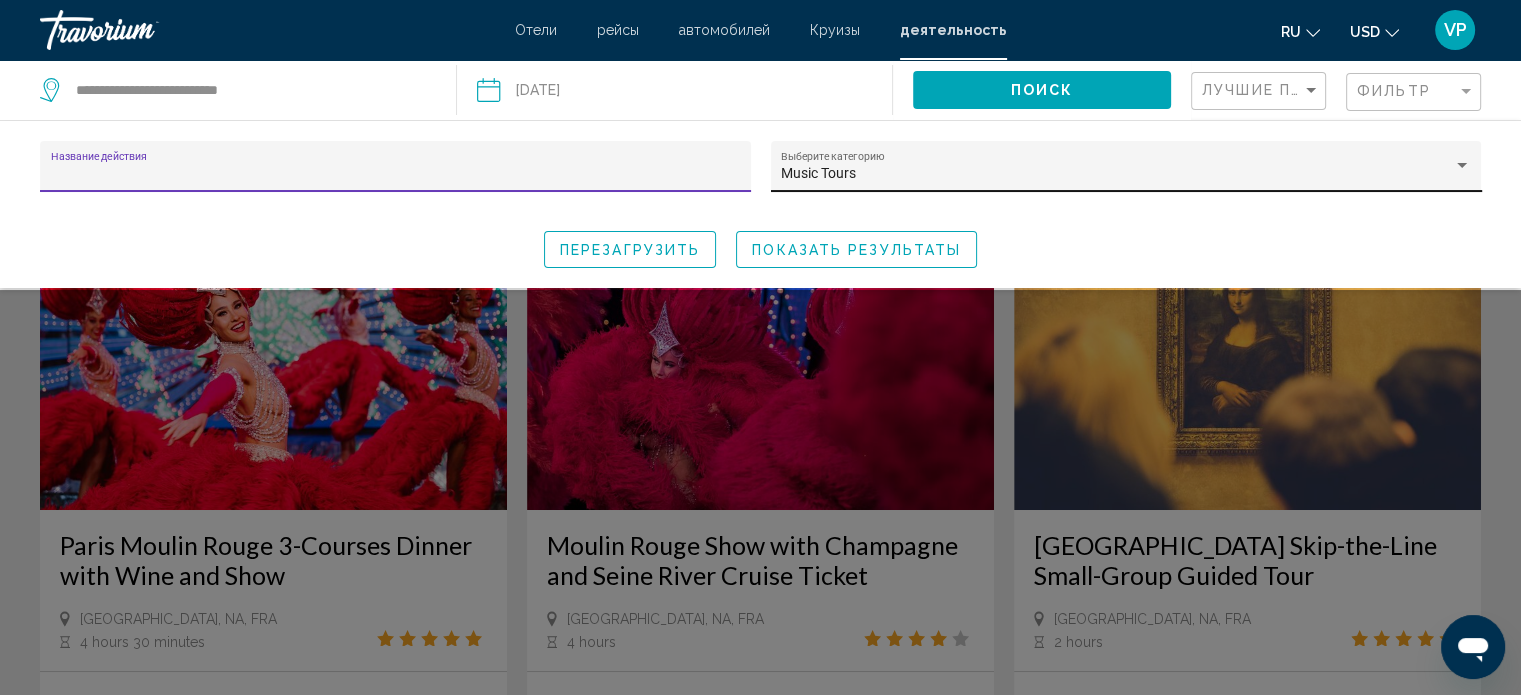 click on "Music Tours" at bounding box center (1117, 174) 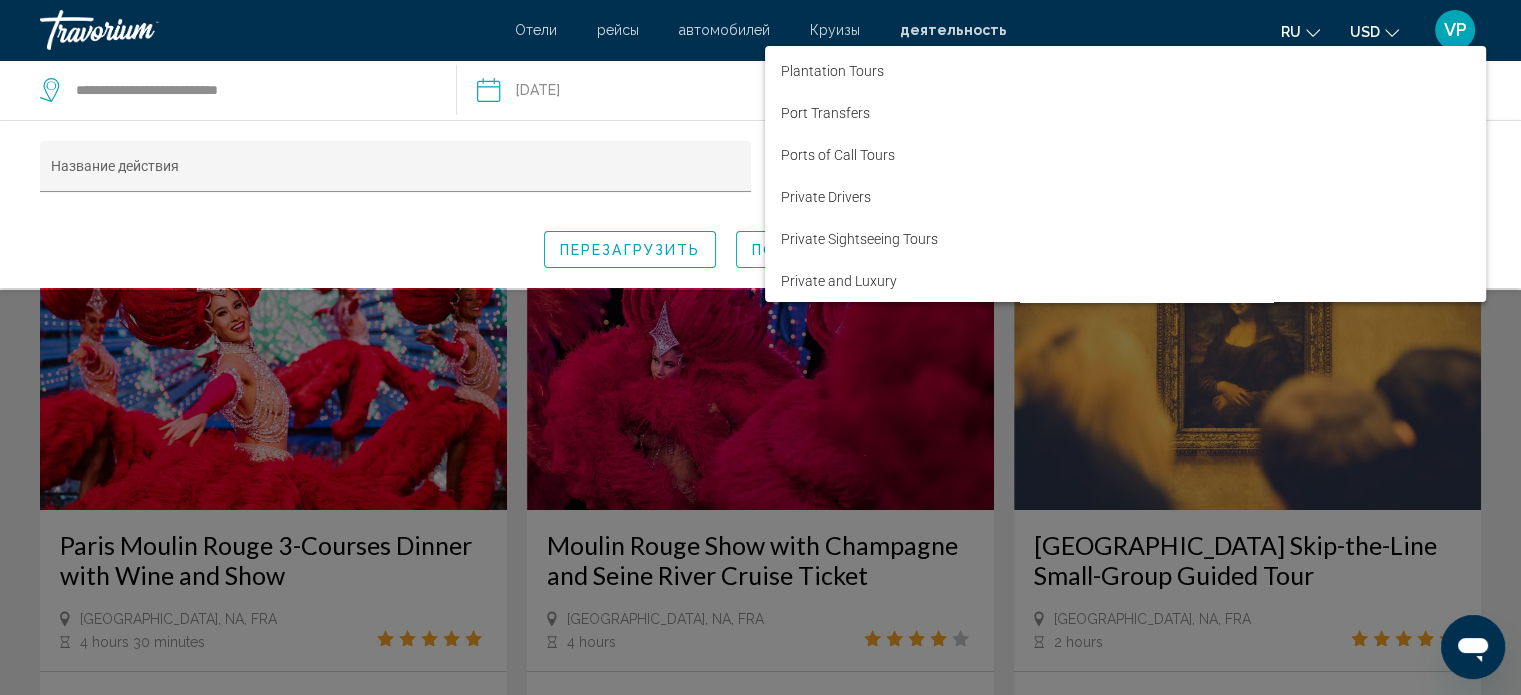 scroll, scrollTop: 4799, scrollLeft: 0, axis: vertical 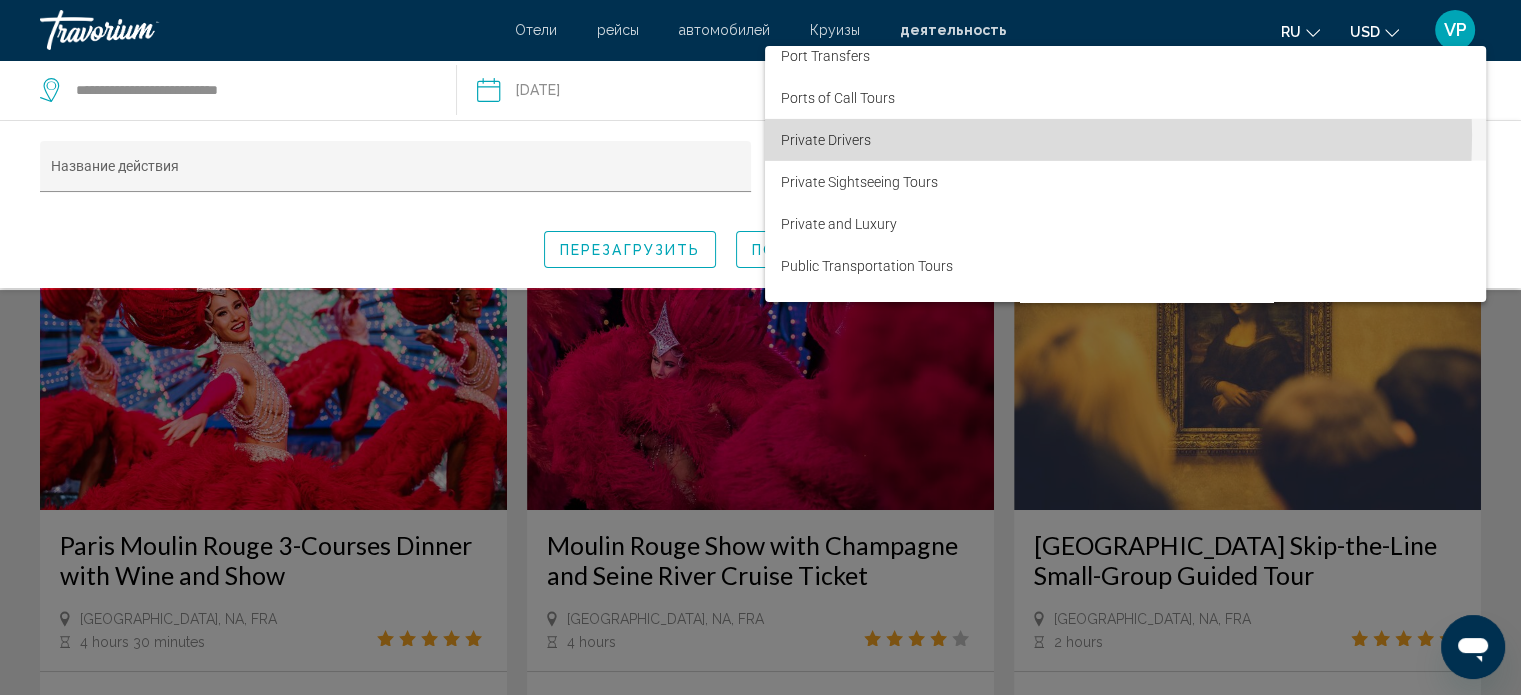 click on "Private Drivers" at bounding box center [1125, 140] 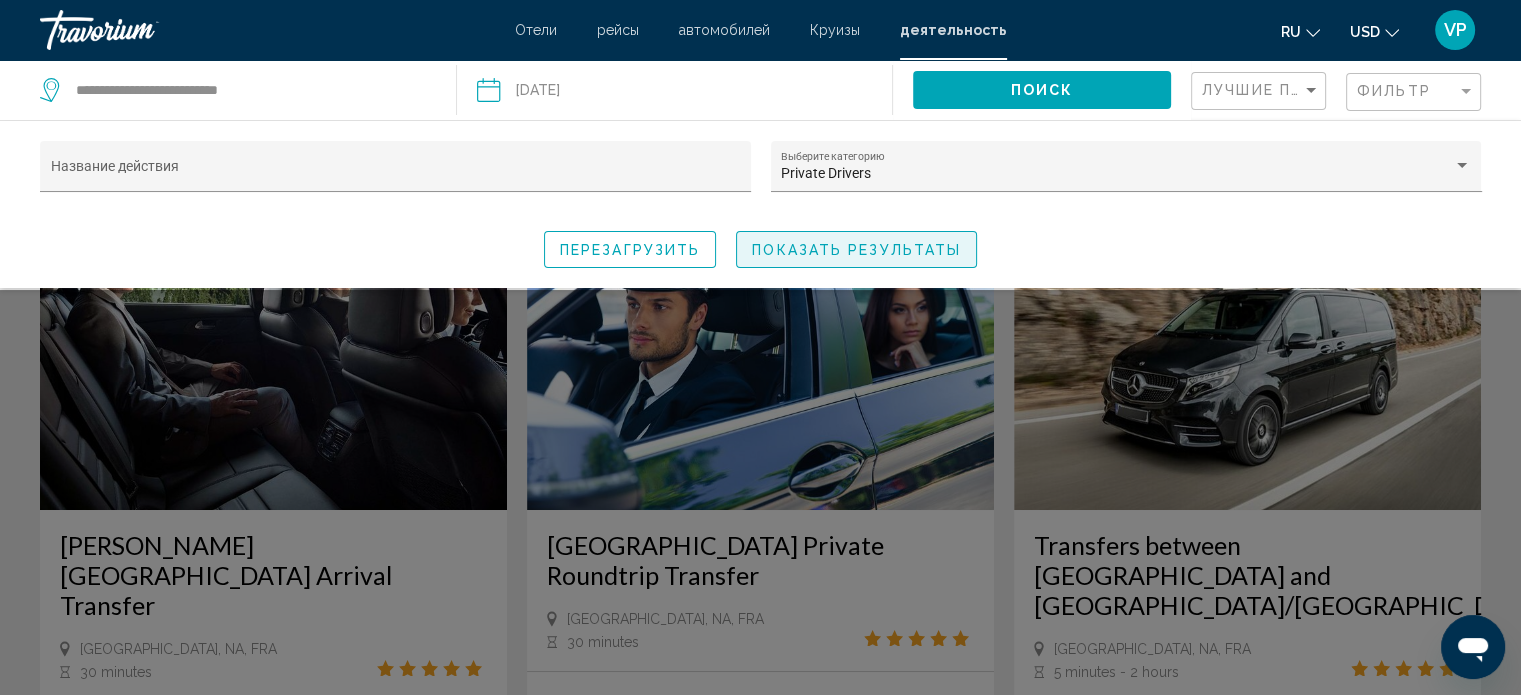 click on "Показать результаты" 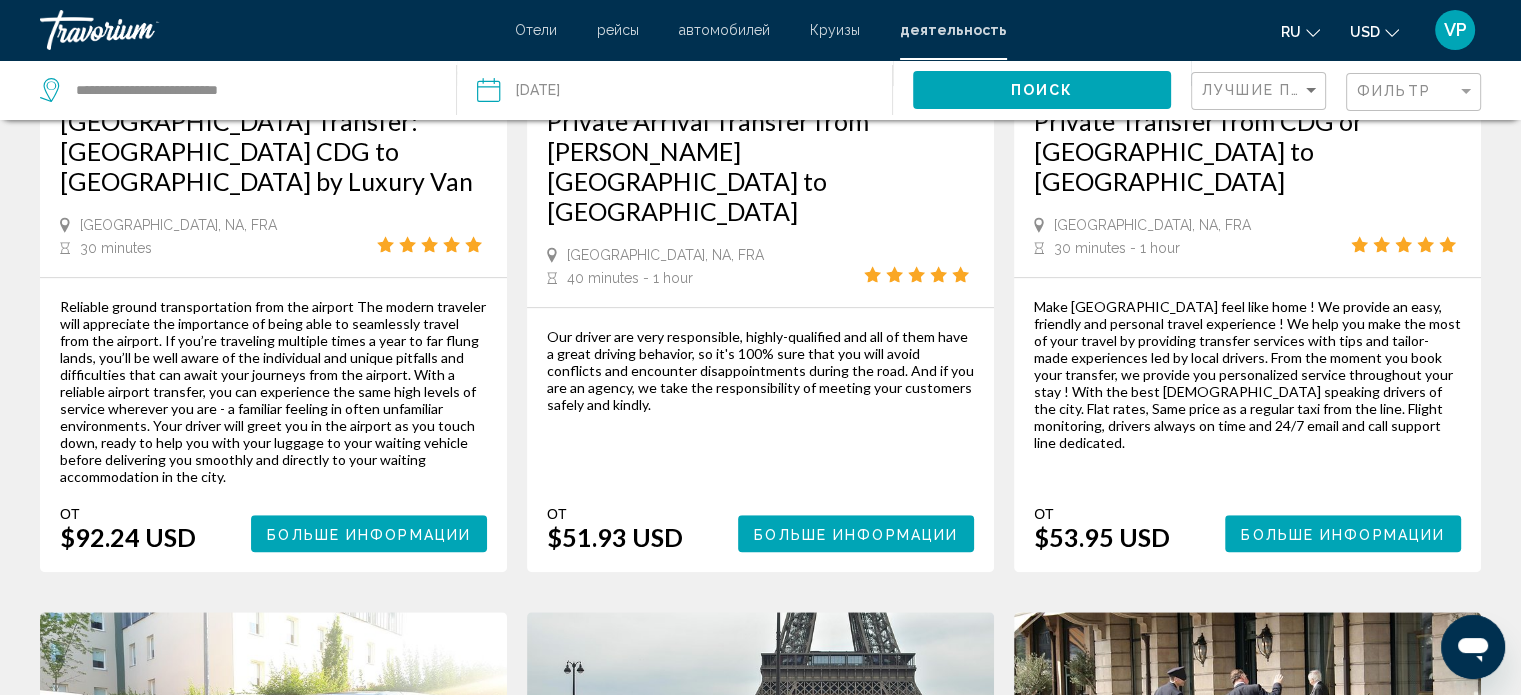 scroll, scrollTop: 1300, scrollLeft: 0, axis: vertical 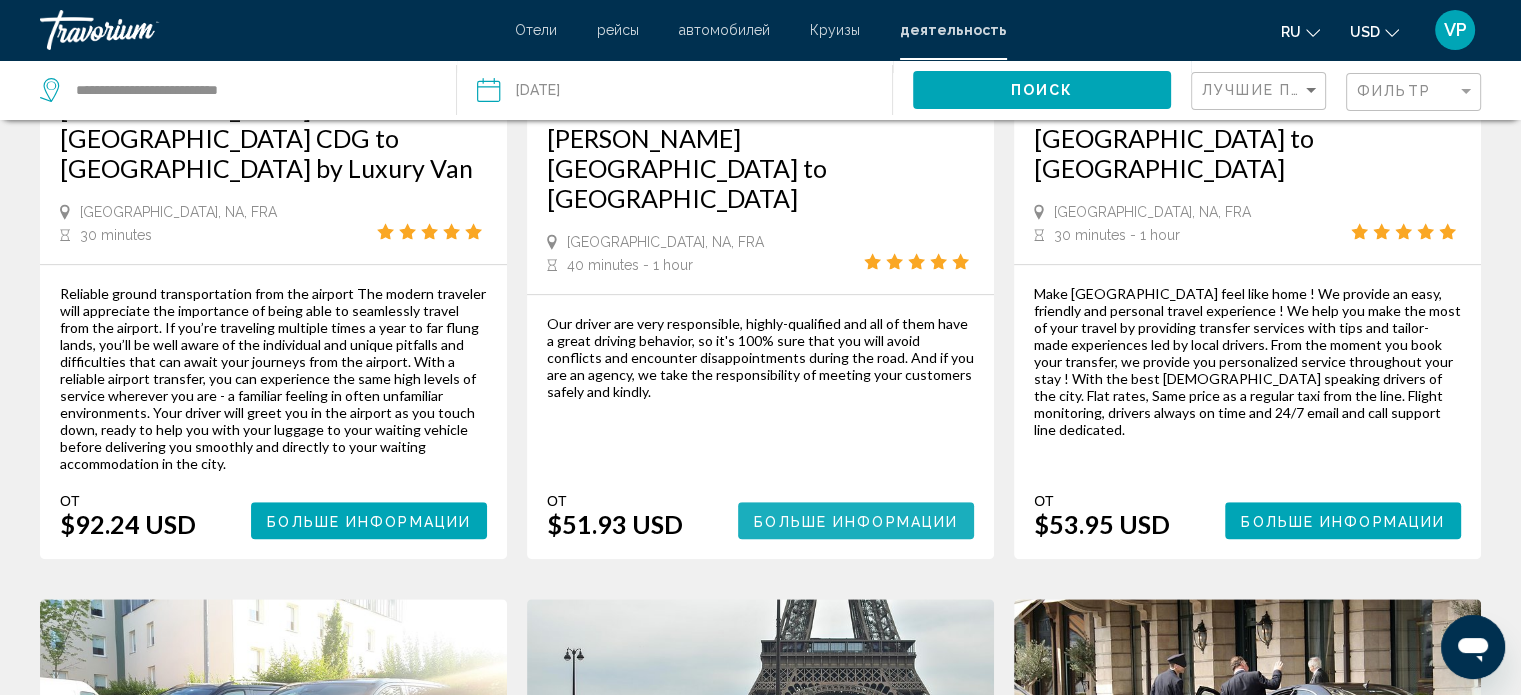 click on "Больше информации" at bounding box center [856, 521] 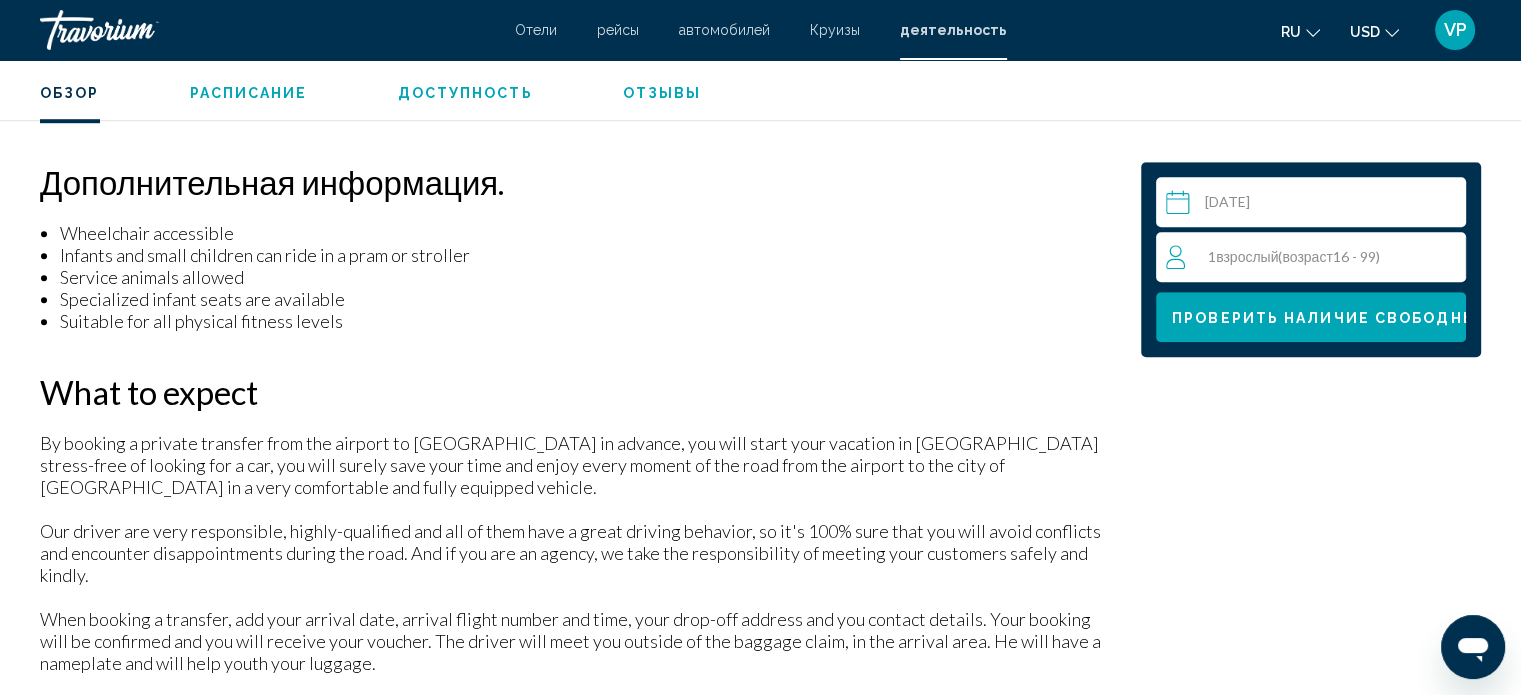 scroll, scrollTop: 1412, scrollLeft: 0, axis: vertical 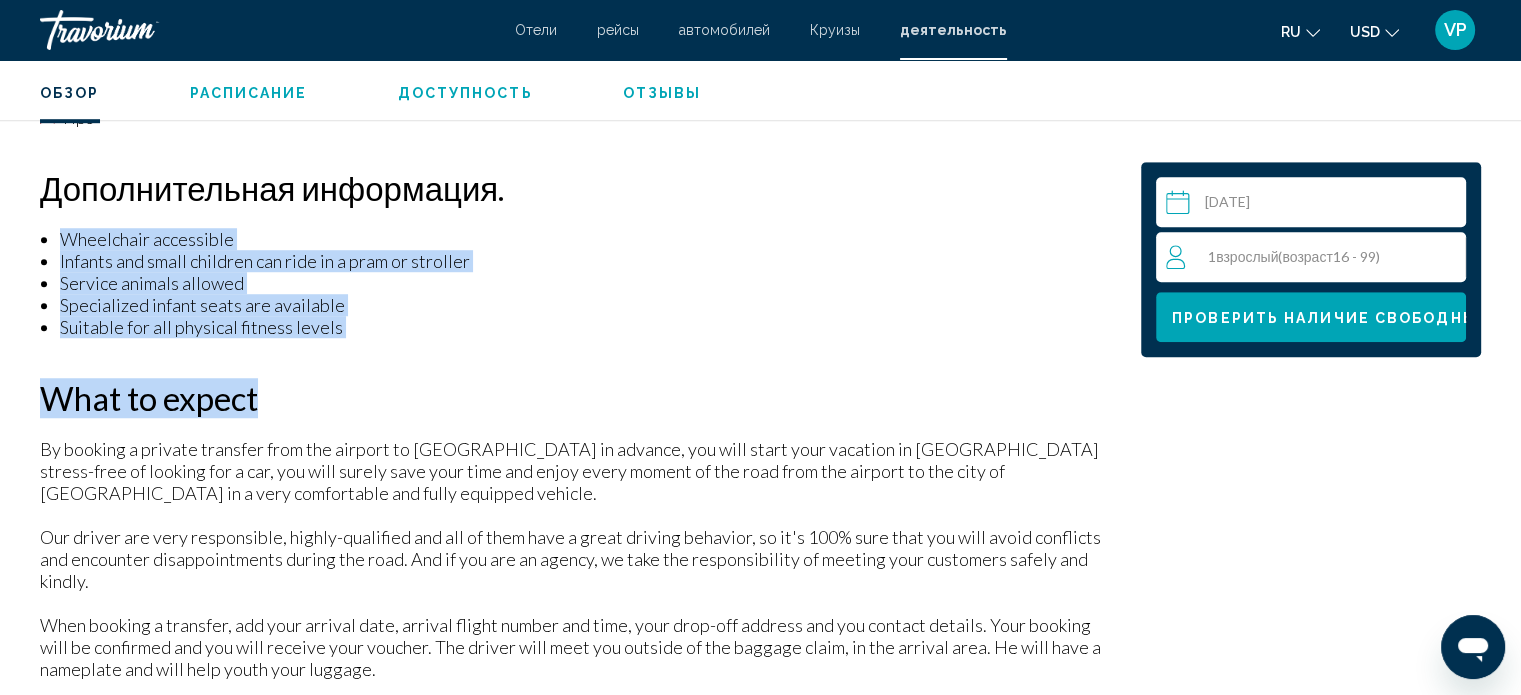 drag, startPoint x: 350, startPoint y: 317, endPoint x: 44, endPoint y: 208, distance: 324.8338 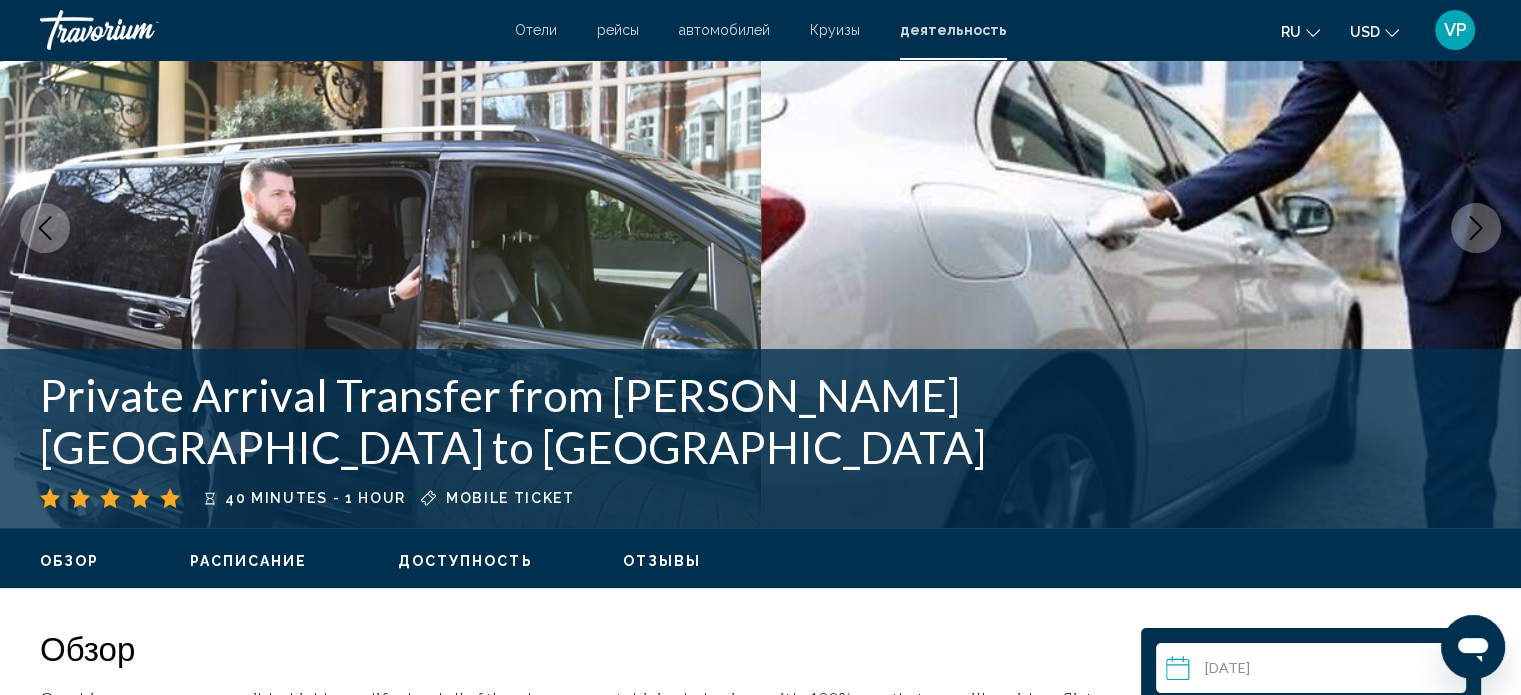 scroll, scrollTop: 0, scrollLeft: 0, axis: both 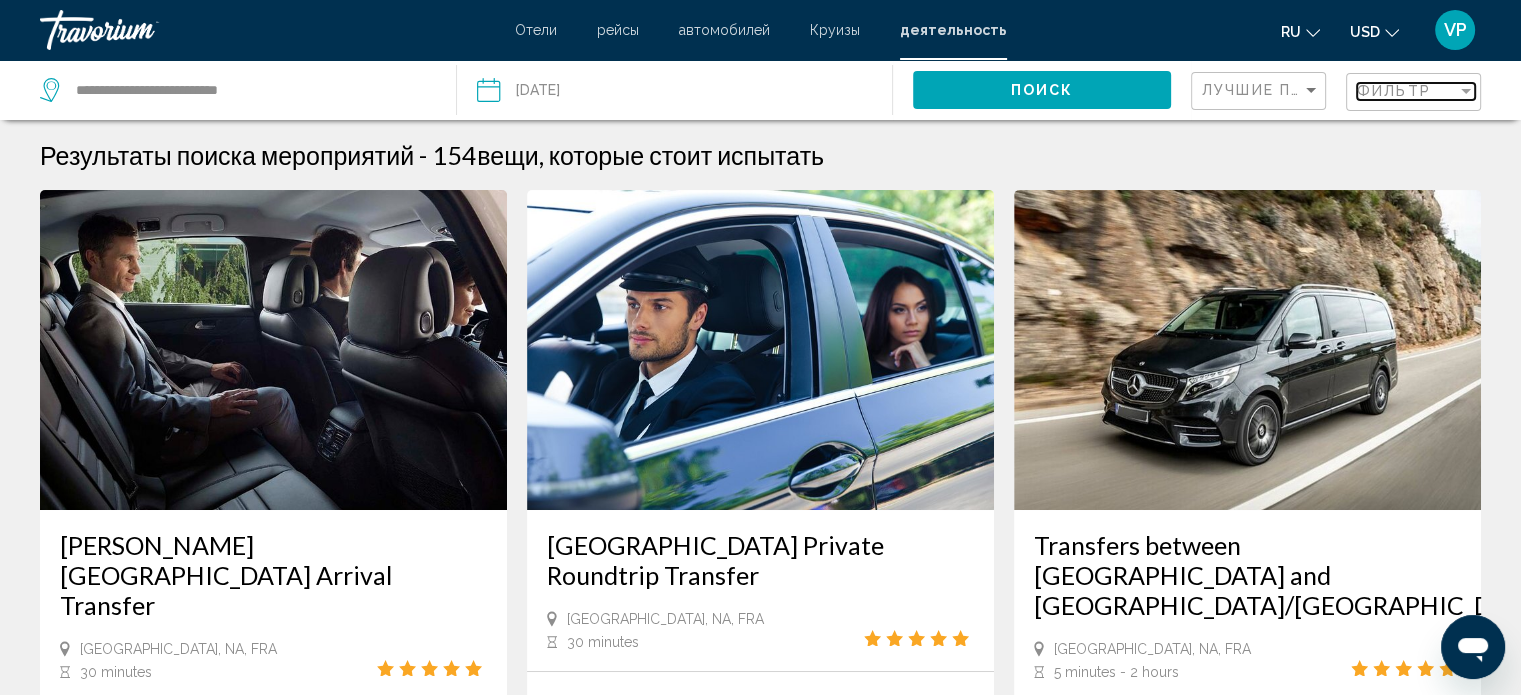 click on "Фильтр" at bounding box center [1407, 91] 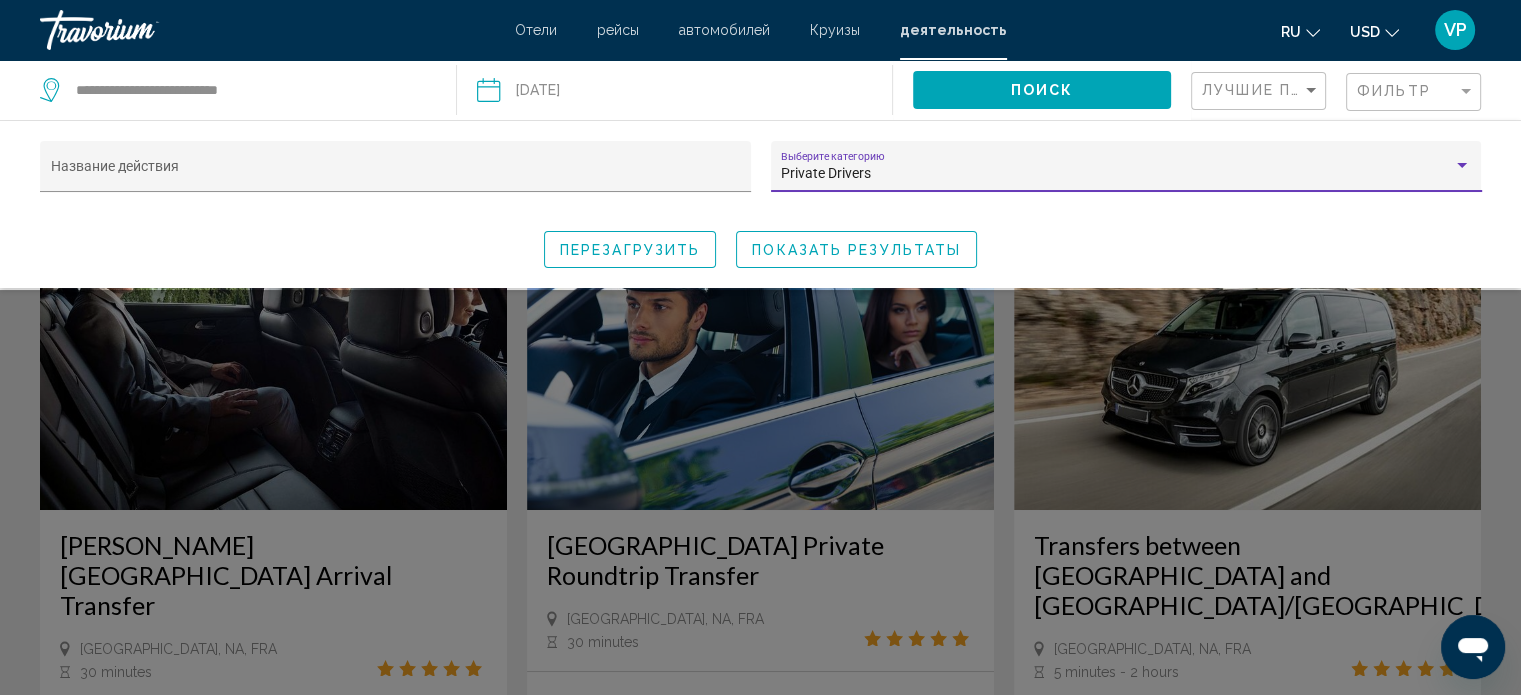 click on "Private Drivers" at bounding box center (1117, 174) 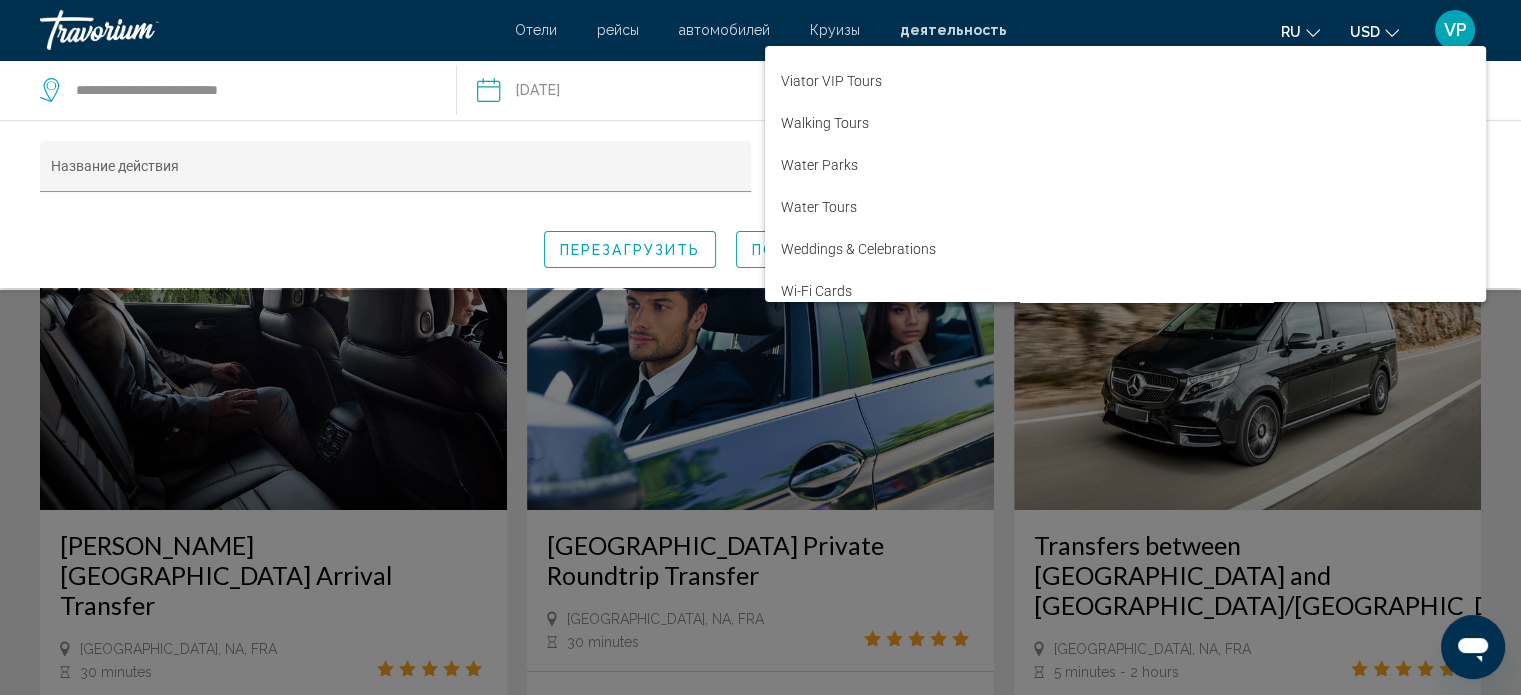 scroll, scrollTop: 6964, scrollLeft: 0, axis: vertical 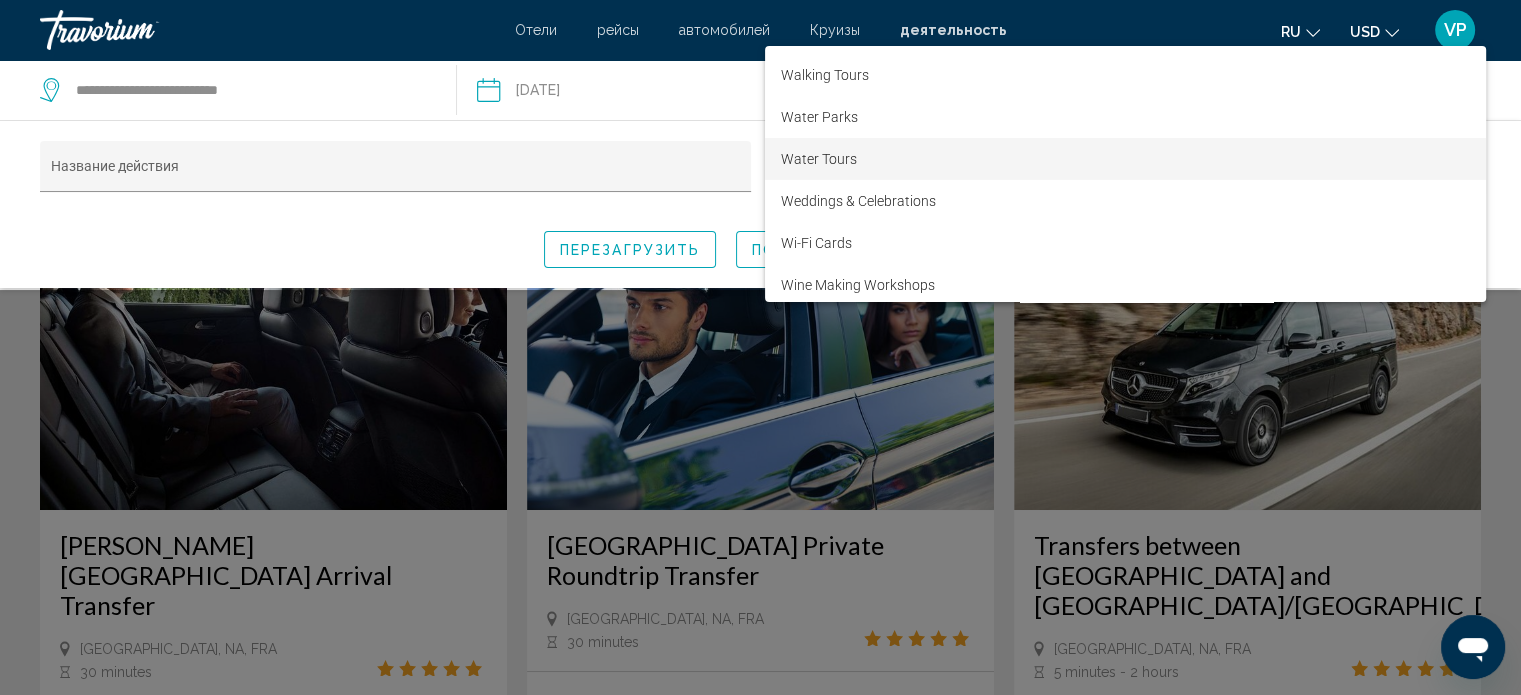 click on "Water Tours" at bounding box center (1125, 159) 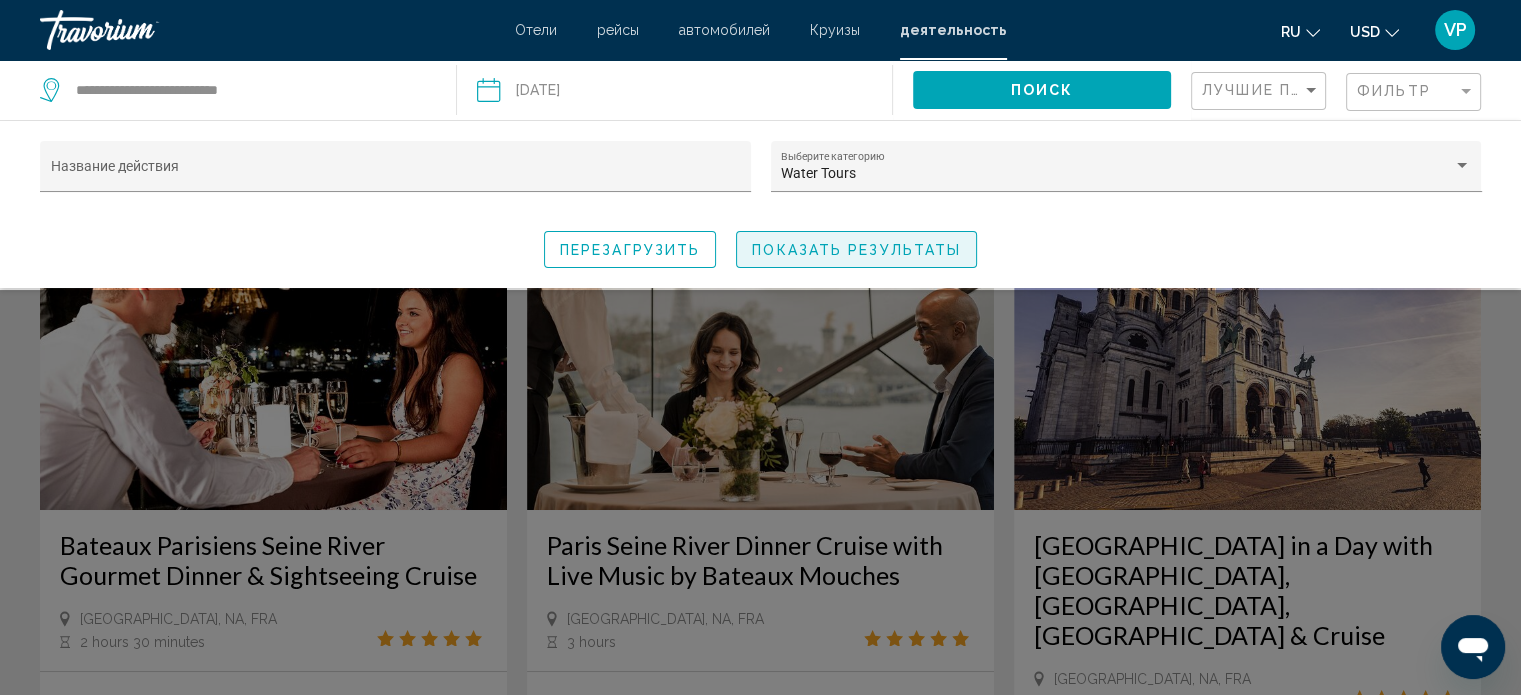 click on "Показать результаты" 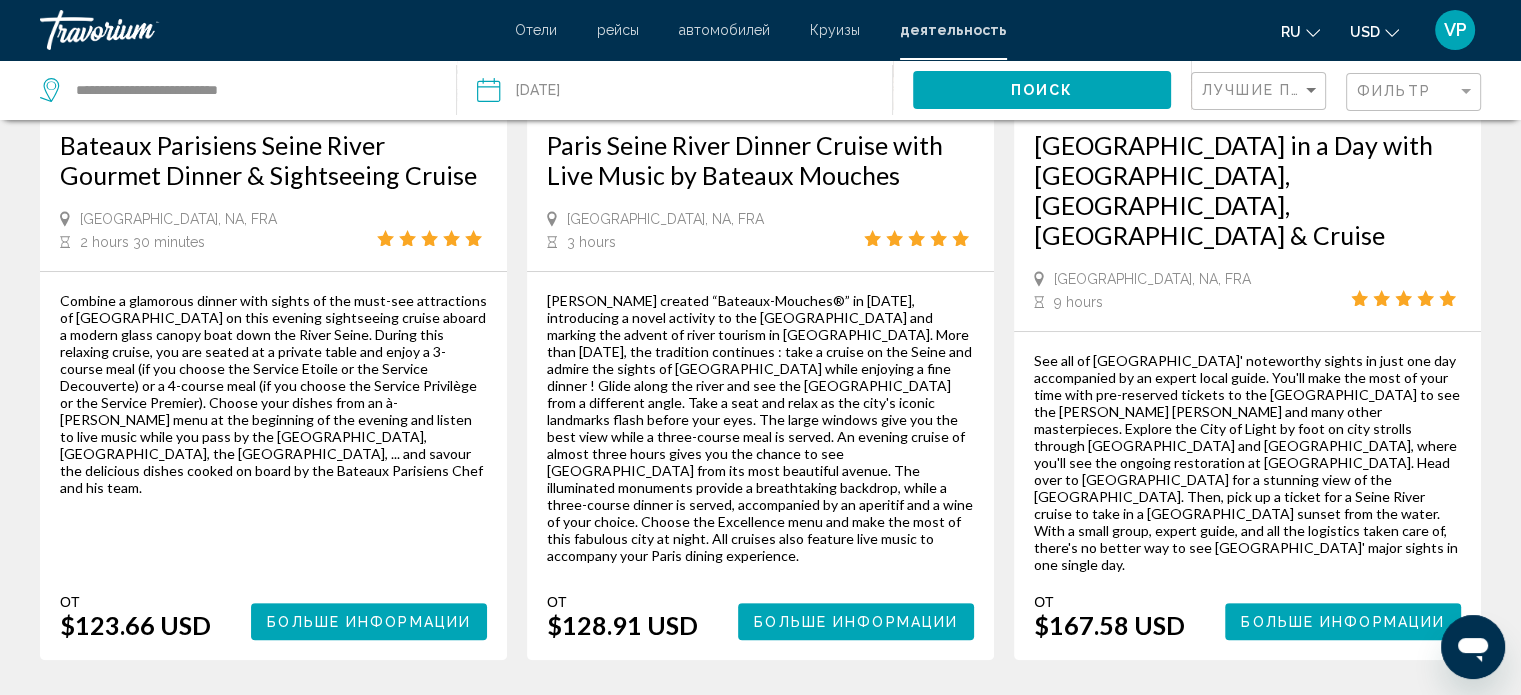 scroll, scrollTop: 0, scrollLeft: 0, axis: both 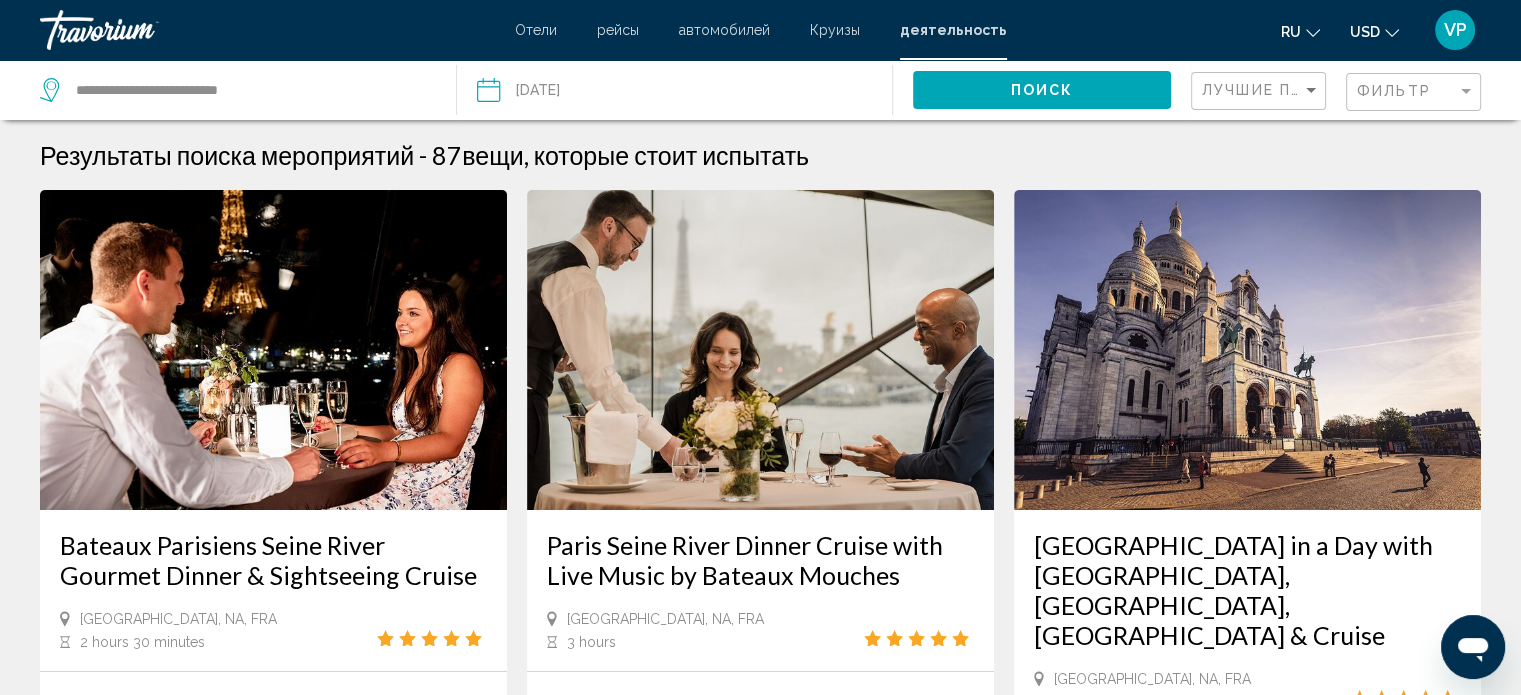 click on "Фильтр" 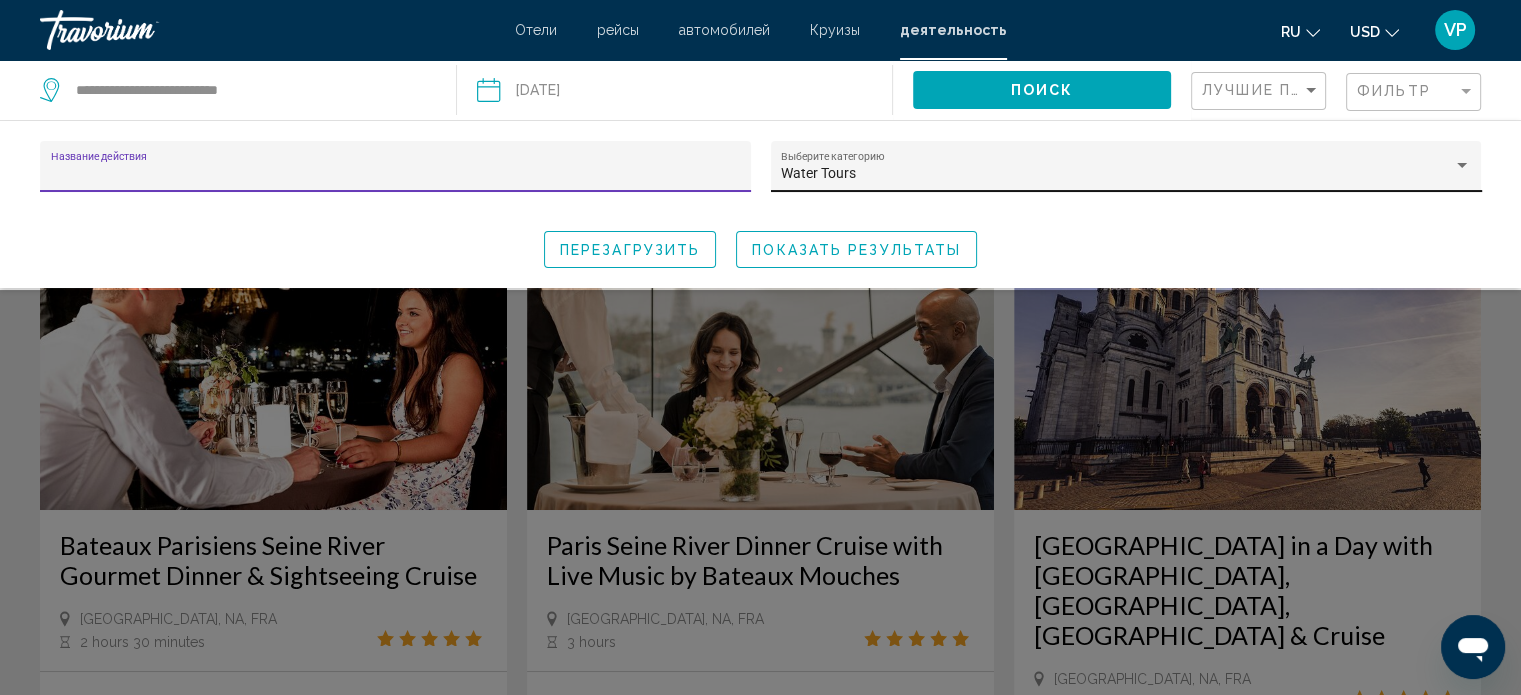 click on "Water Tours Выберите категорию" 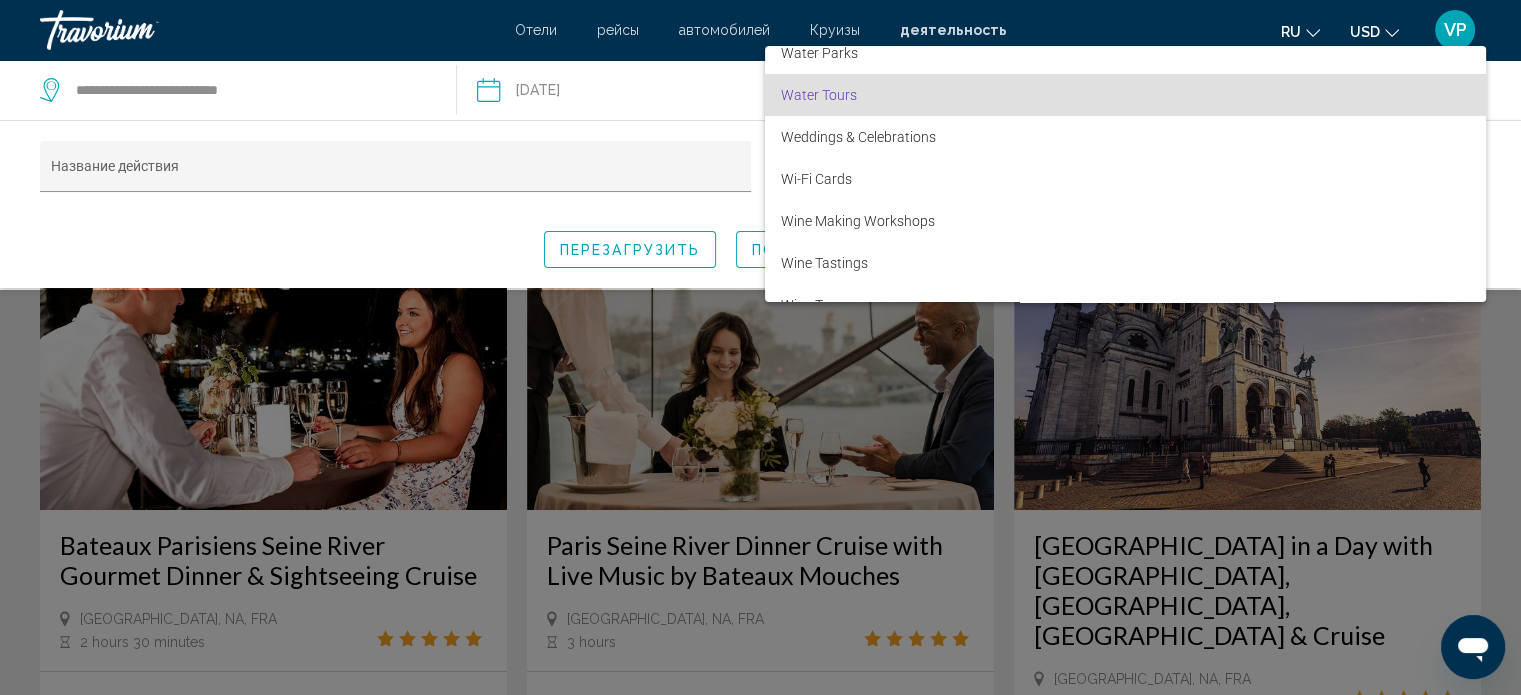 scroll, scrollTop: 7177, scrollLeft: 0, axis: vertical 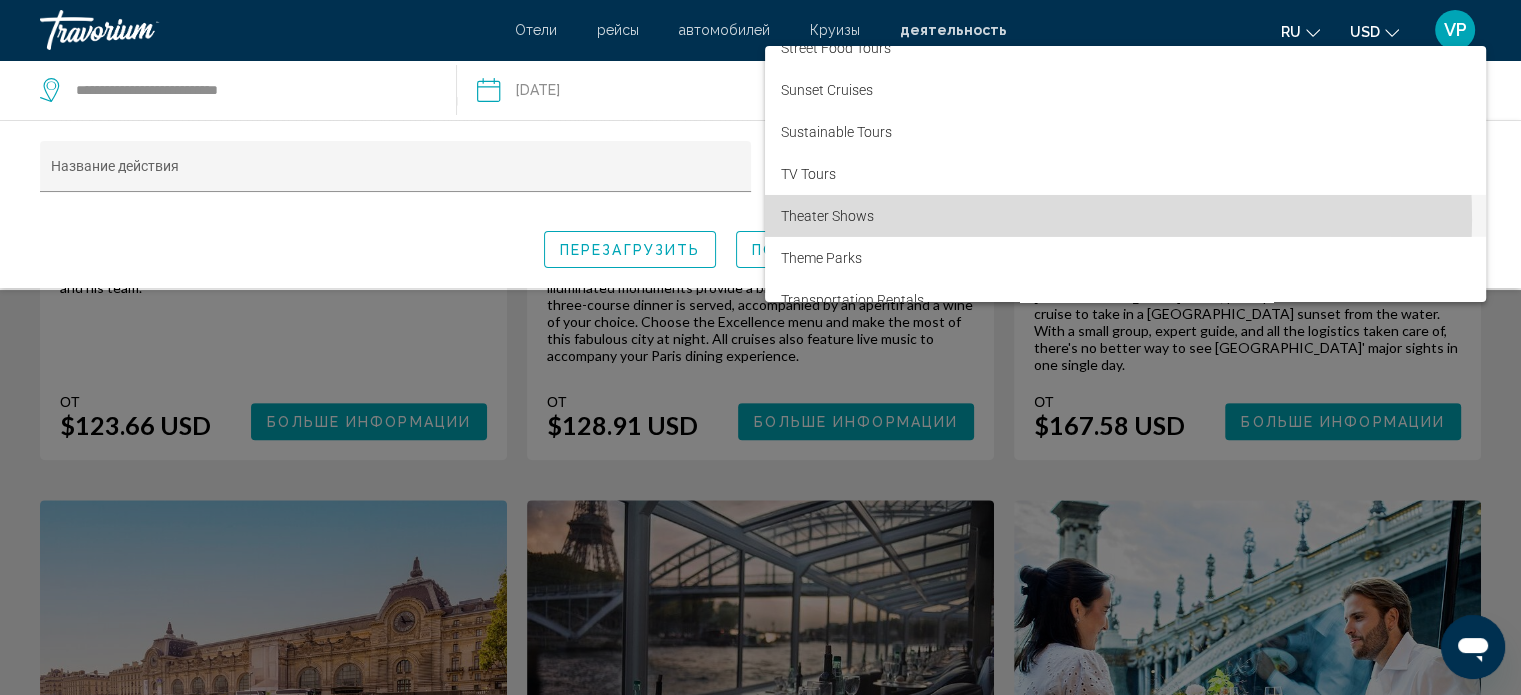 click on "Theater Shows" at bounding box center (1125, 216) 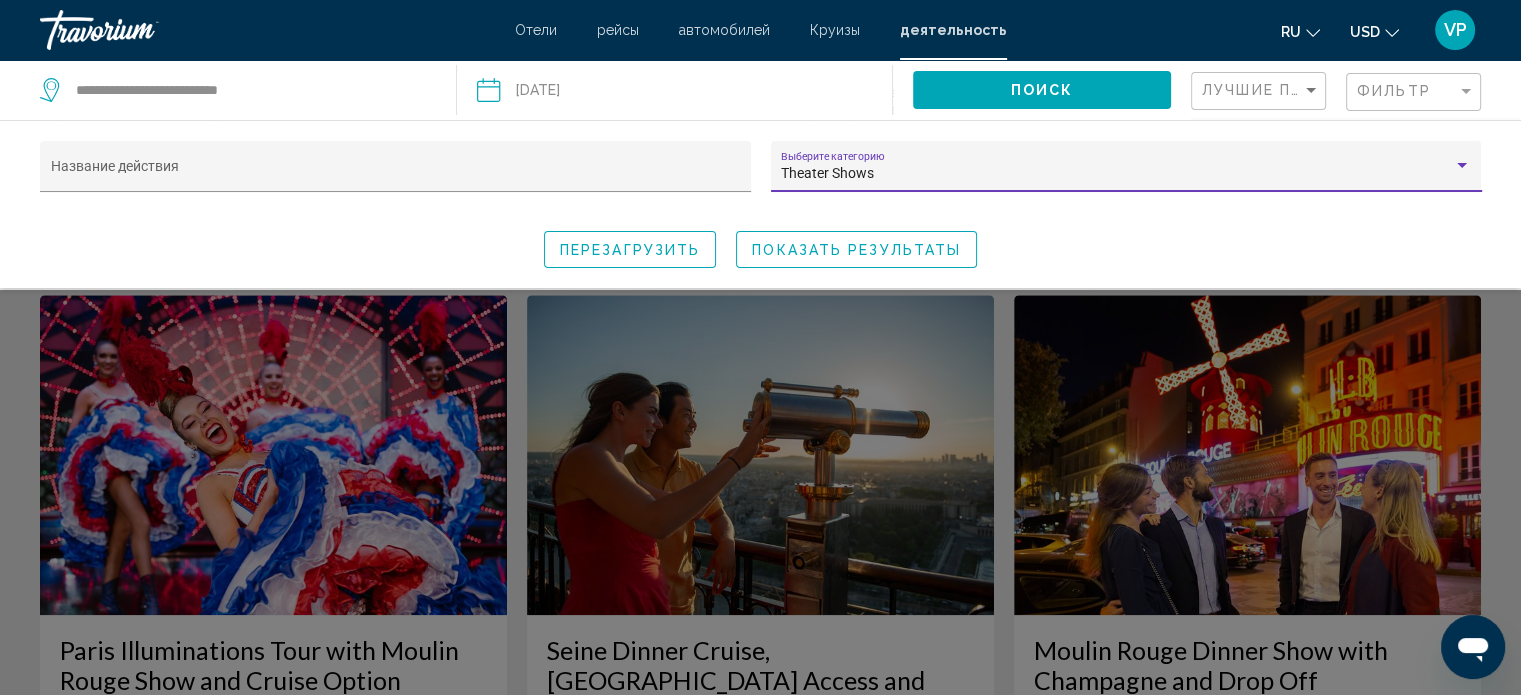 scroll, scrollTop: 1600, scrollLeft: 0, axis: vertical 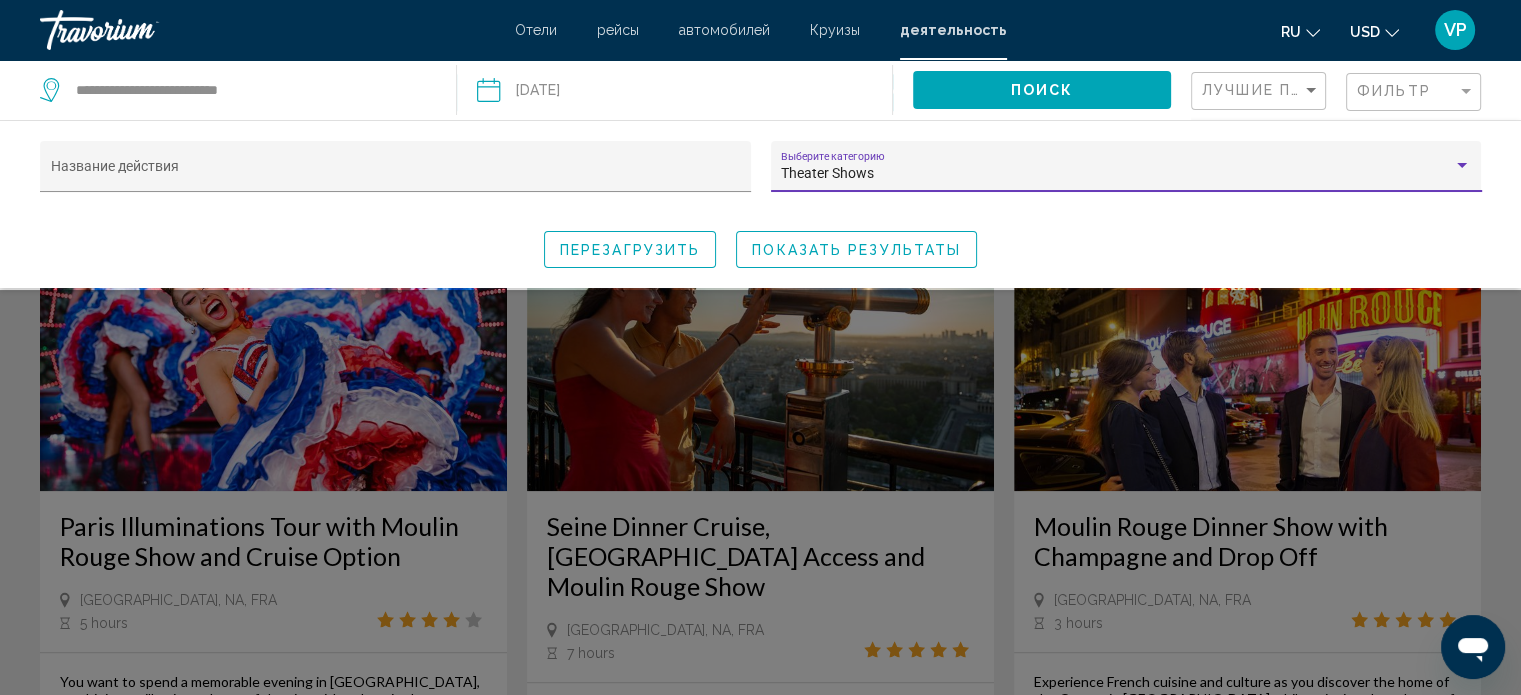 click 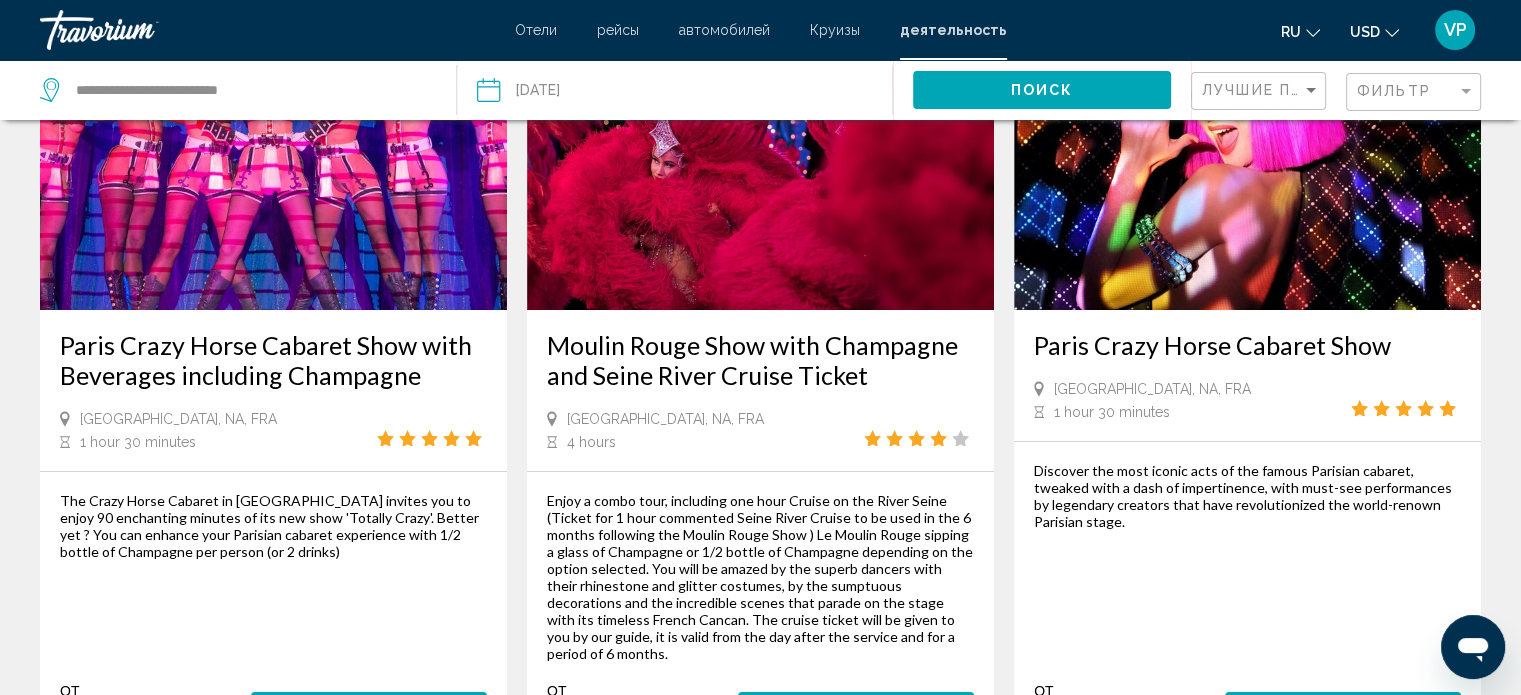 scroll, scrollTop: 0, scrollLeft: 0, axis: both 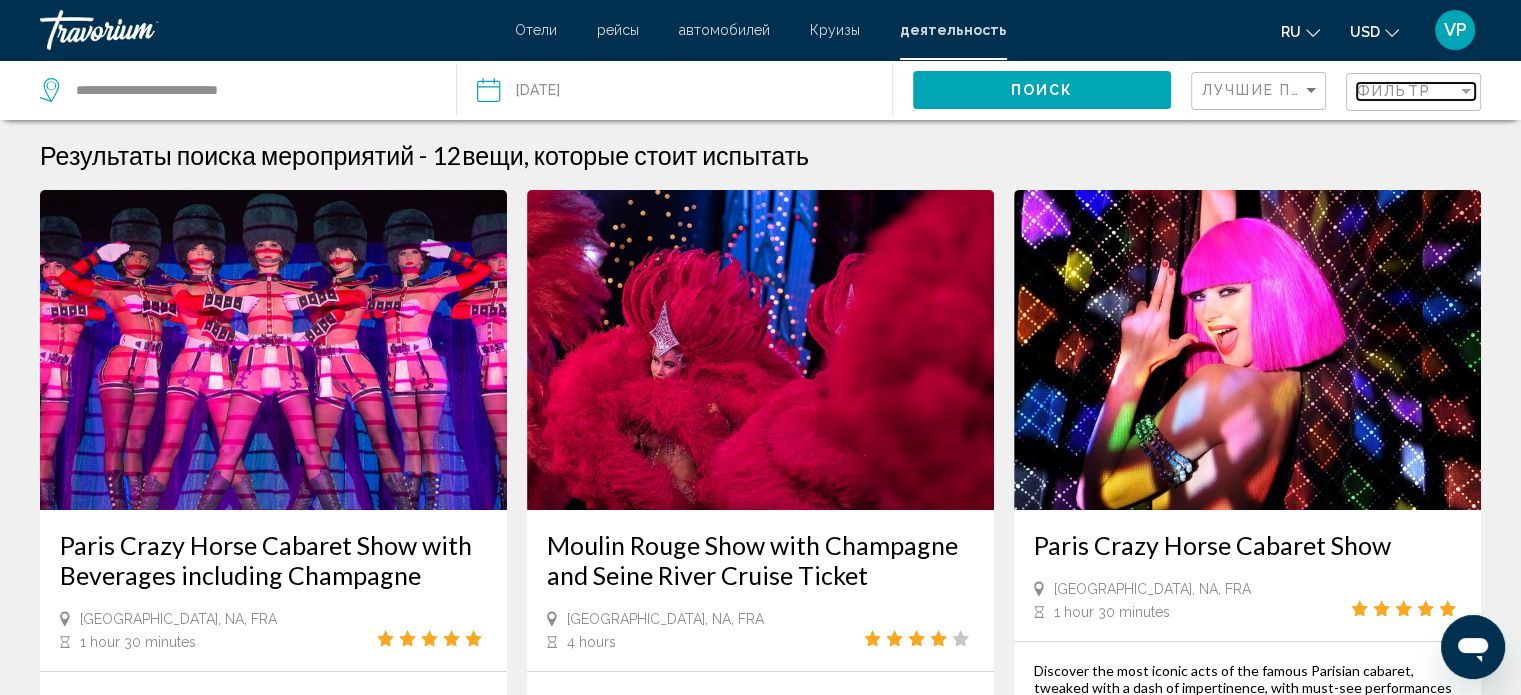 click on "Фильтр" at bounding box center [1407, 91] 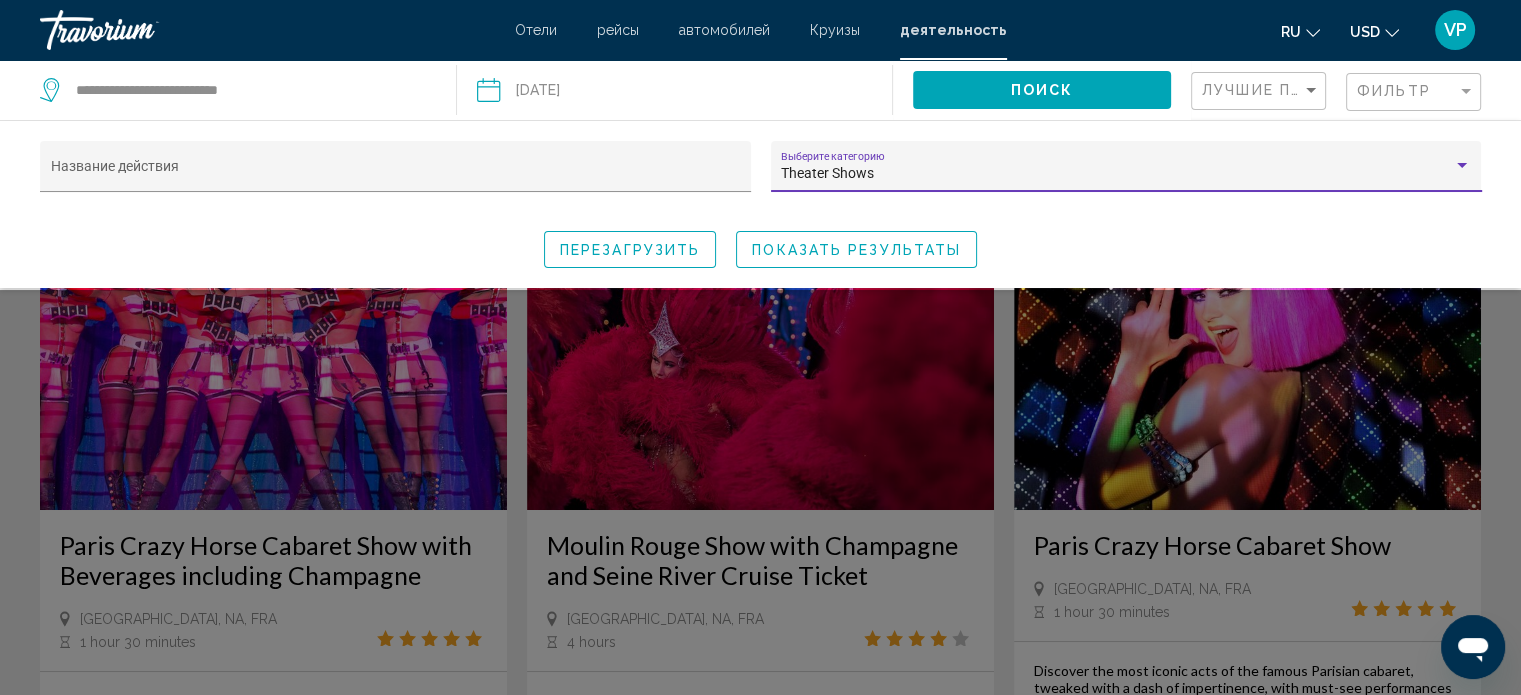click on "Theater Shows" at bounding box center [1117, 174] 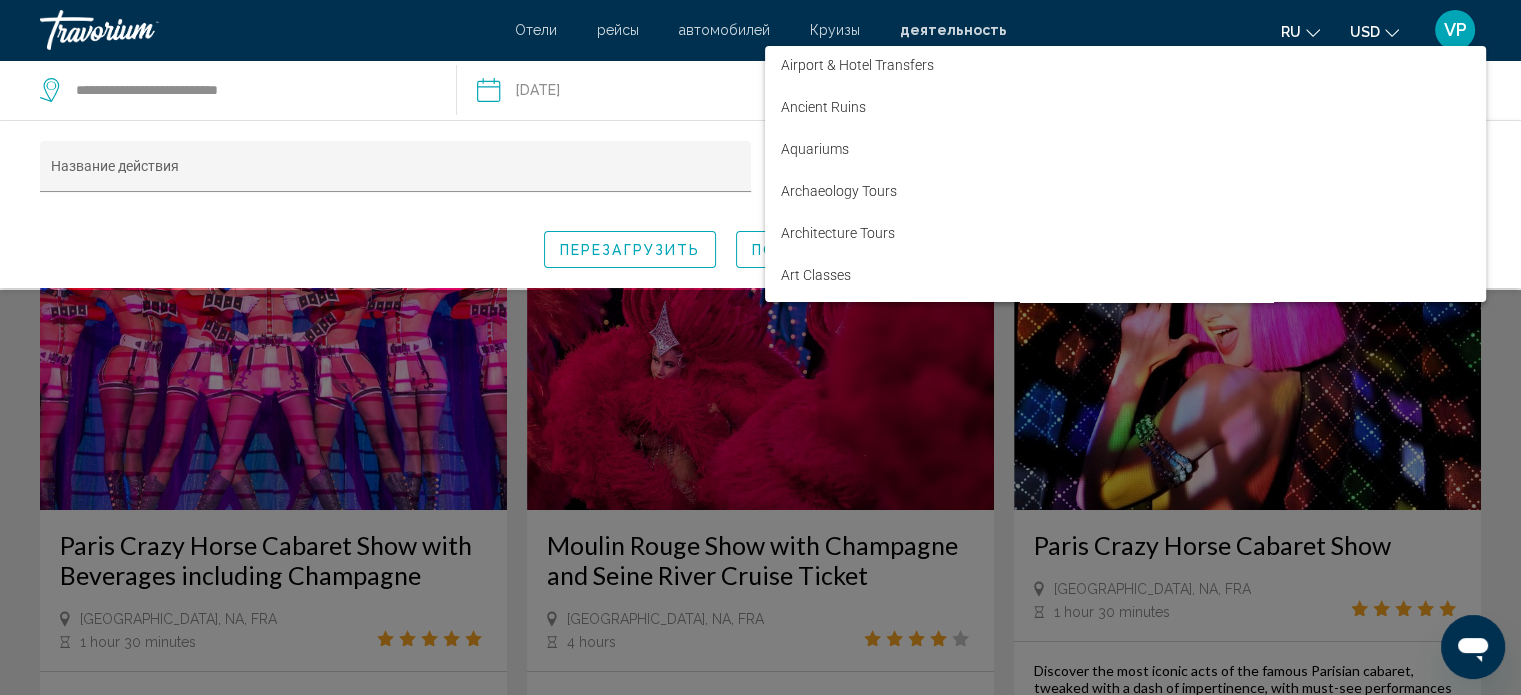 scroll, scrollTop: 0, scrollLeft: 0, axis: both 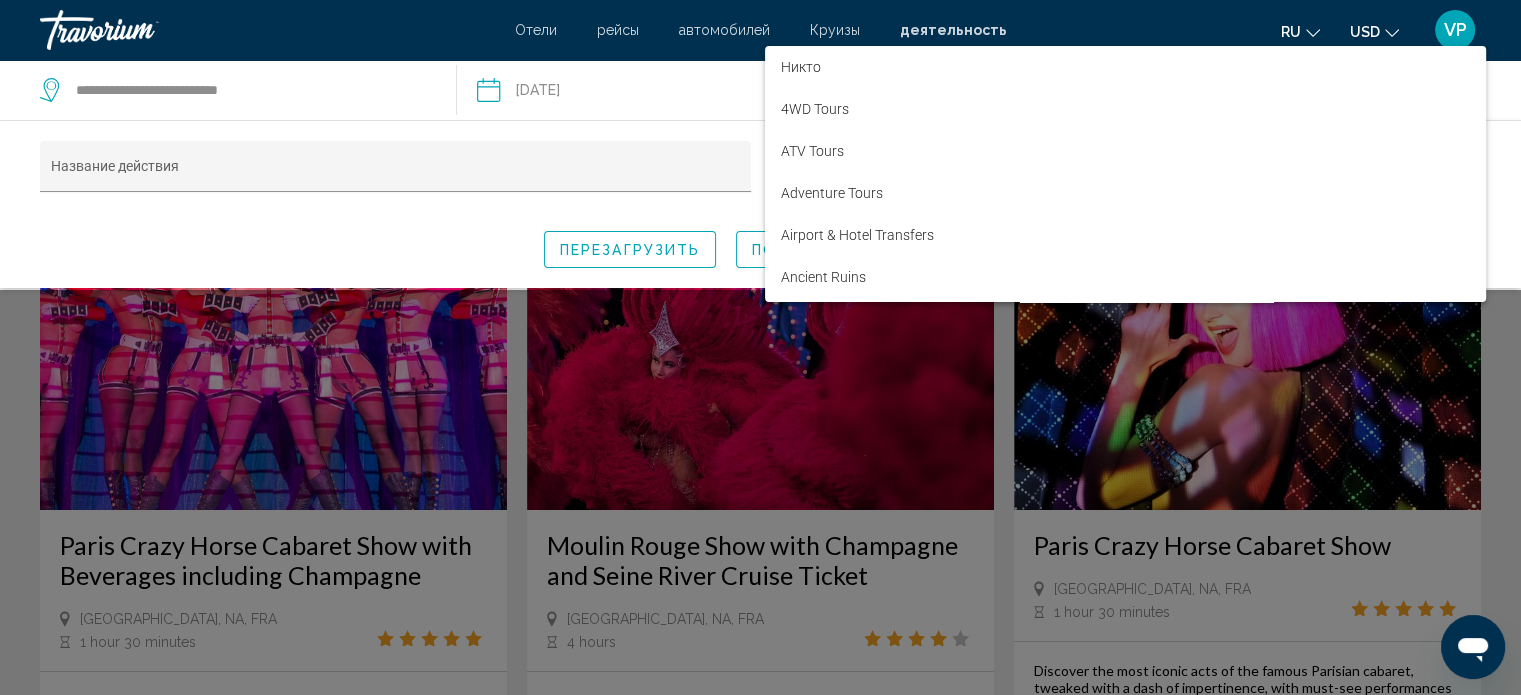 click at bounding box center [760, 347] 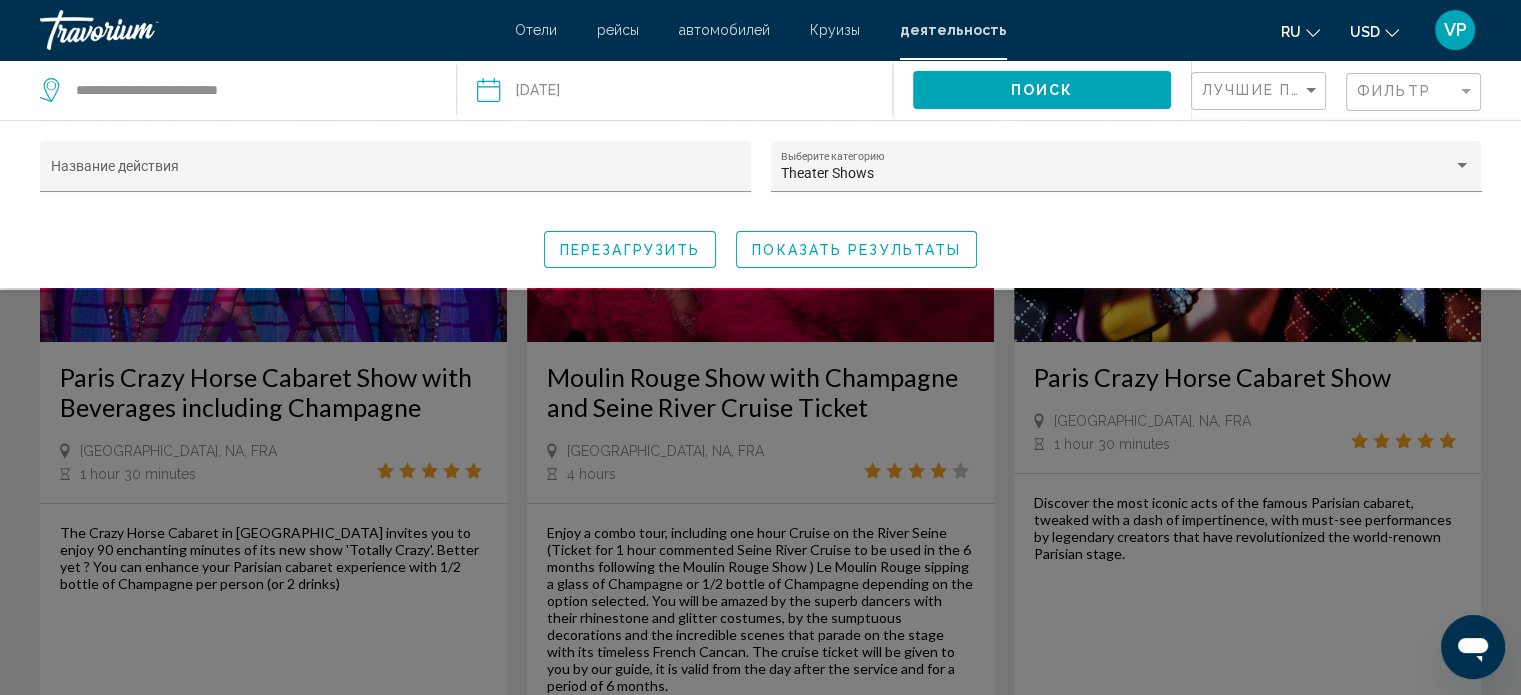scroll, scrollTop: 100, scrollLeft: 0, axis: vertical 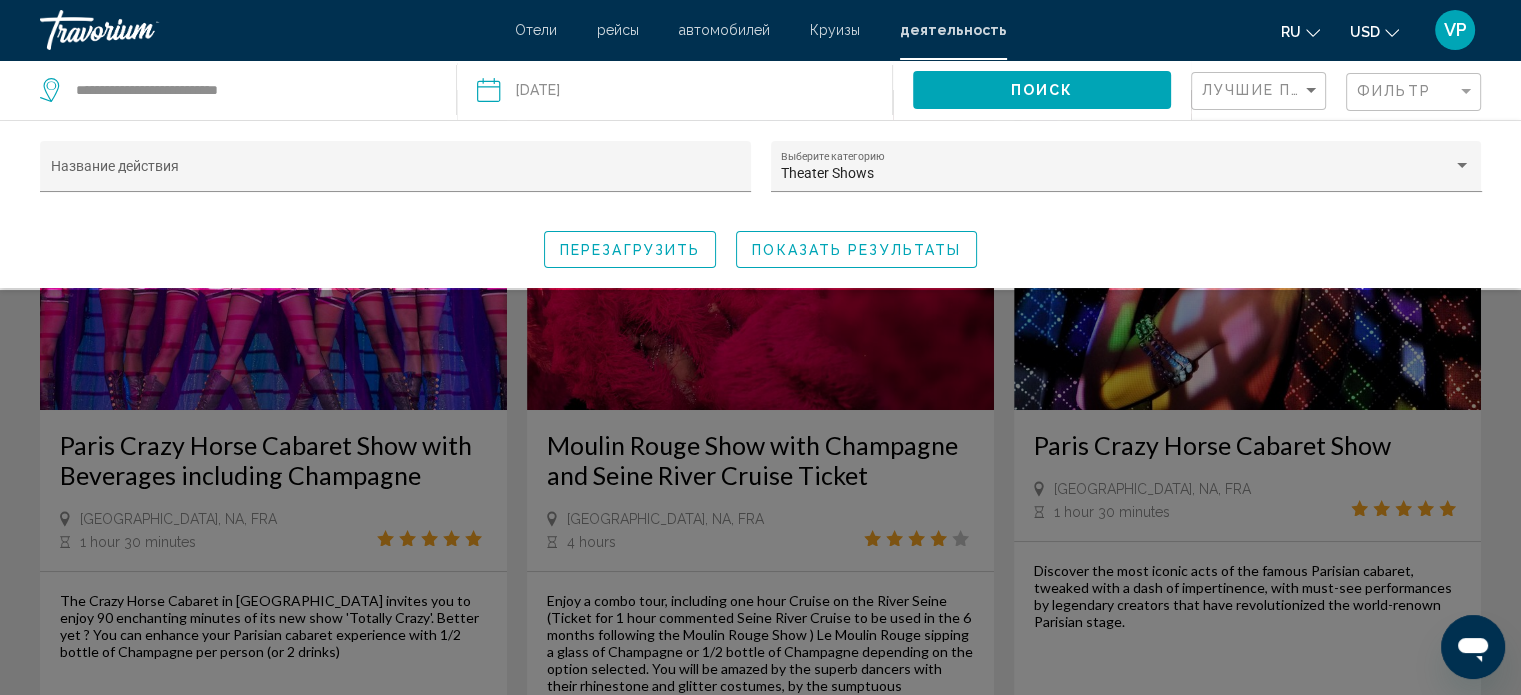drag, startPoint x: 685, startPoint y: 523, endPoint x: 695, endPoint y: 521, distance: 10.198039 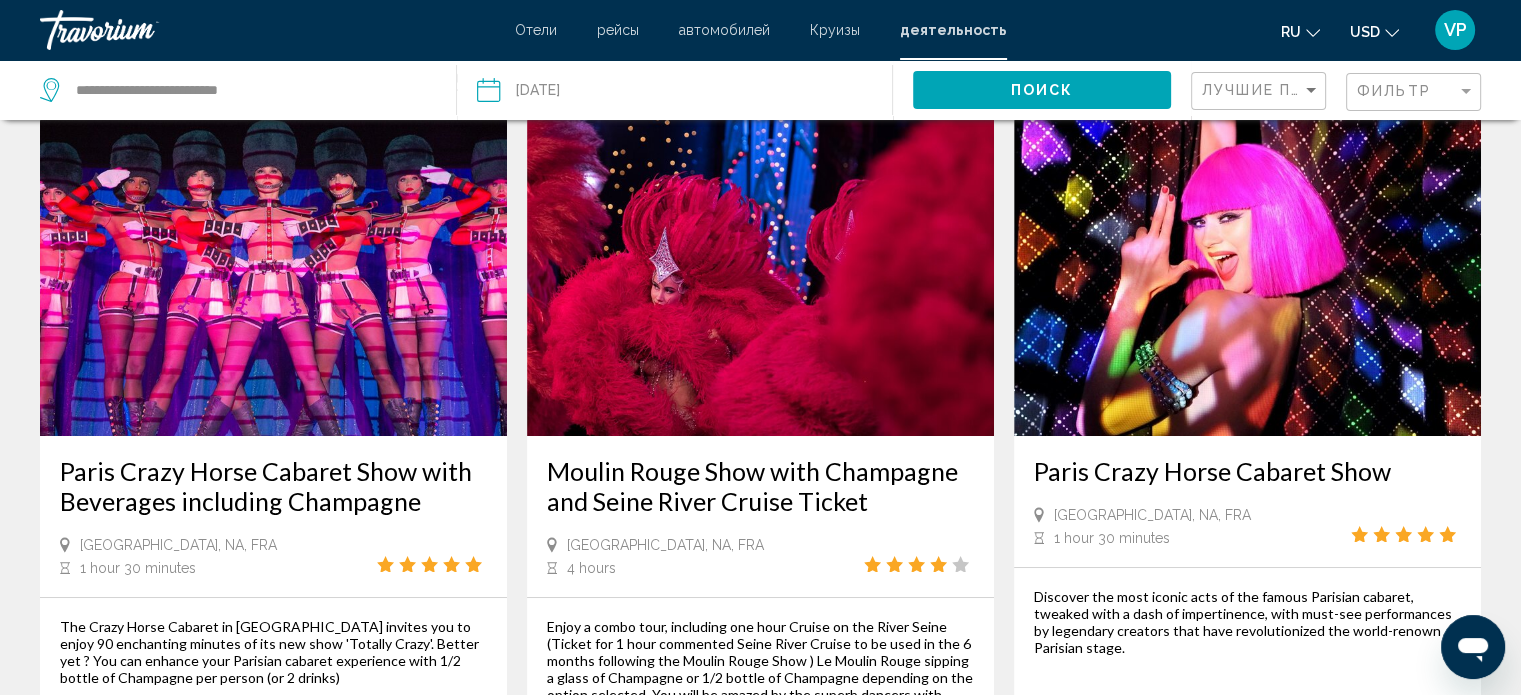 scroll, scrollTop: 0, scrollLeft: 0, axis: both 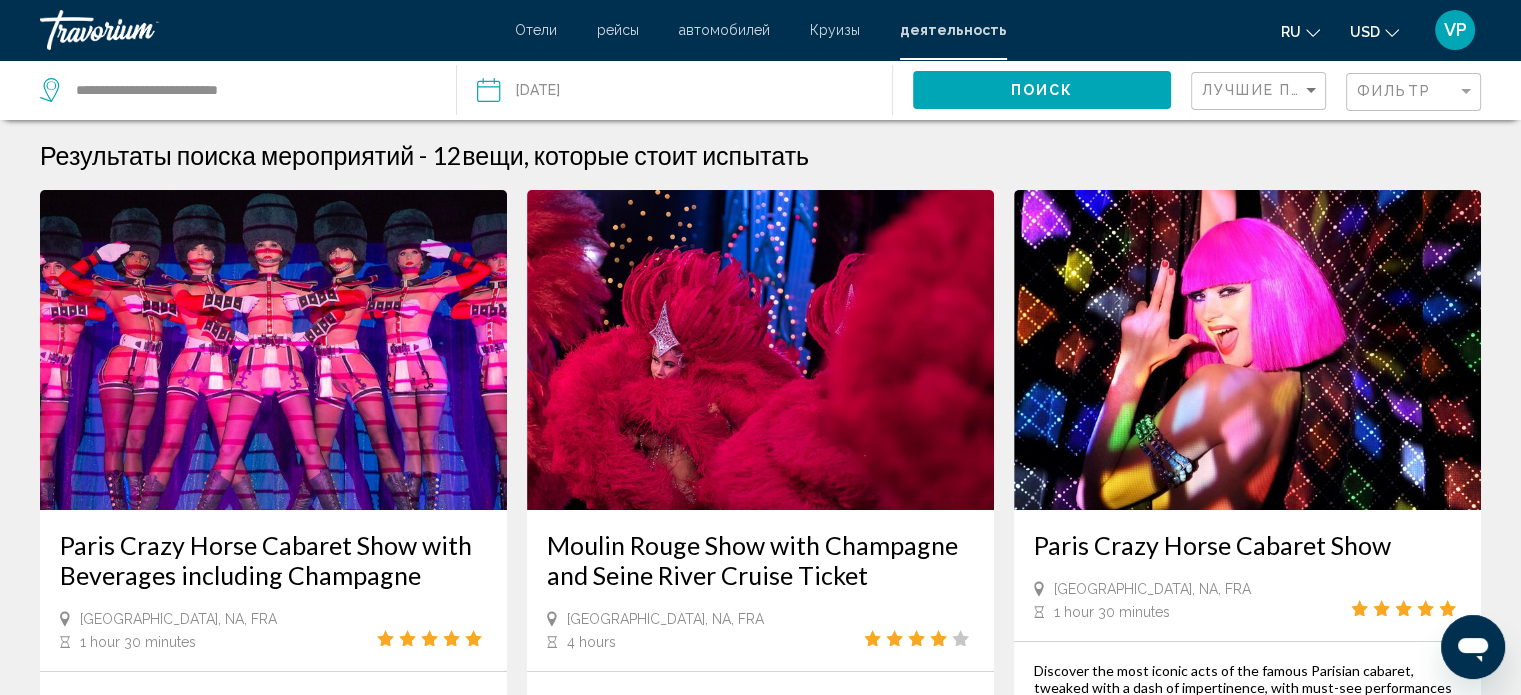 click on "рейсы" at bounding box center [618, 30] 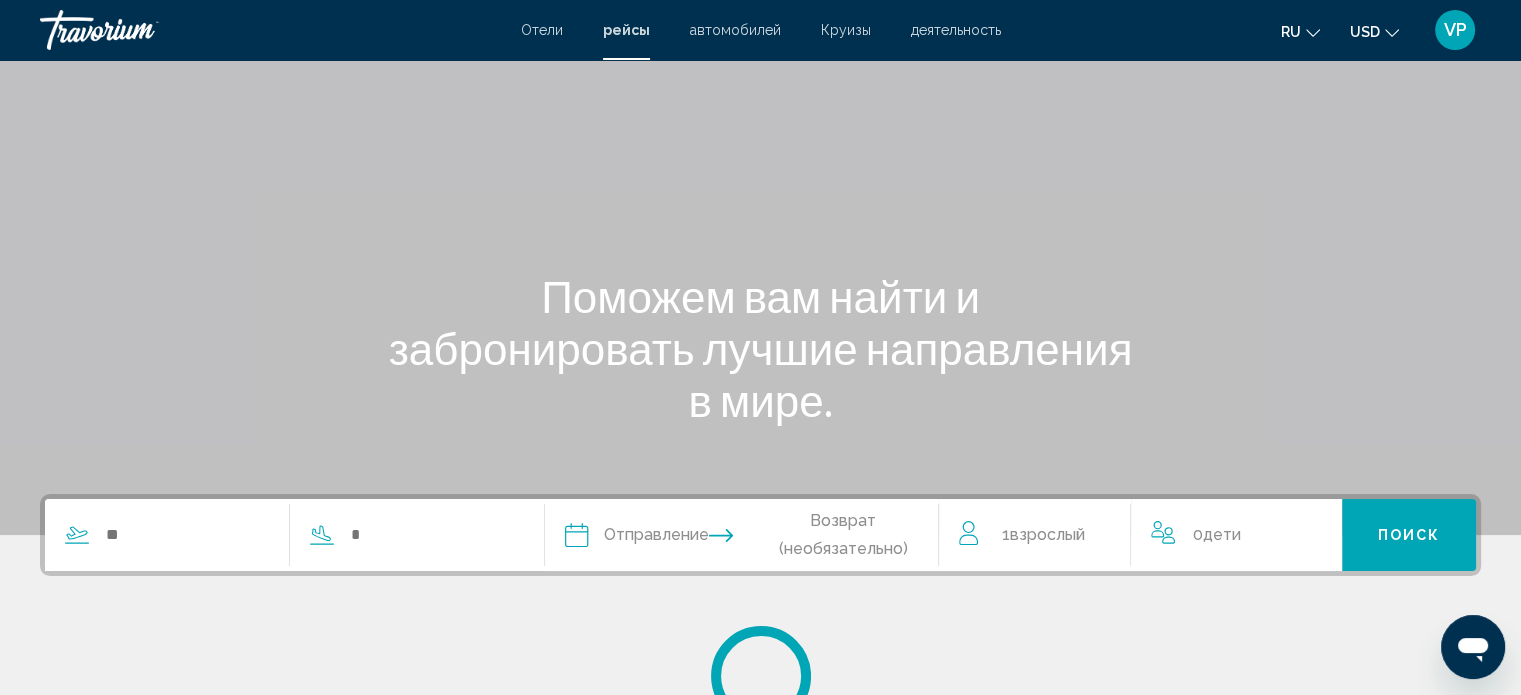 scroll, scrollTop: 200, scrollLeft: 0, axis: vertical 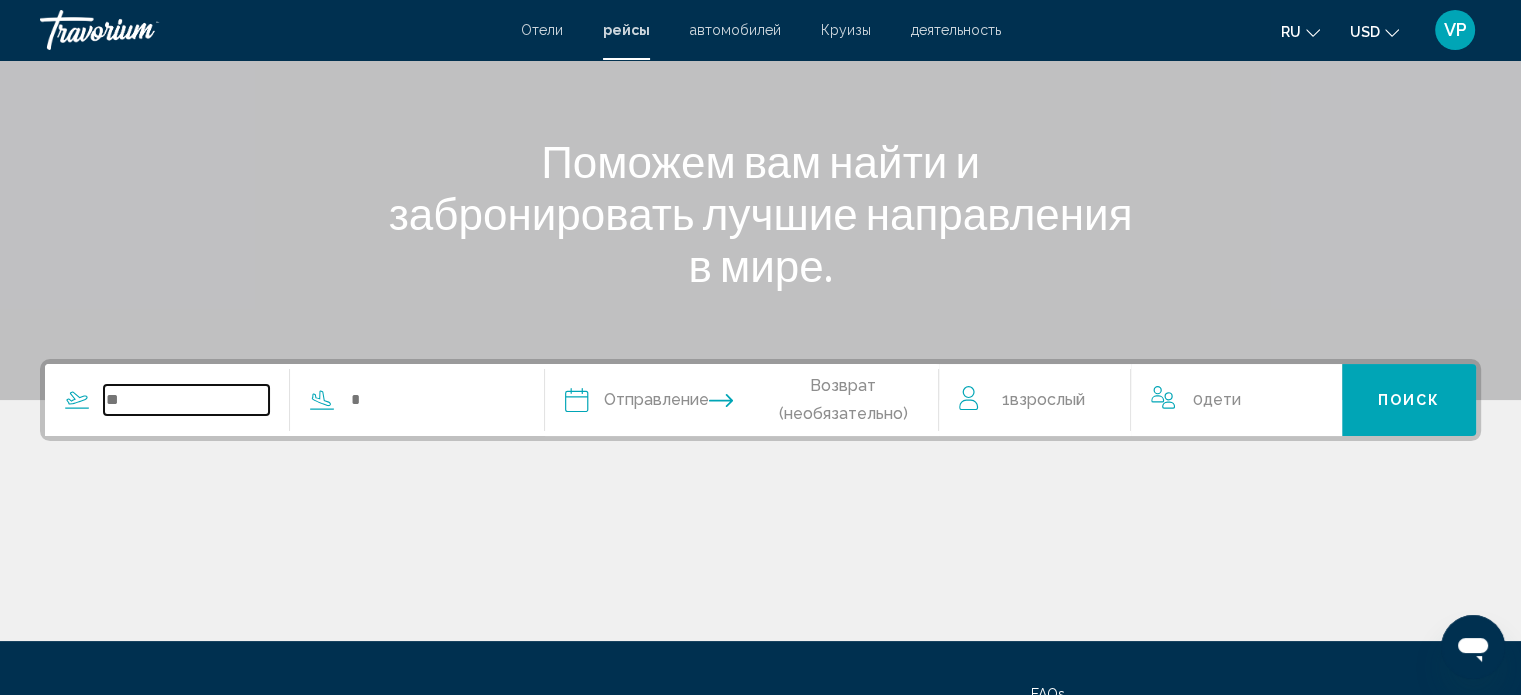 click at bounding box center [186, 400] 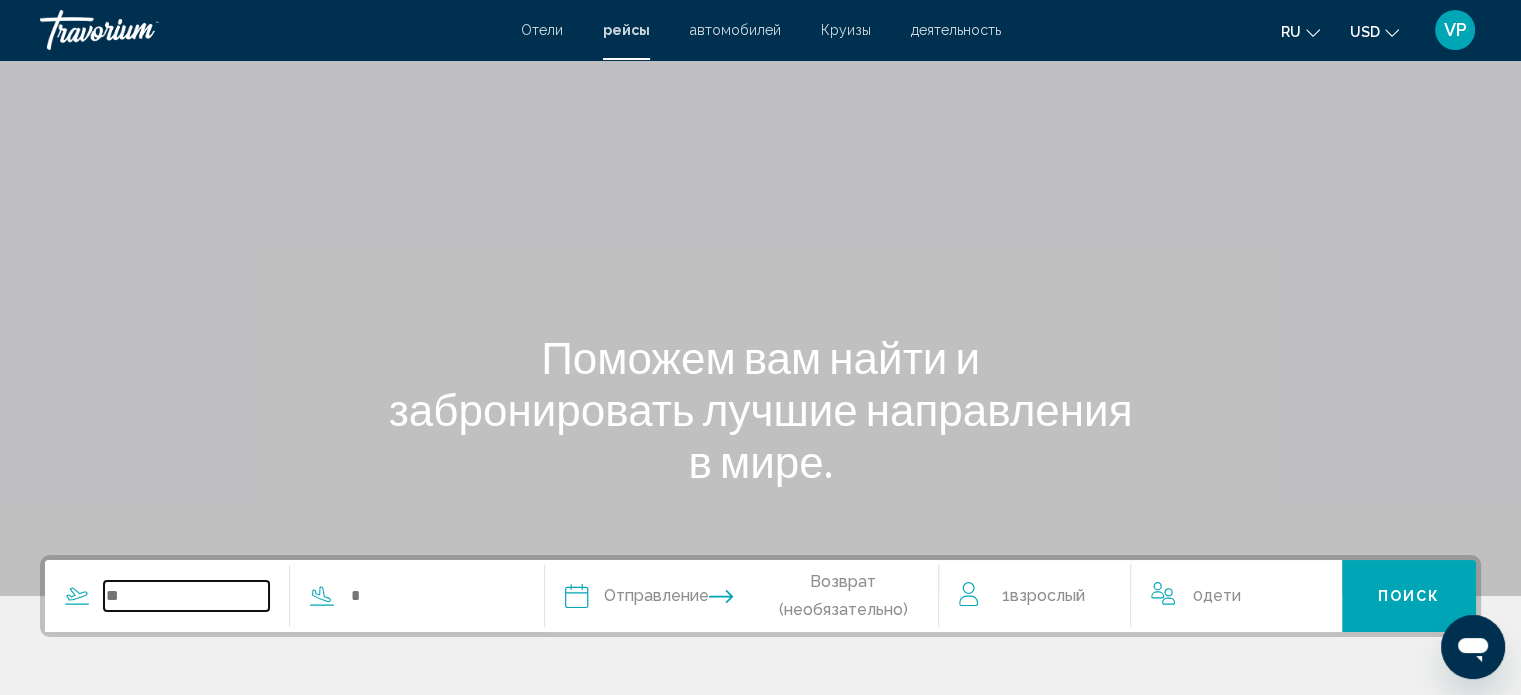 scroll, scrollTop: 0, scrollLeft: 0, axis: both 